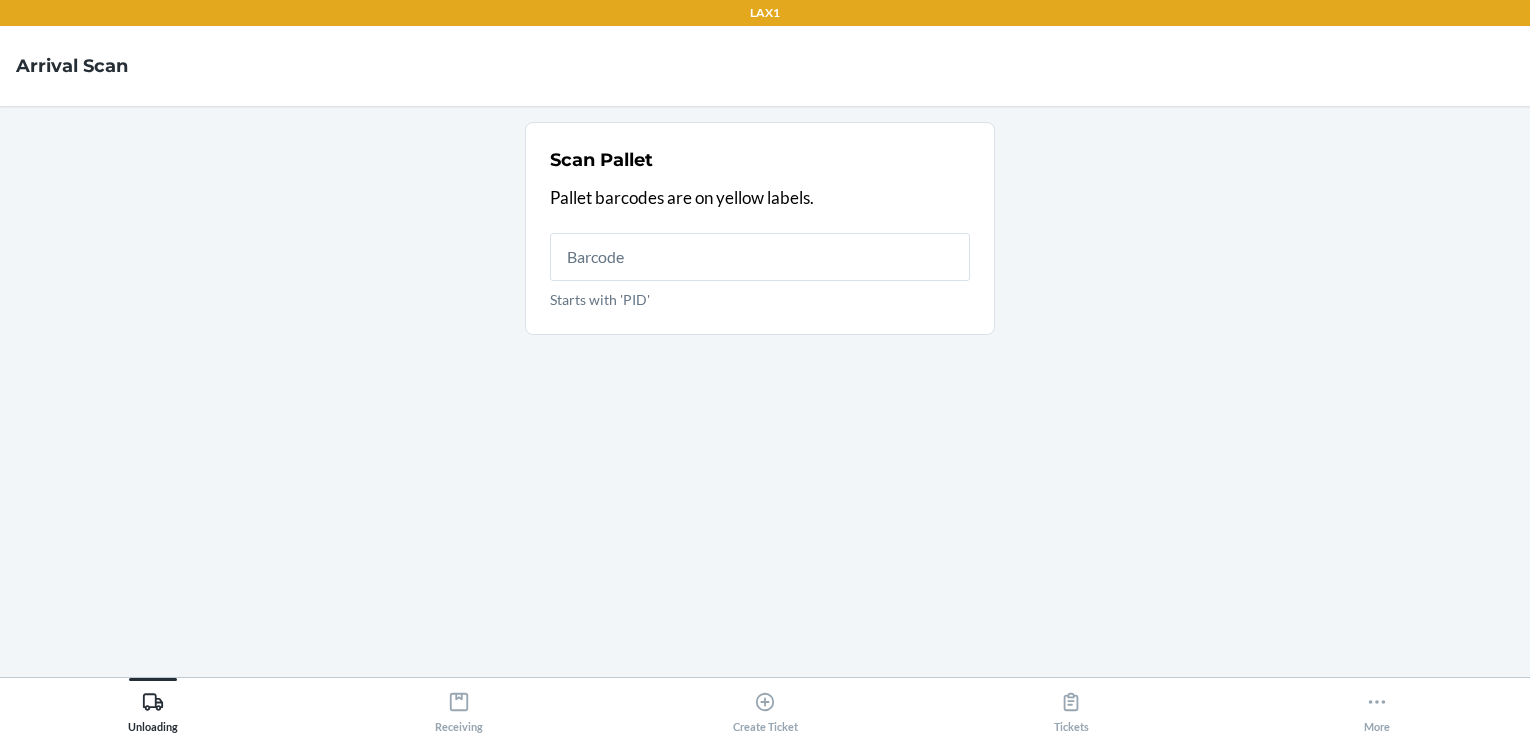 scroll, scrollTop: 0, scrollLeft: 0, axis: both 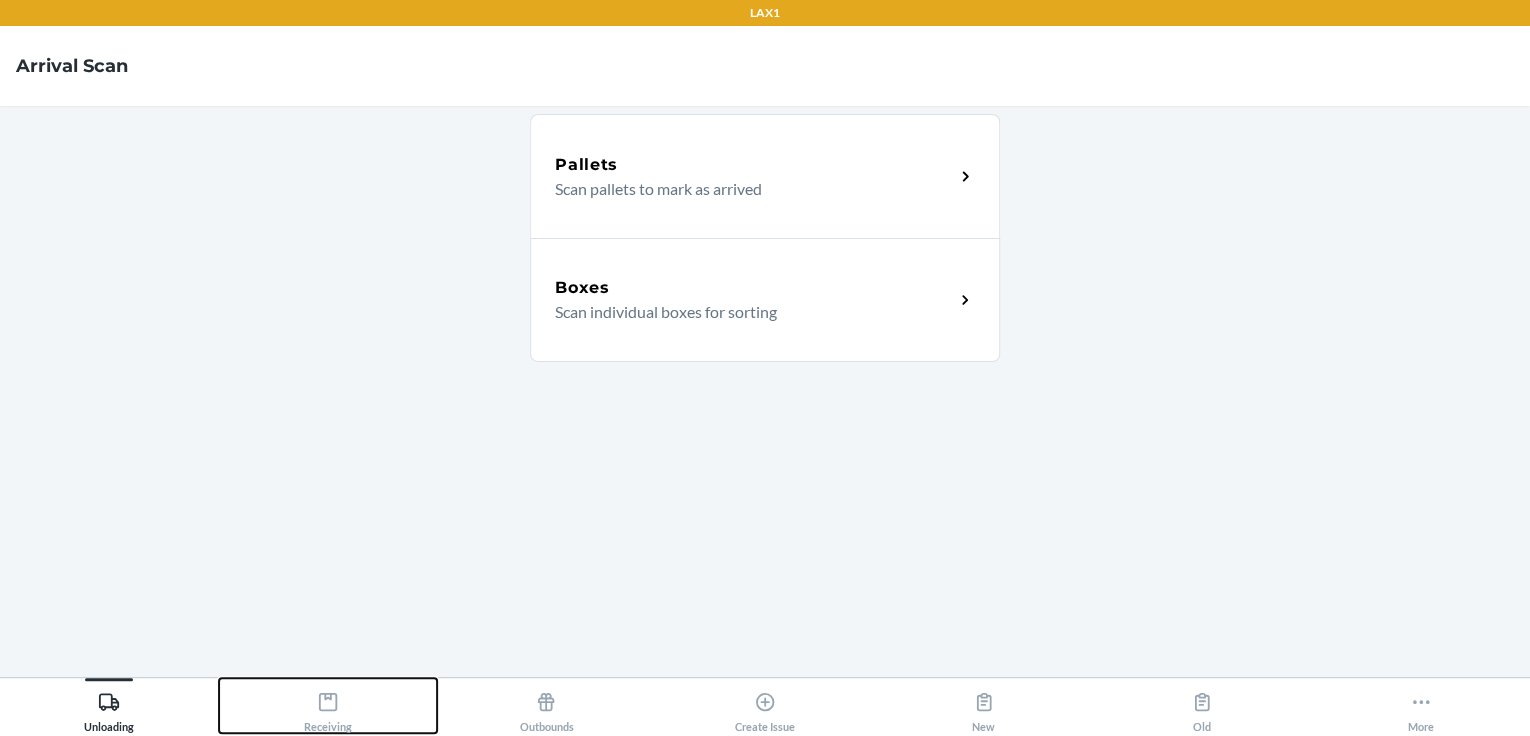 click on "Receiving" at bounding box center (328, 705) 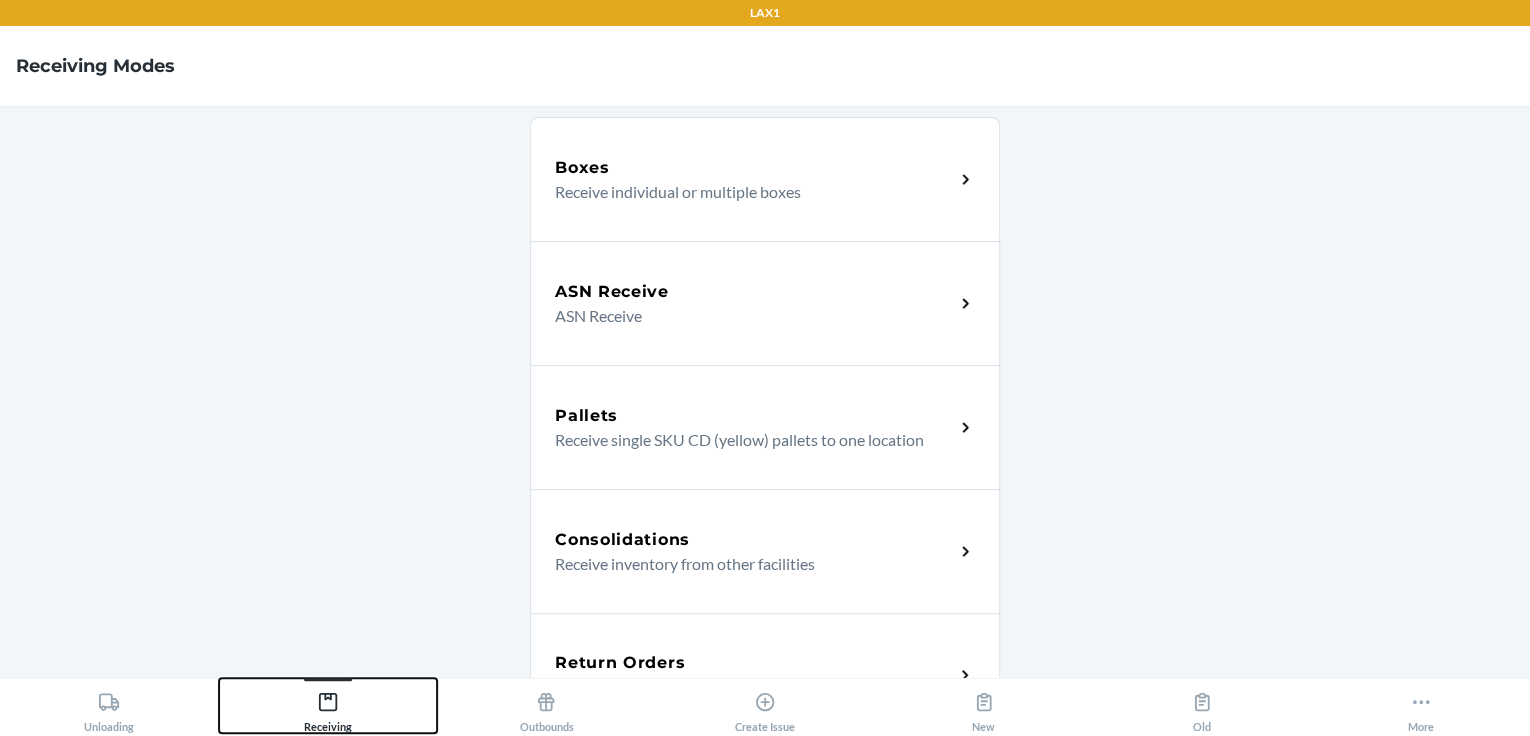 scroll, scrollTop: 160, scrollLeft: 0, axis: vertical 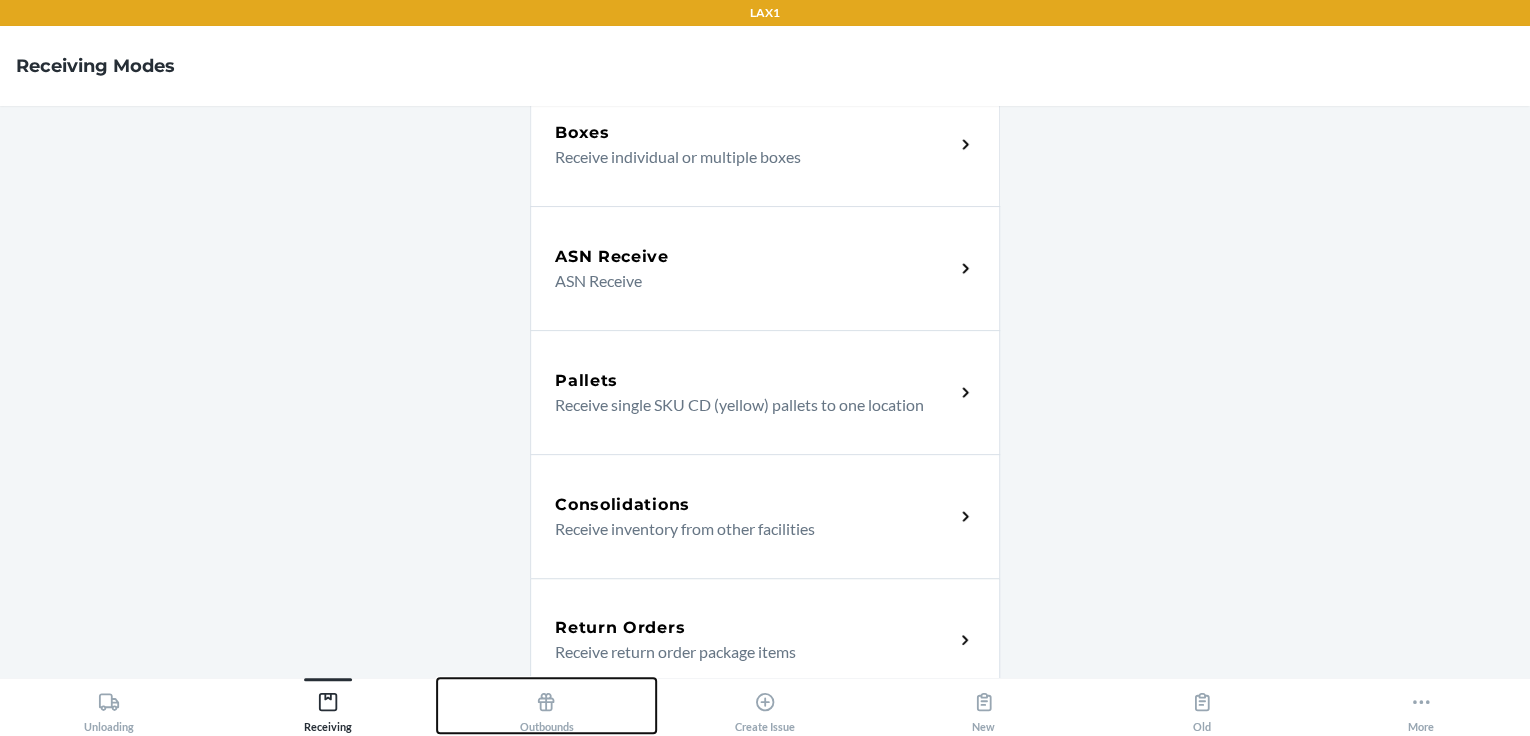 click on "Outbounds" at bounding box center (546, 708) 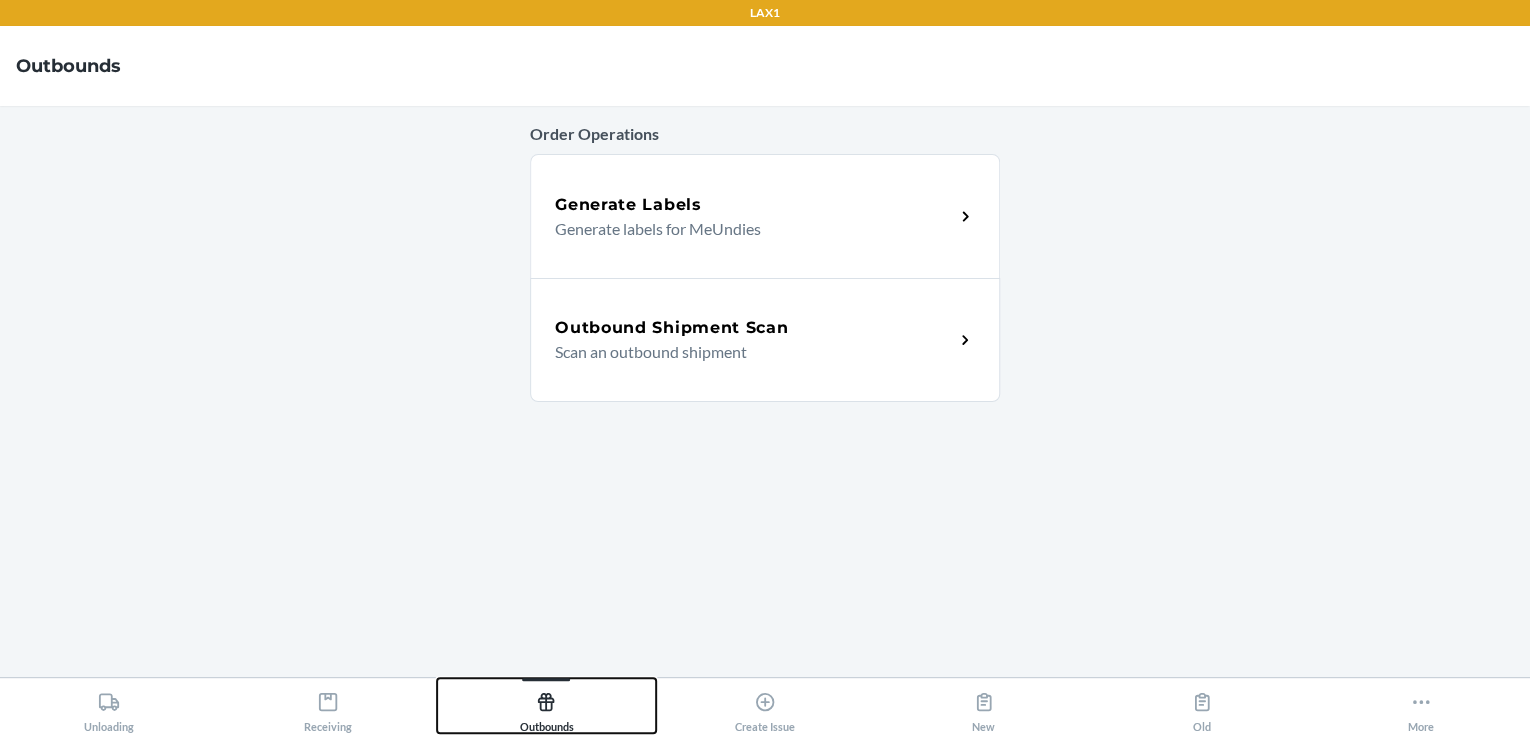 scroll, scrollTop: 0, scrollLeft: 0, axis: both 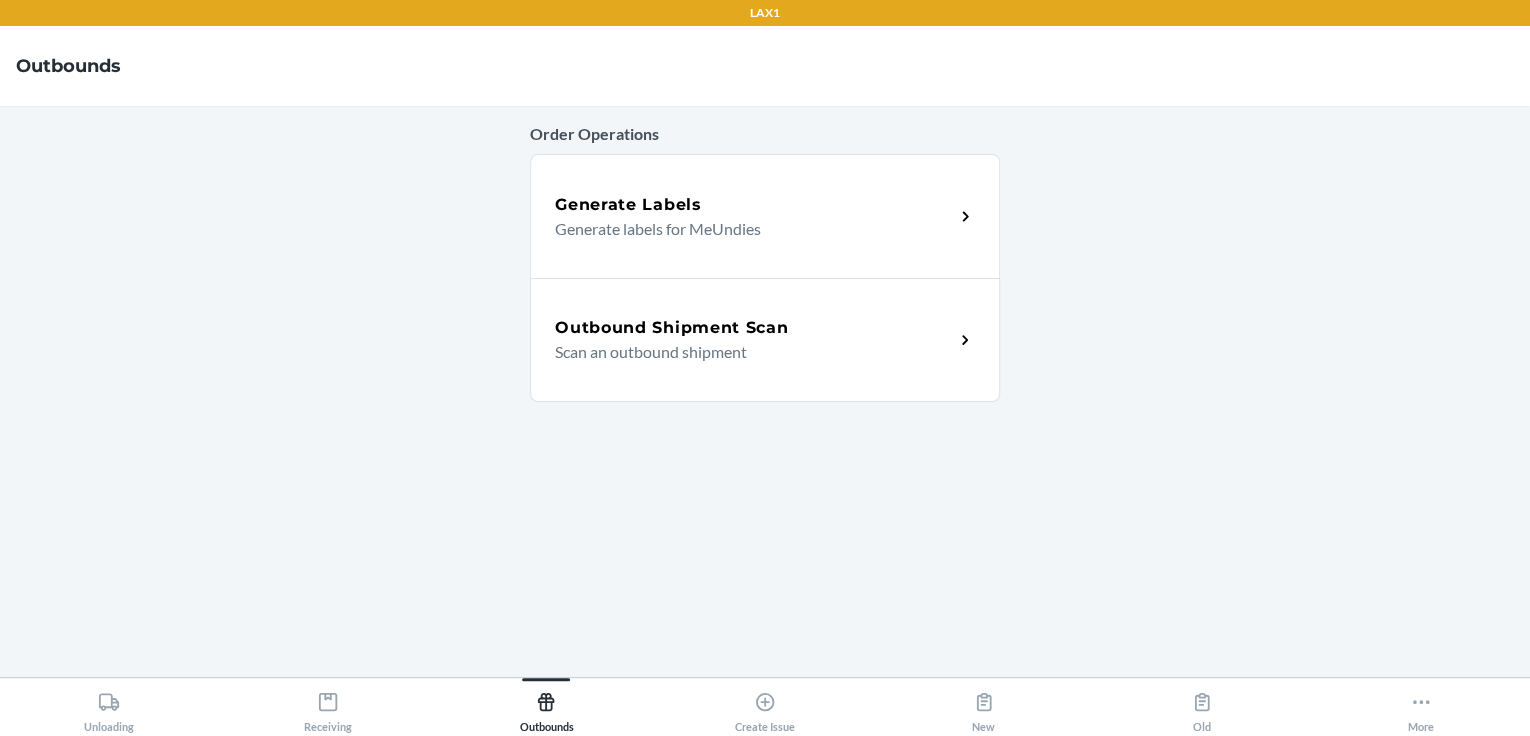 click on "Generate labels for MeUndies" at bounding box center [746, 229] 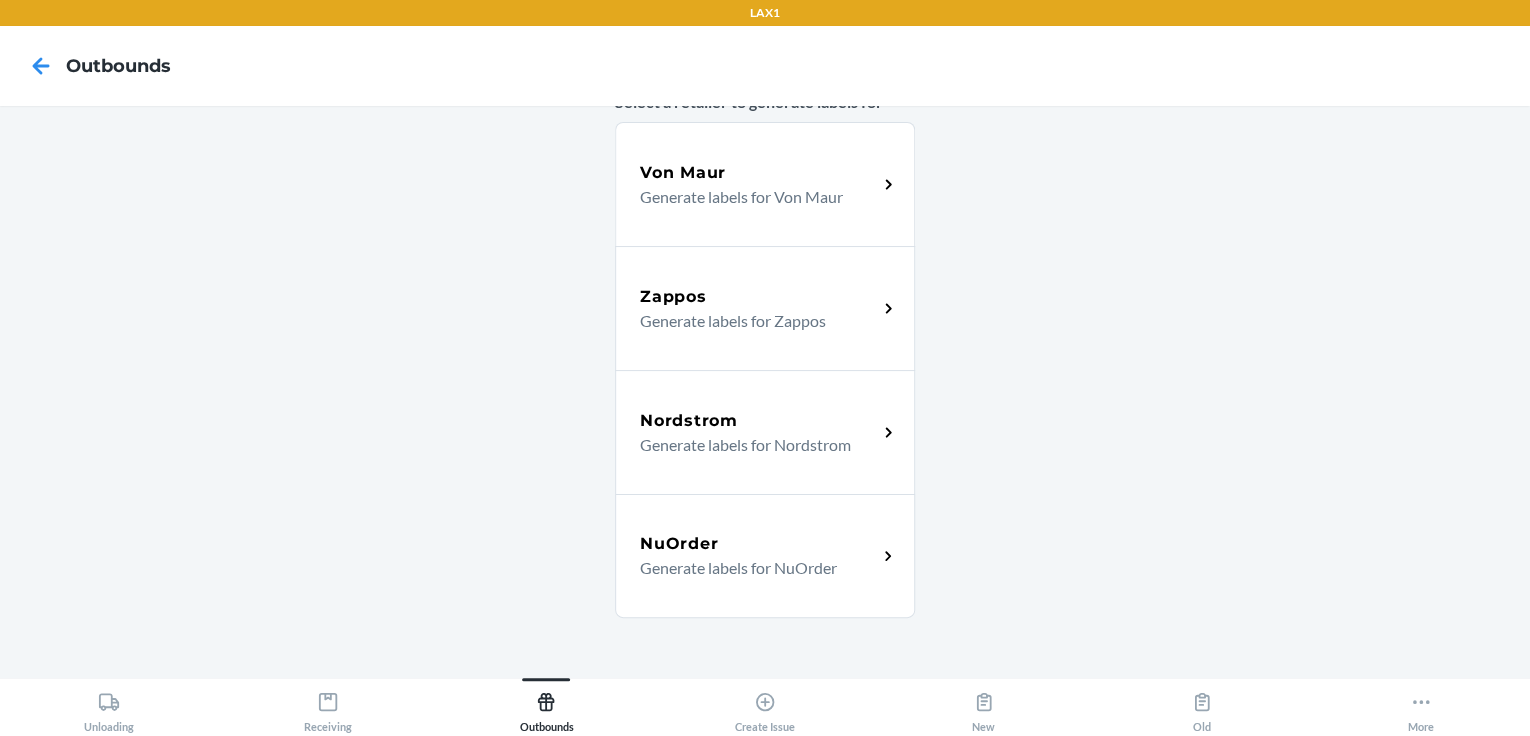 scroll, scrollTop: 80, scrollLeft: 0, axis: vertical 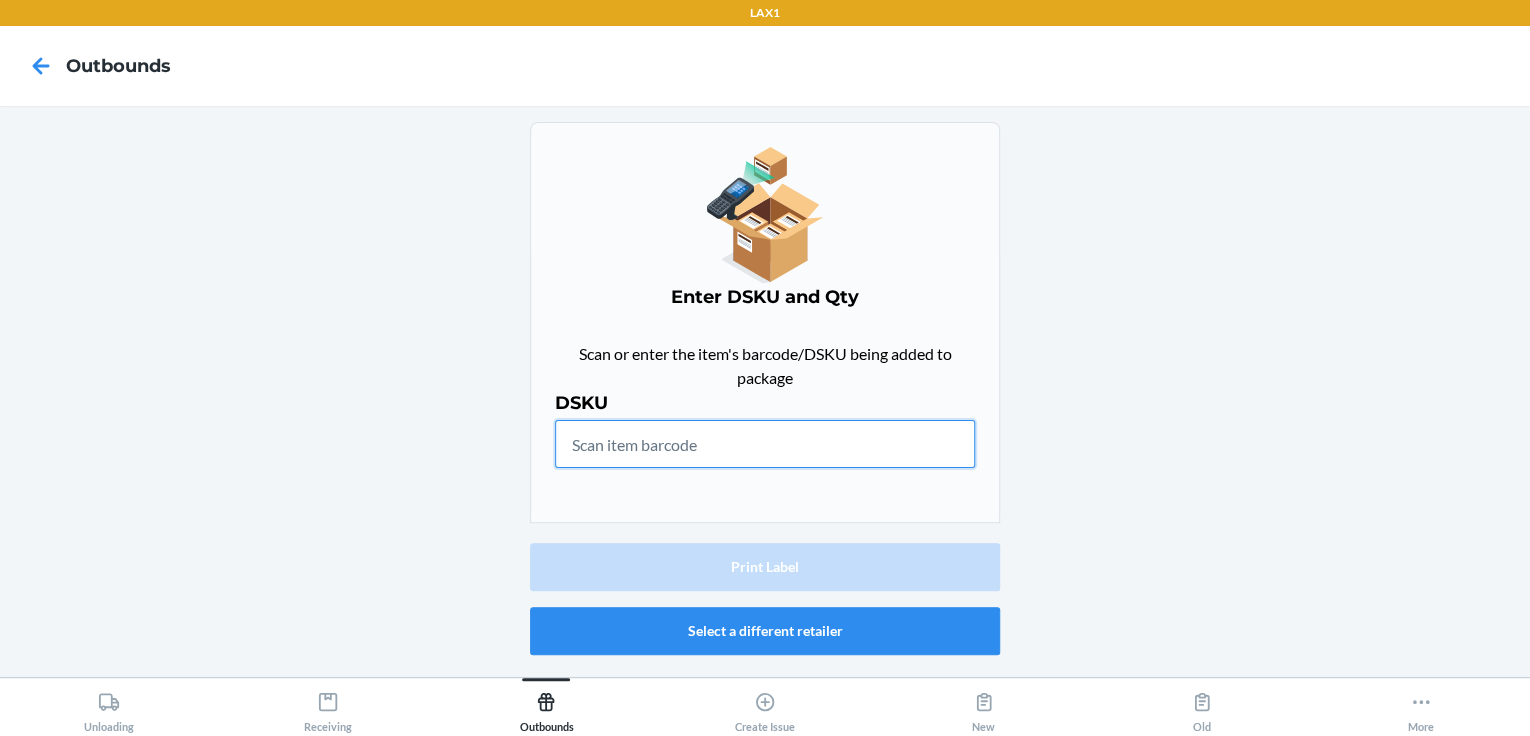 click at bounding box center (765, 444) 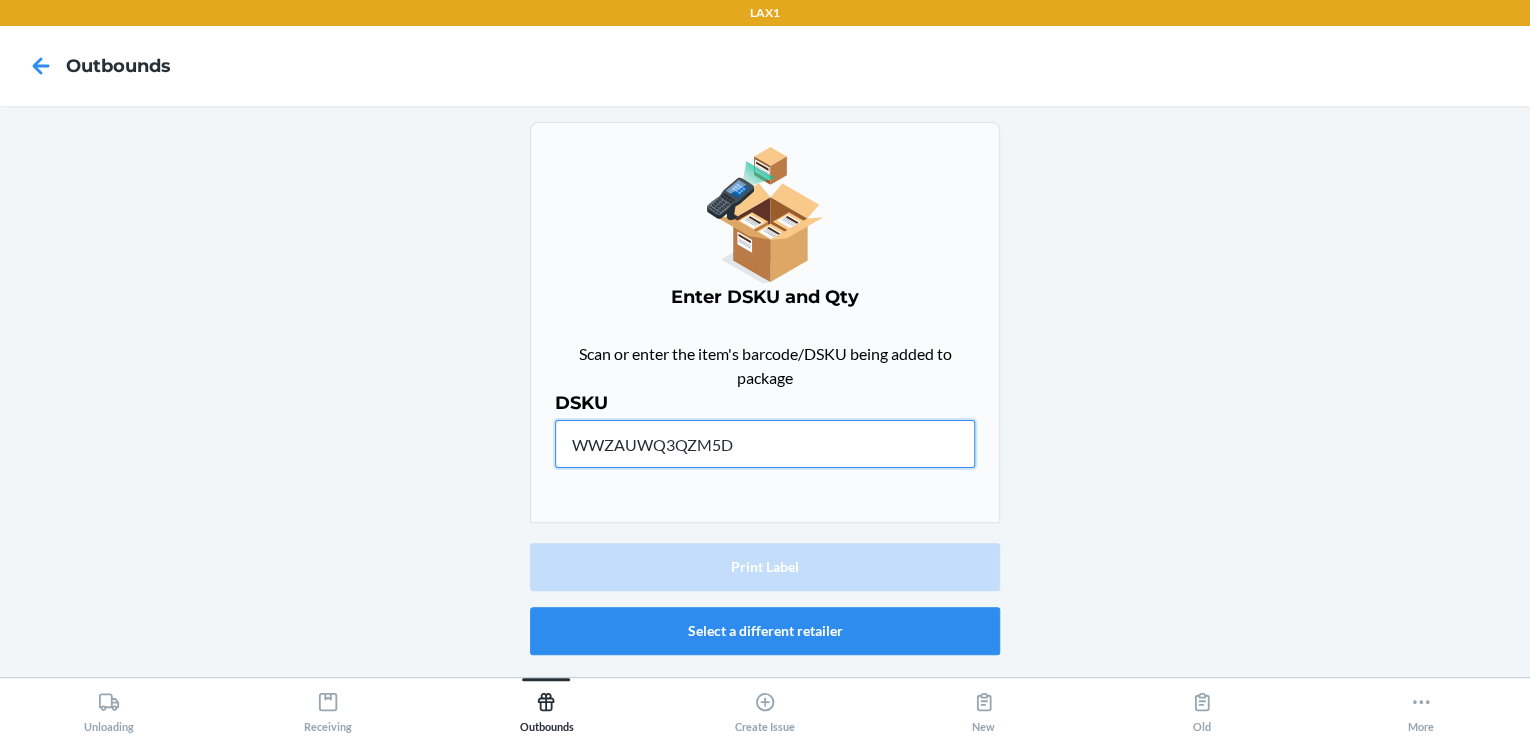 type on "WWZAUWQ3QZM5D" 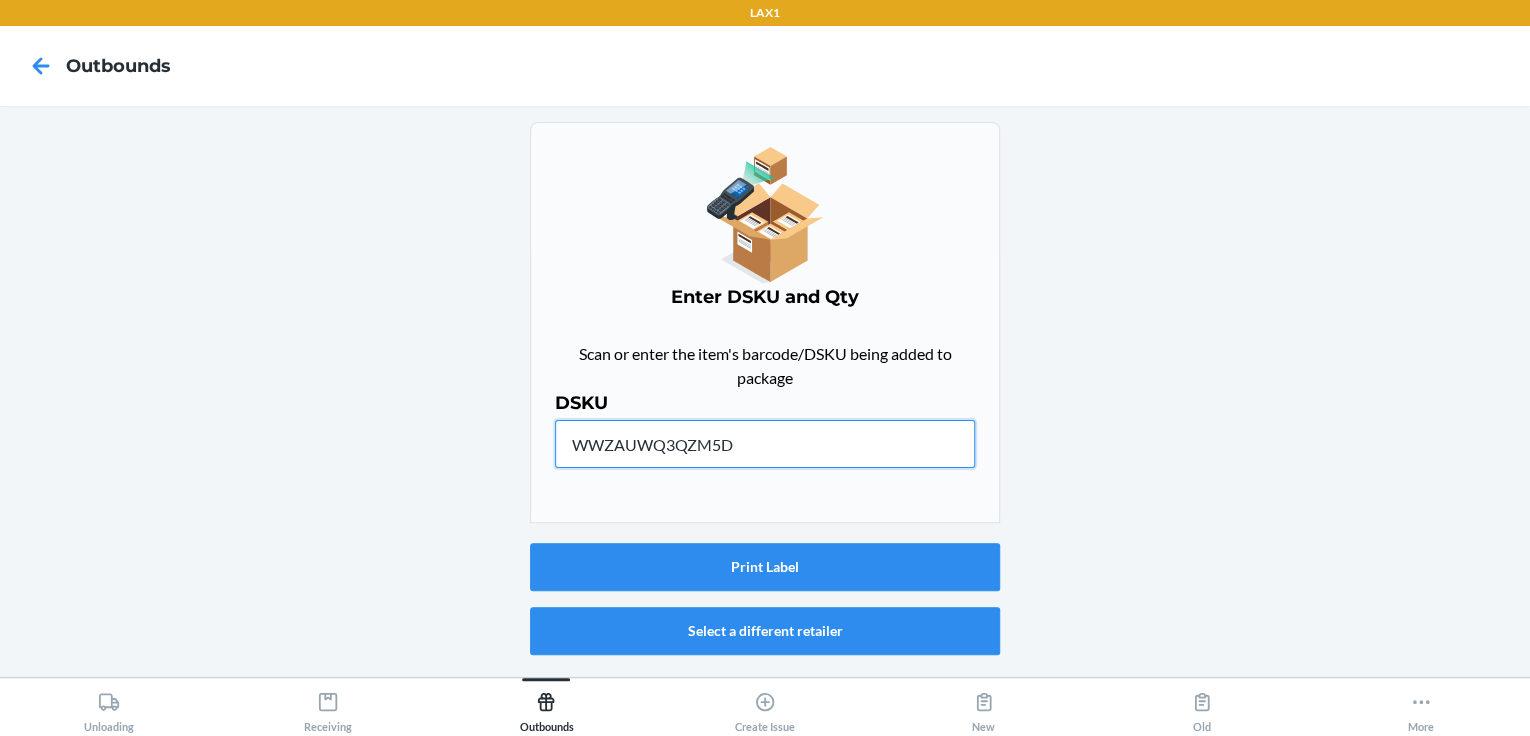 drag, startPoint x: 744, startPoint y: 436, endPoint x: 376, endPoint y: 434, distance: 368.00543 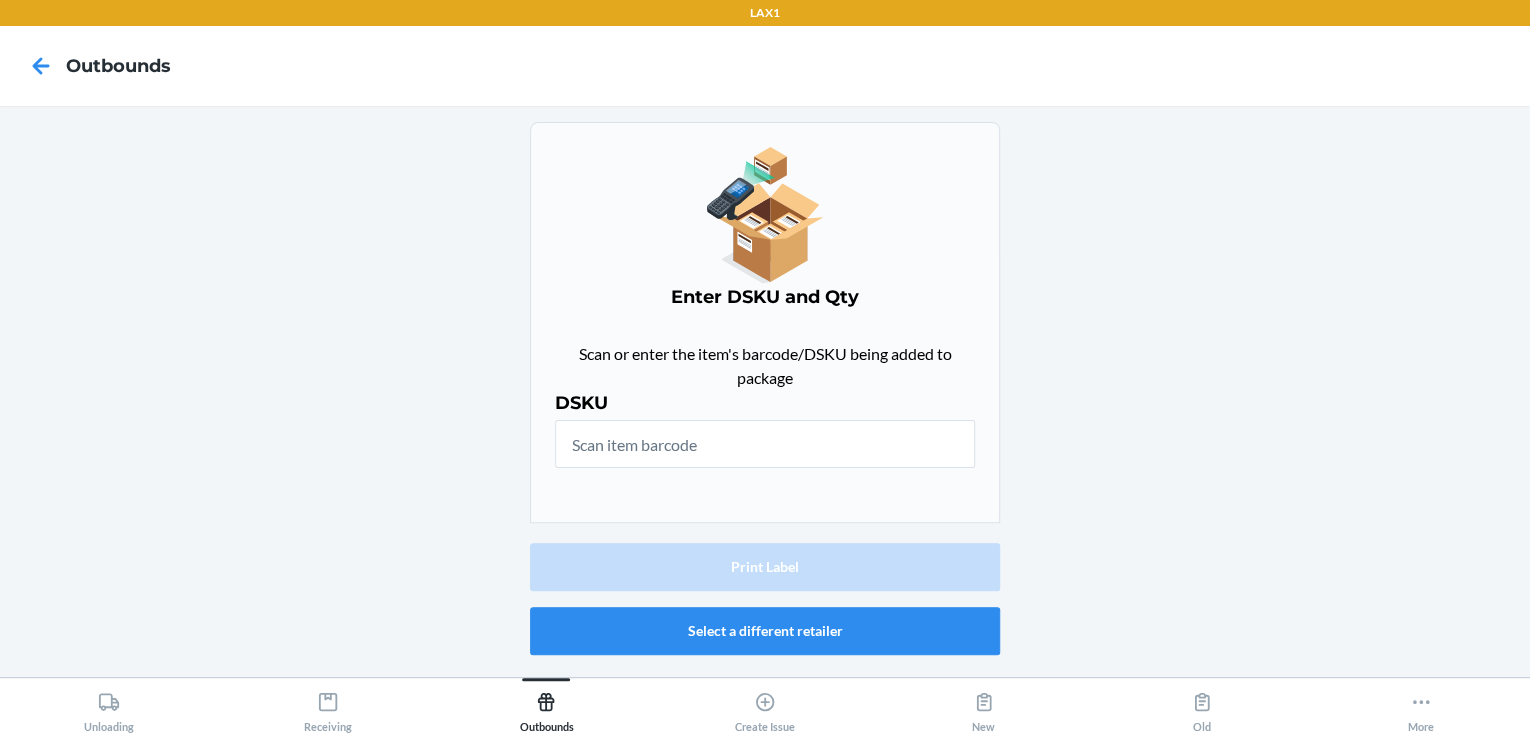 click on "Enter DSKU and Qty Scan or enter the item's barcode/DSKU being added to package DSKU Print Label Select a different retailer" at bounding box center [765, 391] 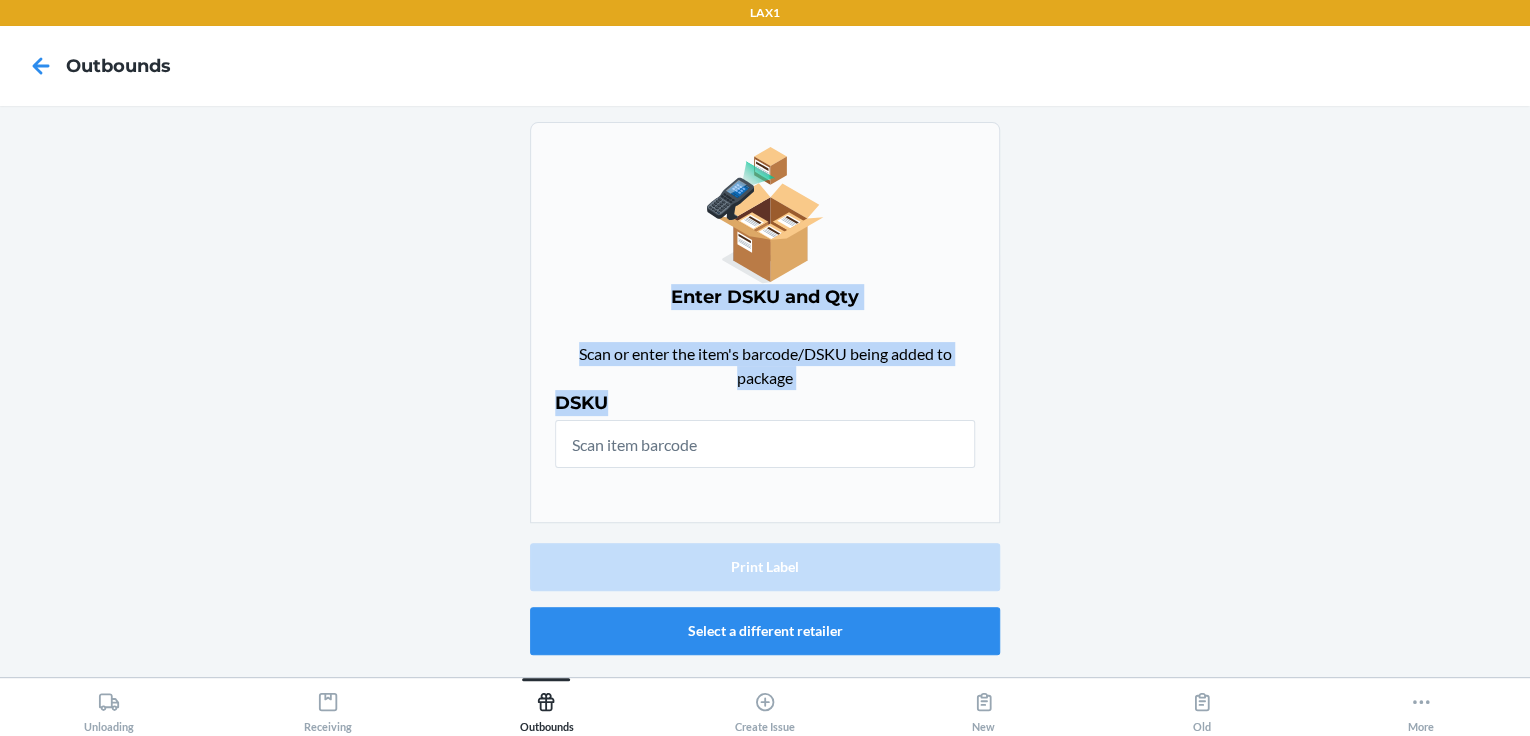 drag, startPoint x: 632, startPoint y: 288, endPoint x: 387, endPoint y: 372, distance: 259 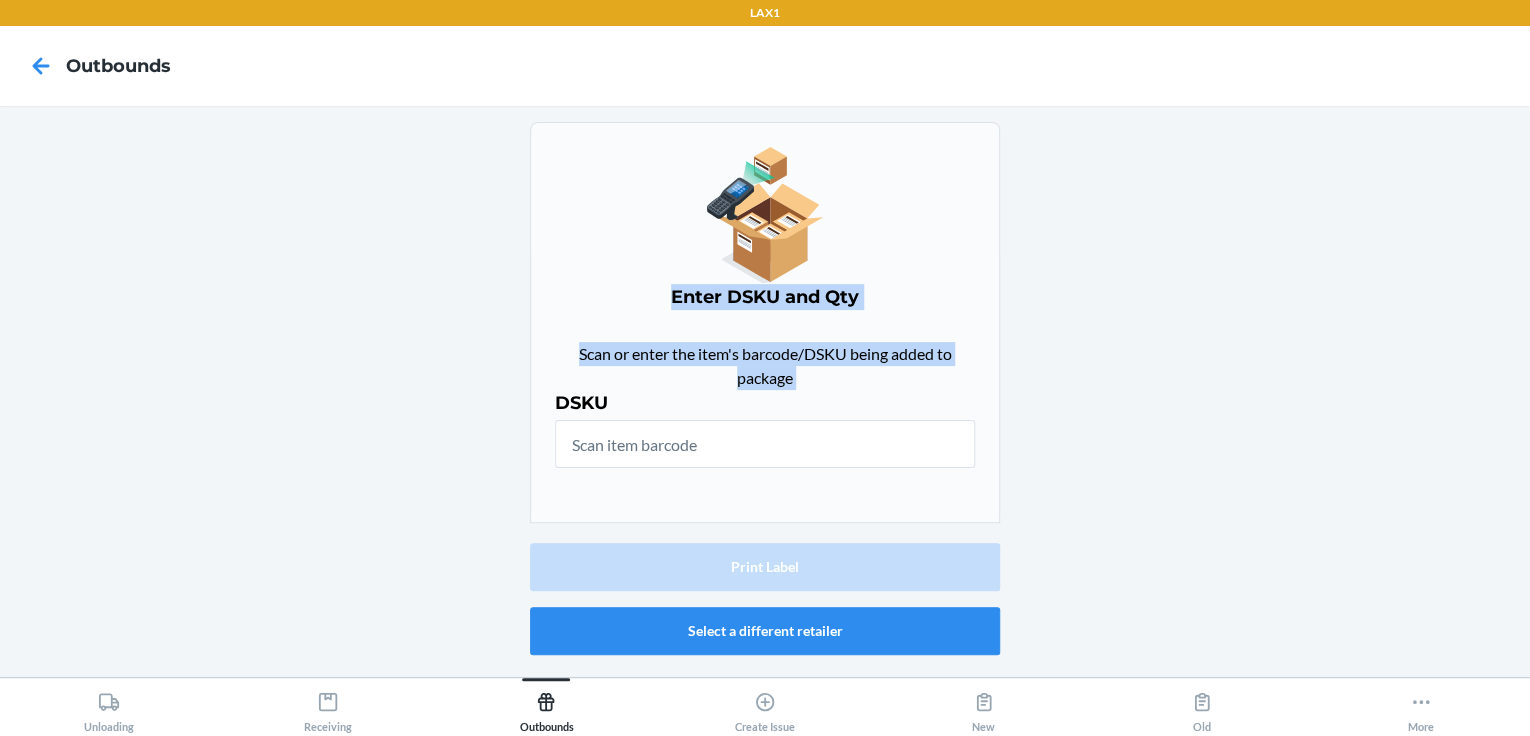 click on "Enter DSKU and Qty Scan or enter the item's barcode/DSKU being added to package DSKU Print Label Select a different retailer" at bounding box center [765, 391] 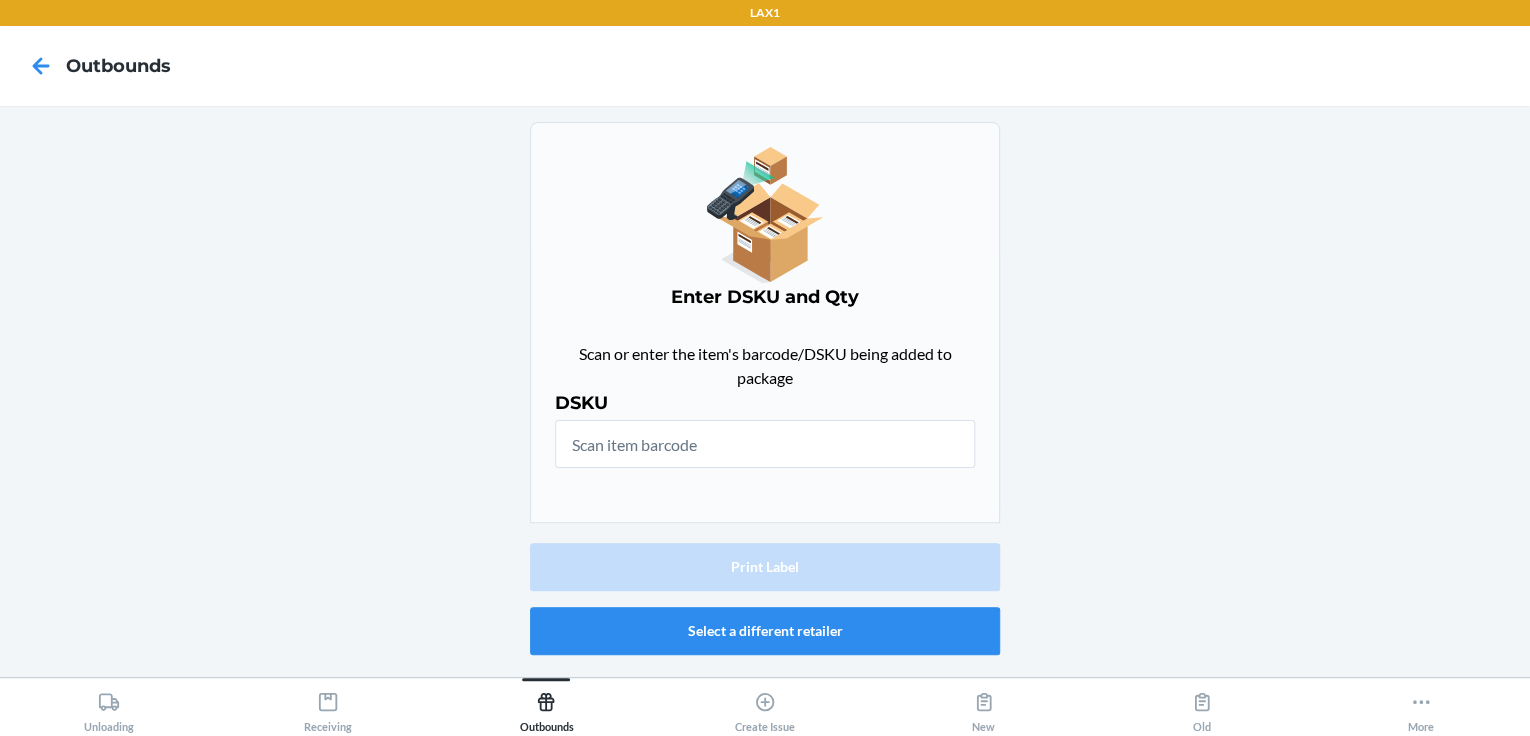 click on "Enter DSKU and Qty Scan or enter the item's barcode/DSKU being added to package DSKU Print Label Select a different retailer" at bounding box center [765, 391] 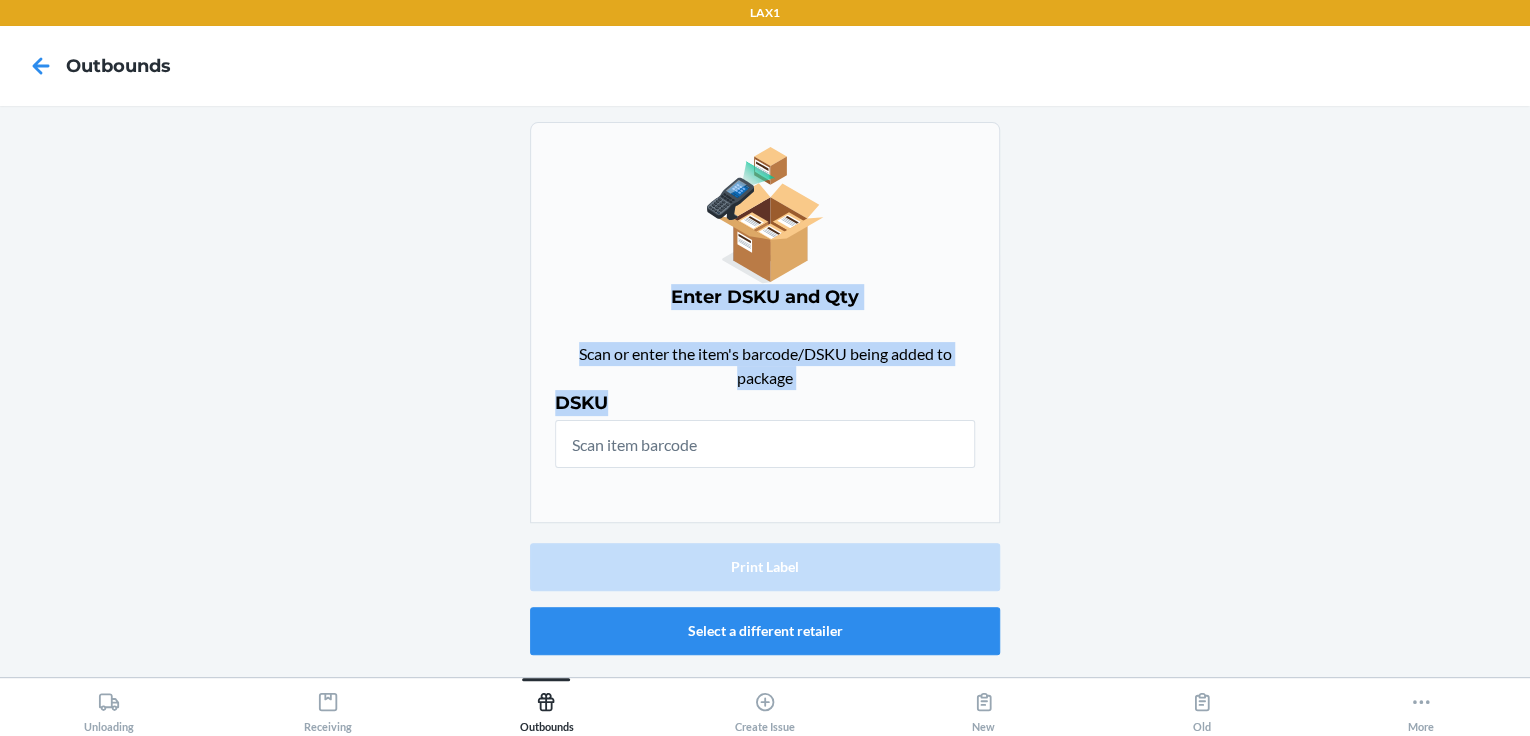 drag, startPoint x: 681, startPoint y: 241, endPoint x: 680, endPoint y: 438, distance: 197.00253 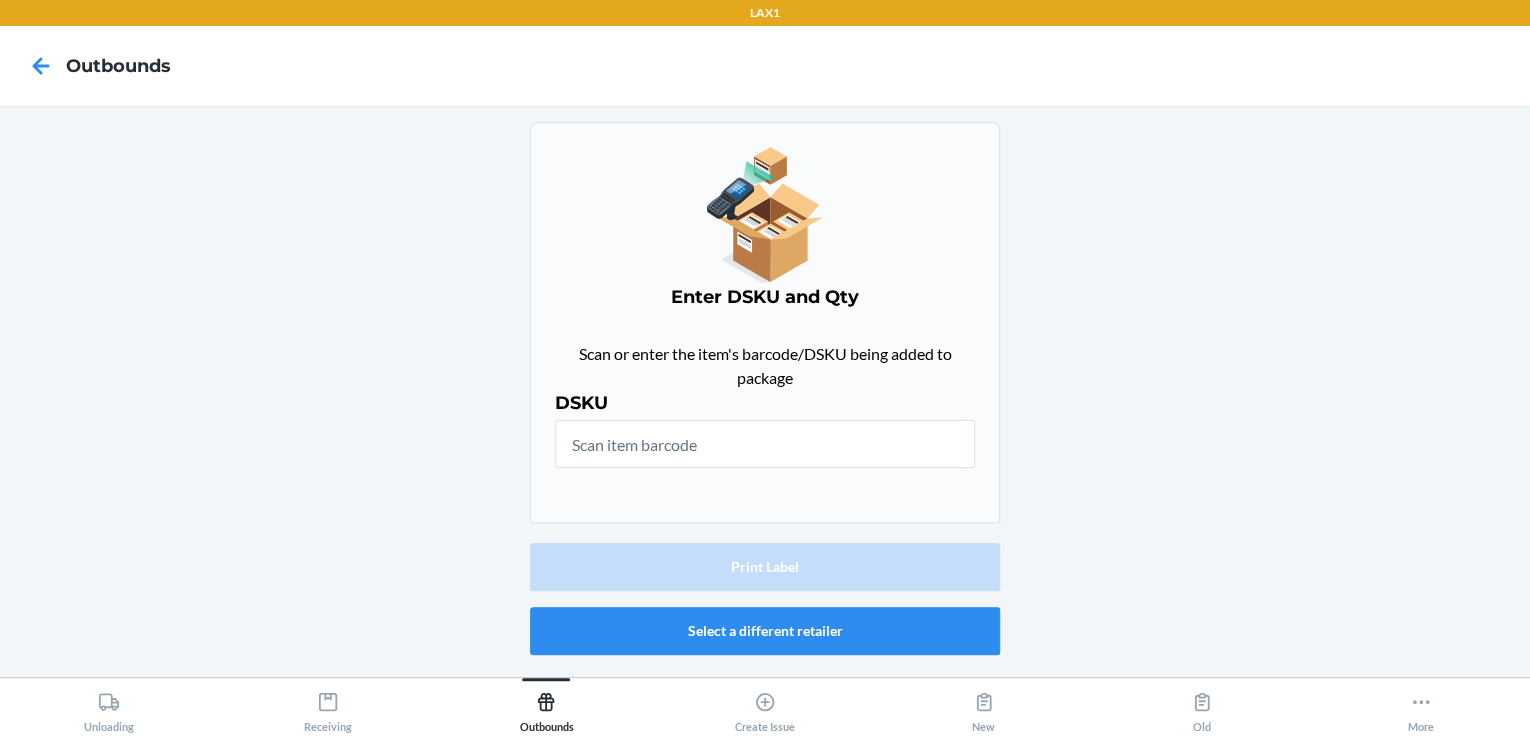 click on "Enter DSKU and Qty Scan or enter the item's barcode/DSKU being added to package DSKU Print Label Select a different retailer" at bounding box center [765, 391] 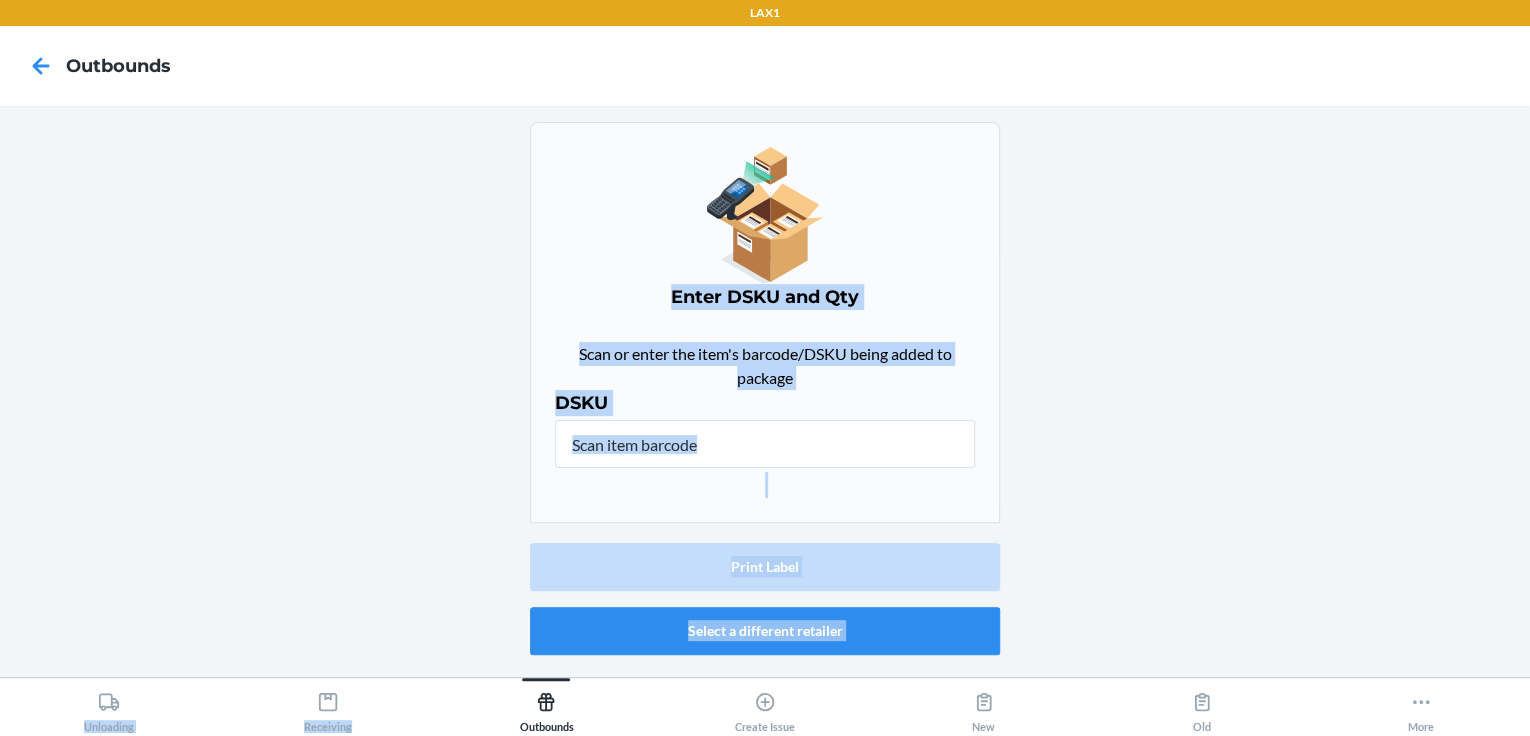 drag, startPoint x: 611, startPoint y: 153, endPoint x: 284, endPoint y: 543, distance: 508.9489 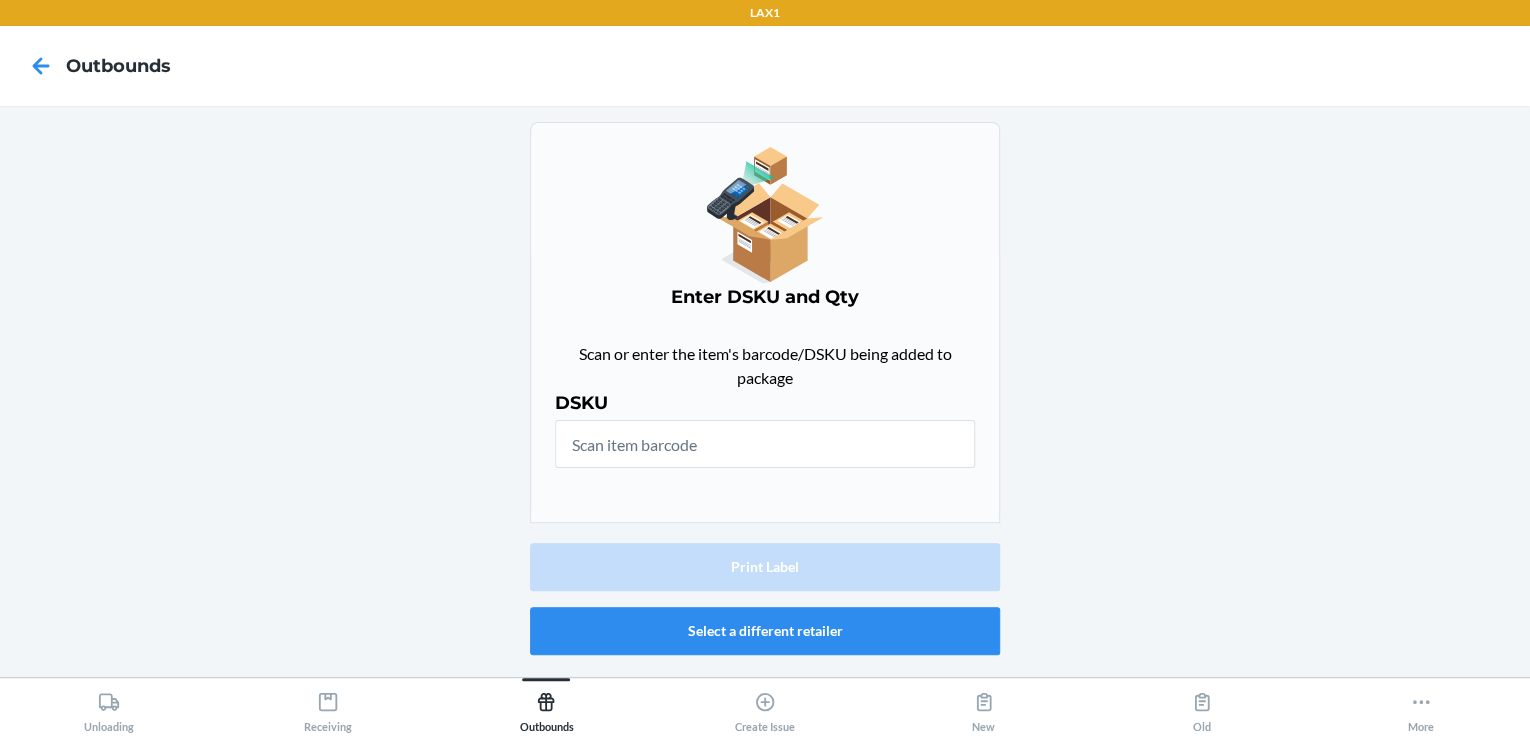 click on "Enter DSKU and Qty Scan or enter the item's barcode/DSKU being added to package DSKU Print Label Select a different retailer" at bounding box center (765, 391) 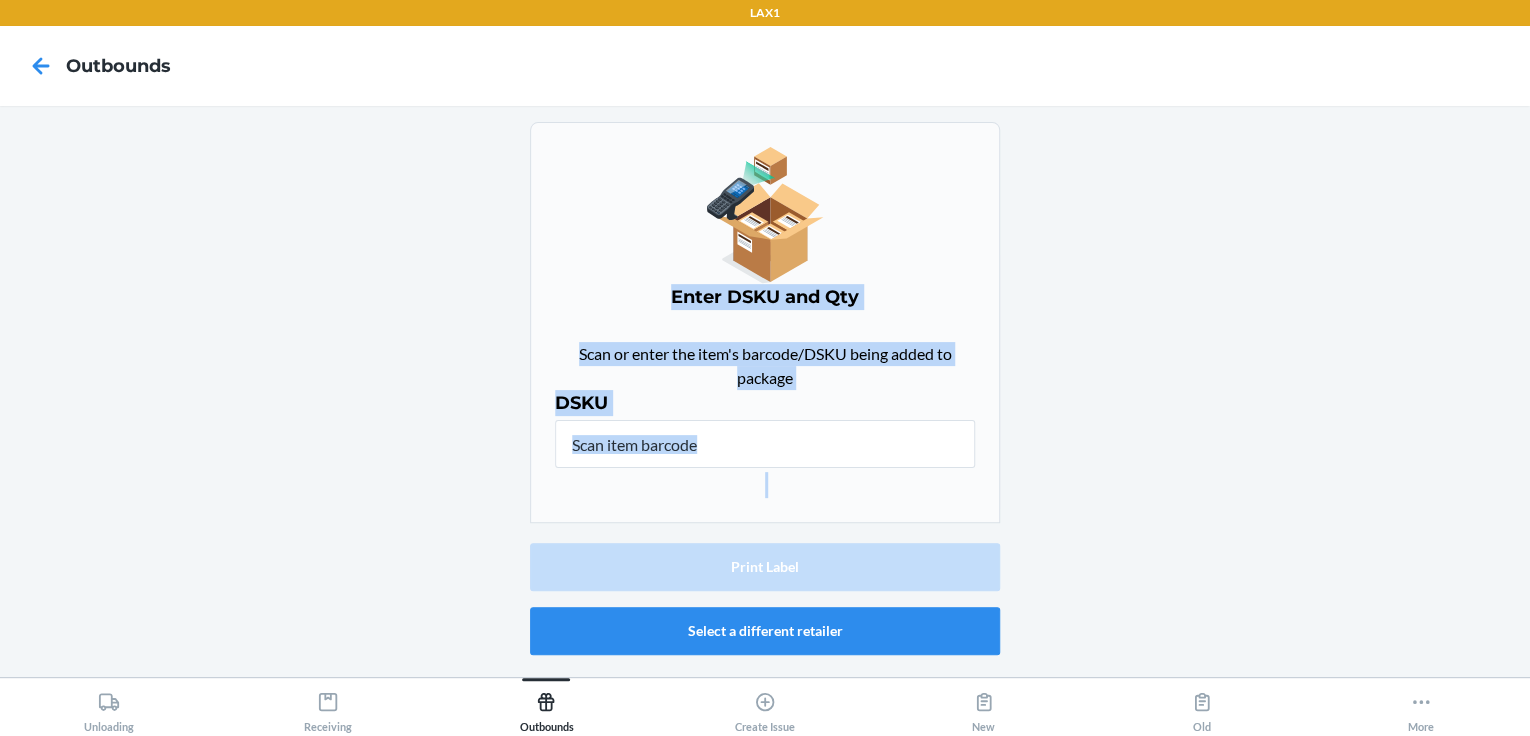 drag, startPoint x: 504, startPoint y: 68, endPoint x: 492, endPoint y: 461, distance: 393.18317 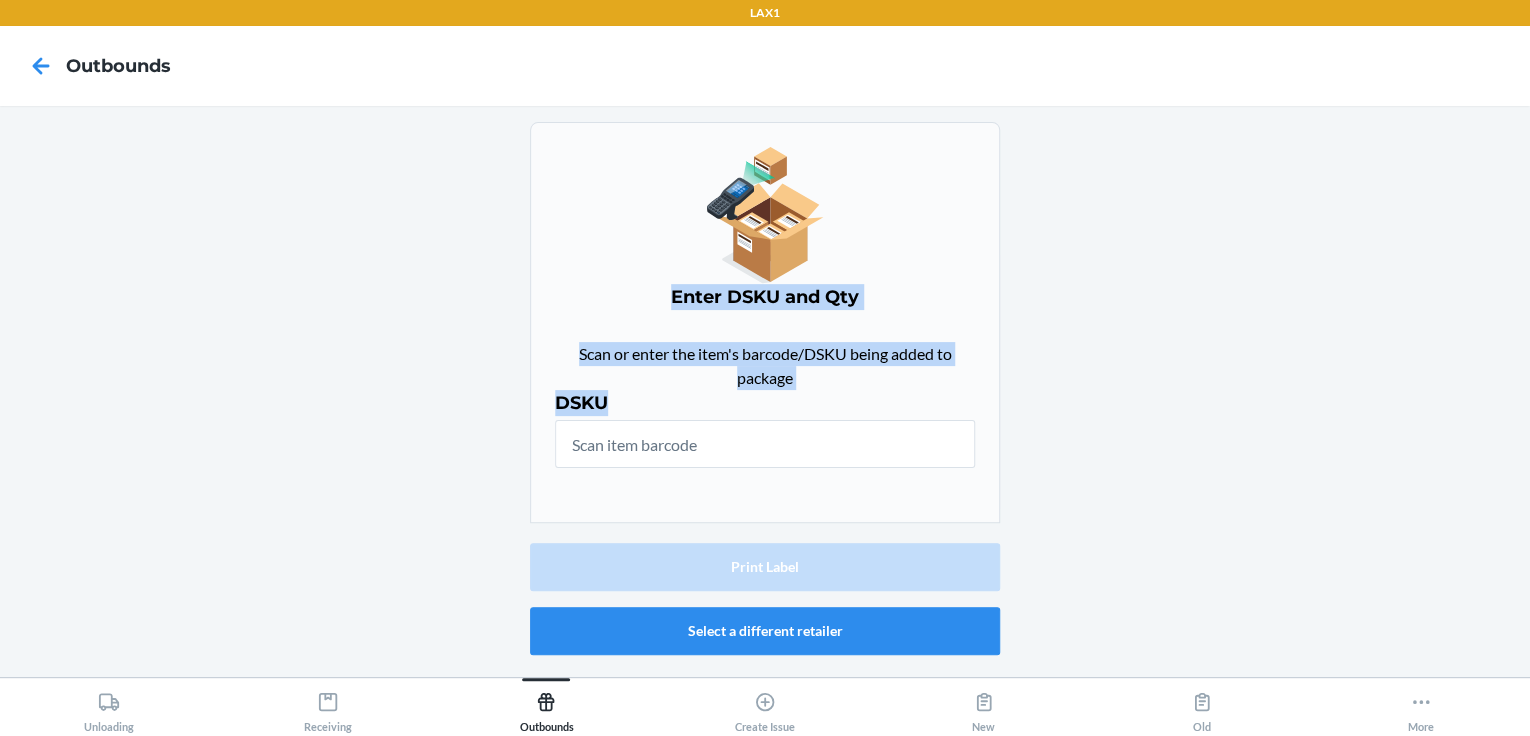 click on "Enter DSKU and Qty Scan or enter the item's barcode/DSKU being added to package DSKU Print Label Select a different retailer" at bounding box center [765, 391] 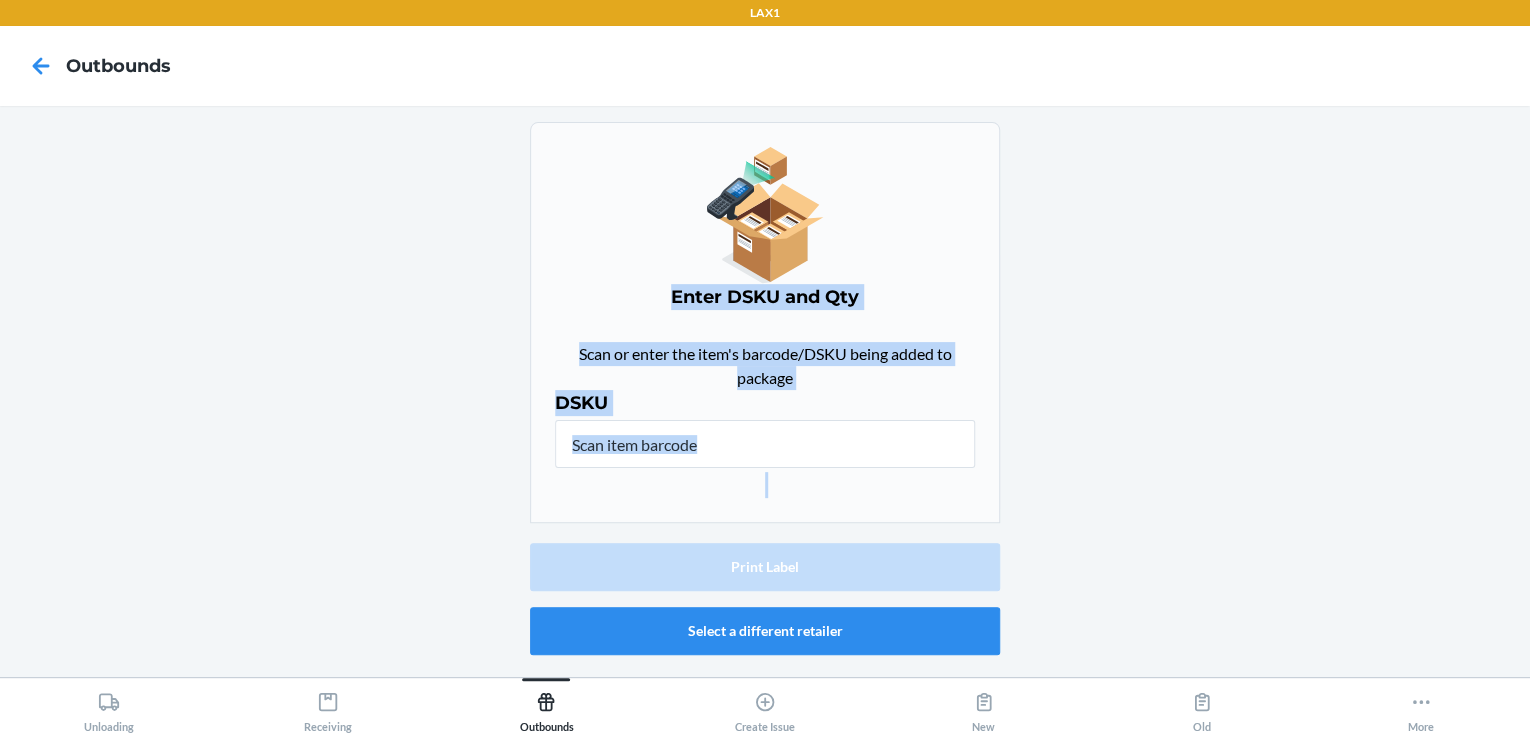 click on "Enter DSKU and Qty Scan or enter the item's barcode/DSKU being added to package DSKU Print Label Select a different retailer" at bounding box center (765, 391) 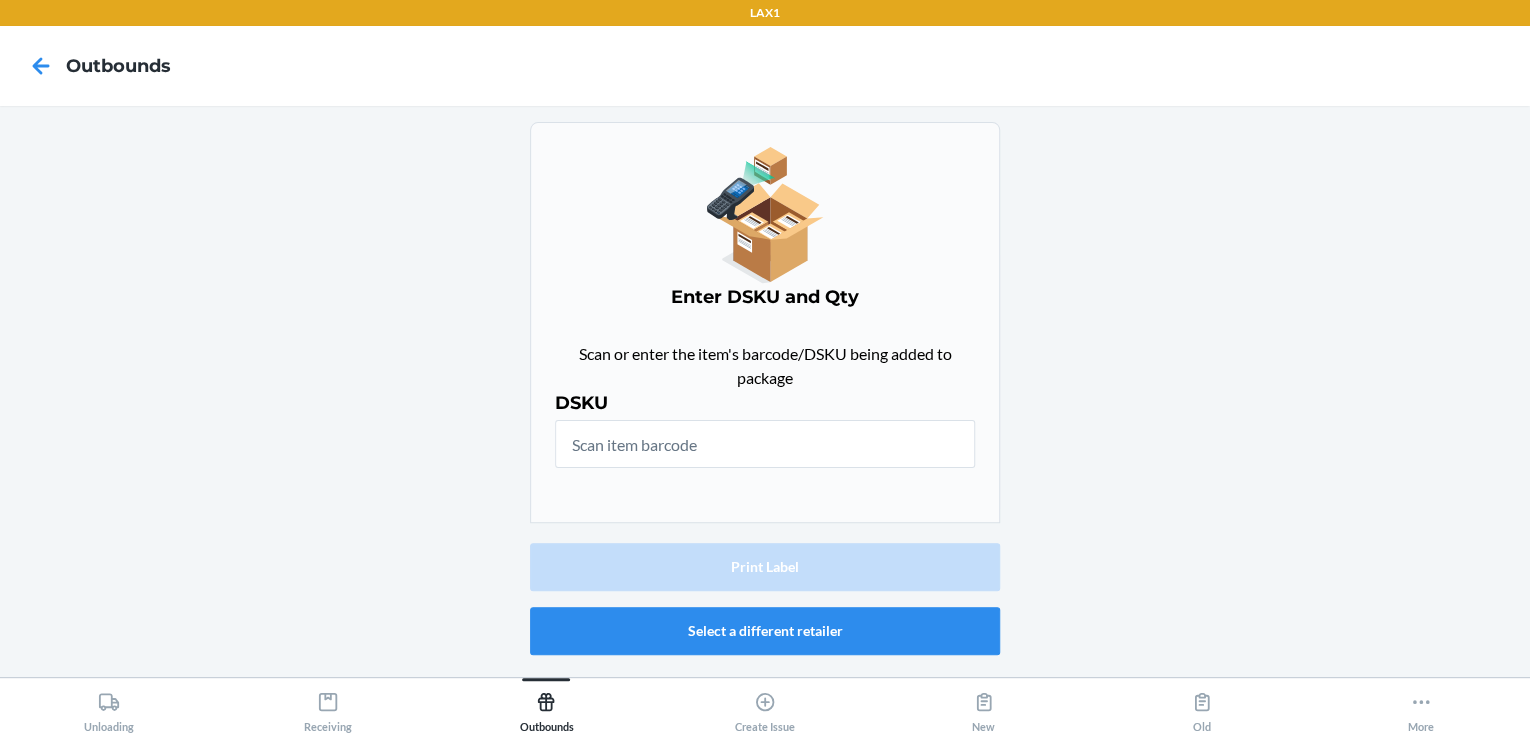 click on "Enter DSKU and Qty Scan or enter the item's barcode/DSKU being added to package DSKU" at bounding box center [765, 322] 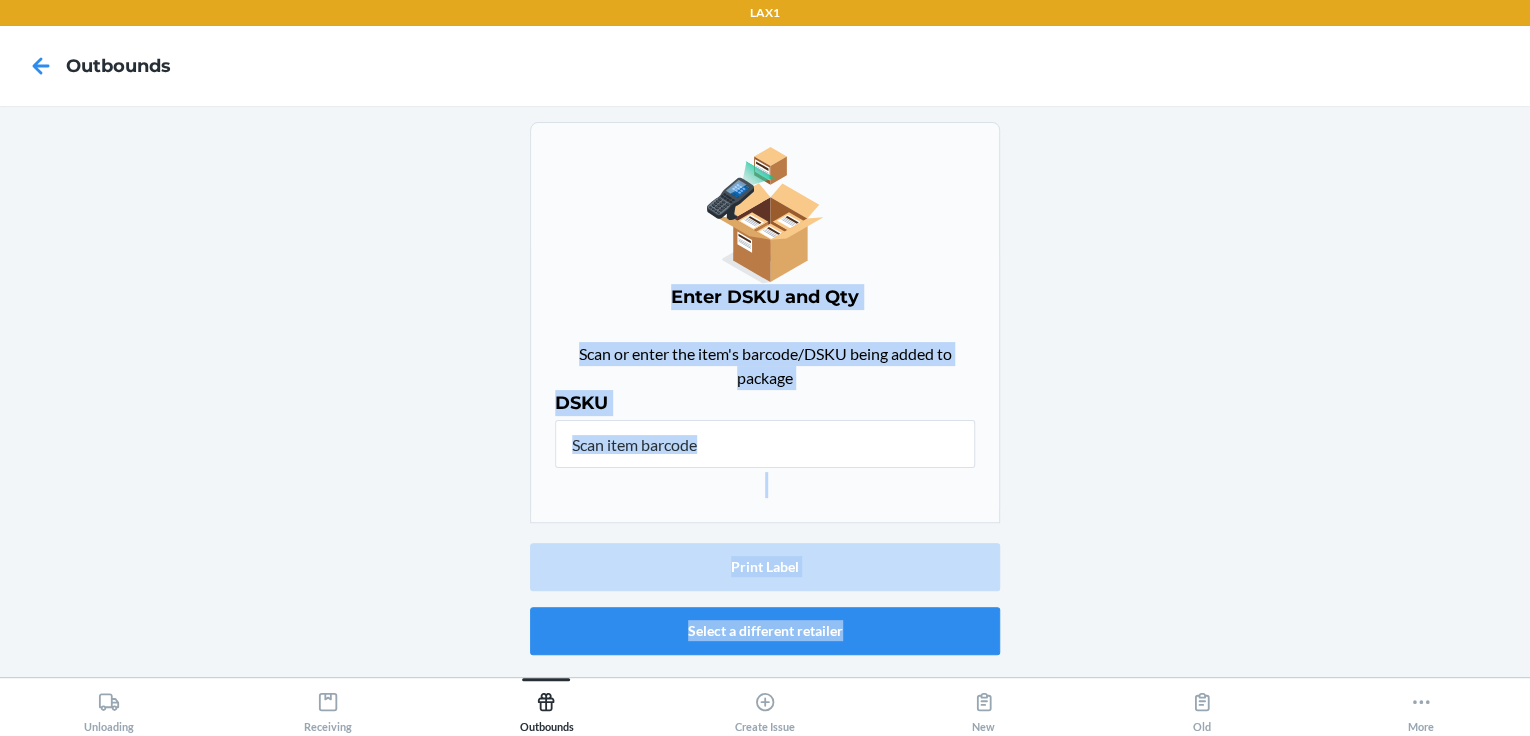 drag, startPoint x: 794, startPoint y: 297, endPoint x: 483, endPoint y: 508, distance: 375.82178 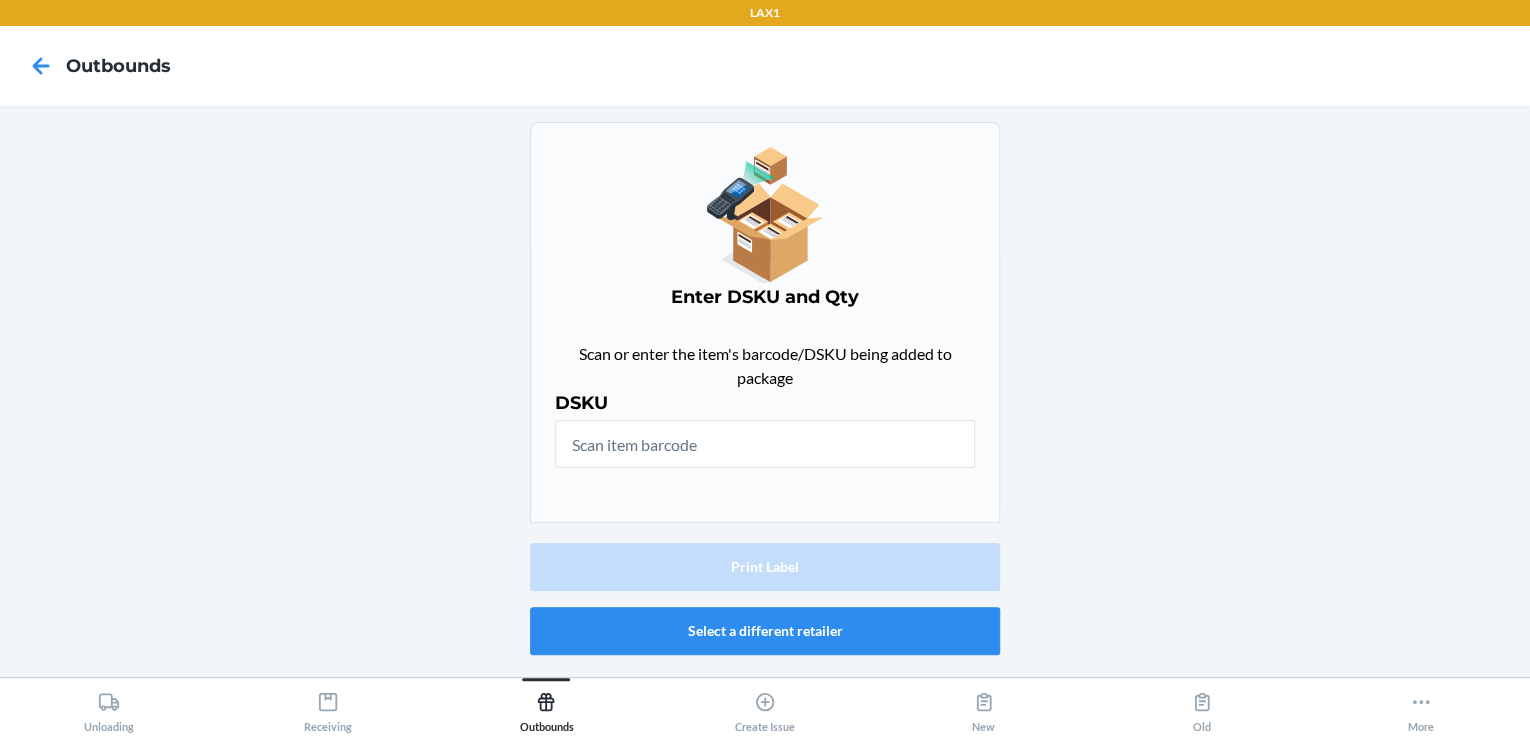click on "Enter DSKU and Qty Scan or enter the item's barcode/DSKU being added to package DSKU Print Label Select a different retailer" at bounding box center [765, 391] 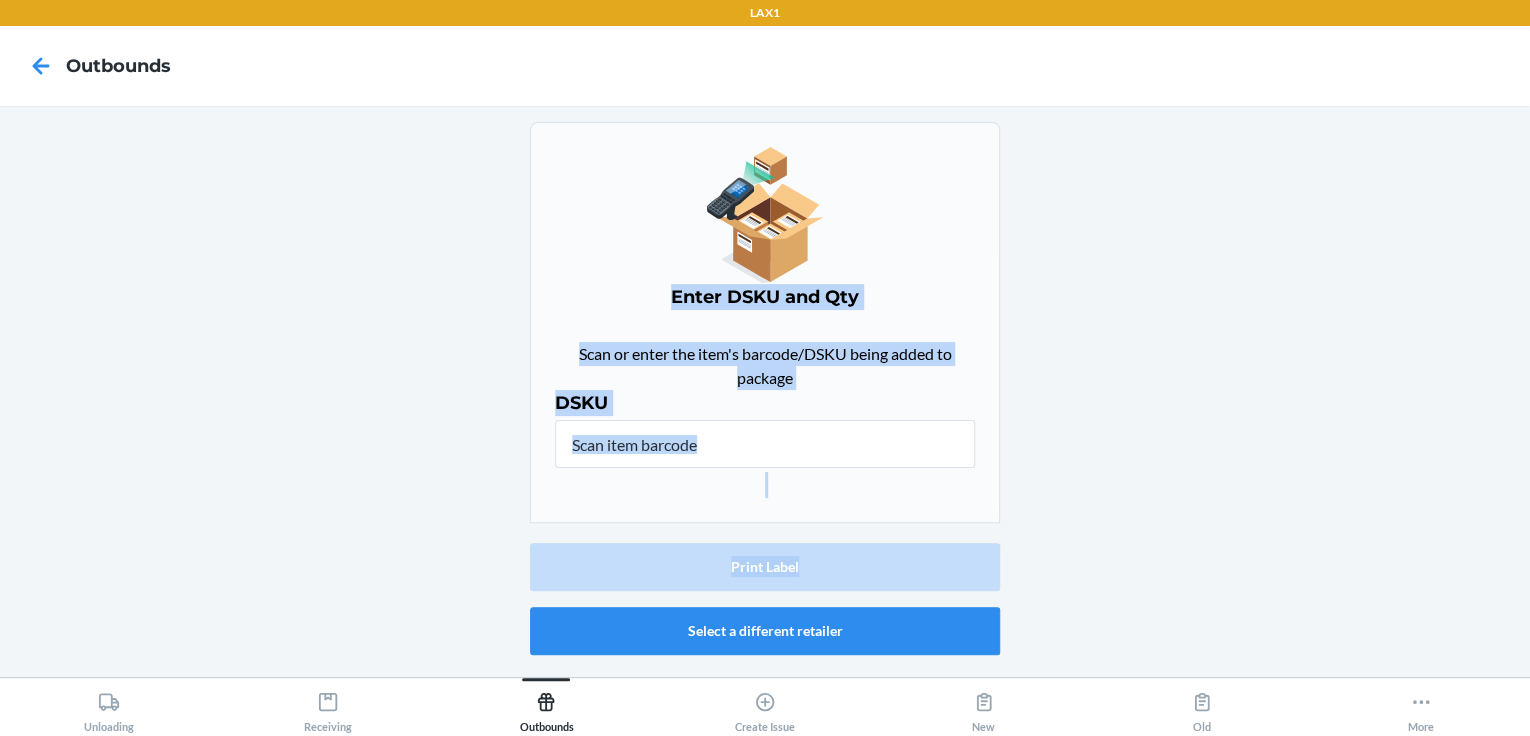 drag, startPoint x: 598, startPoint y: 295, endPoint x: 581, endPoint y: 407, distance: 113.28283 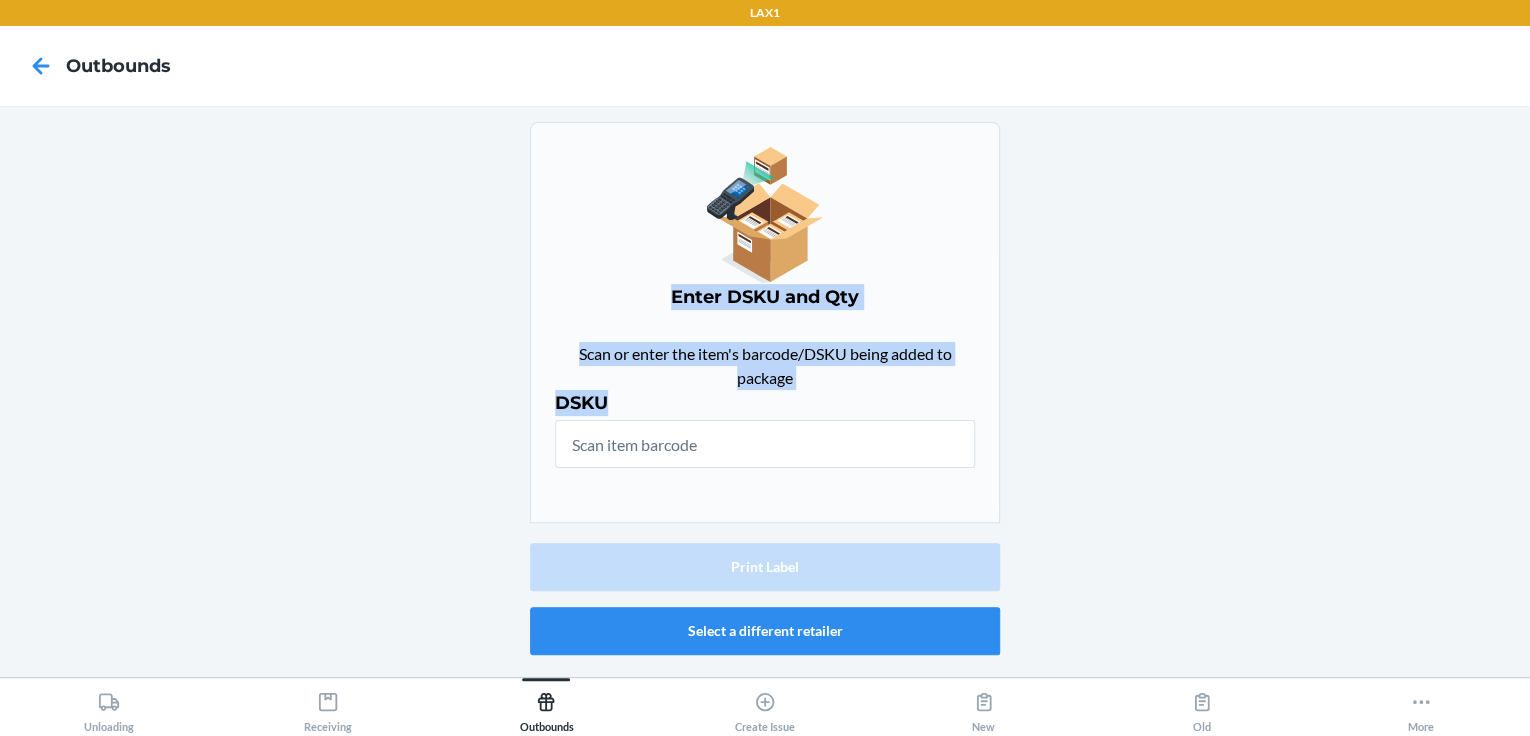 click on "Enter DSKU and Qty Scan or enter the item's barcode/DSKU being added to package DSKU Print Label Select a different retailer" at bounding box center [765, 391] 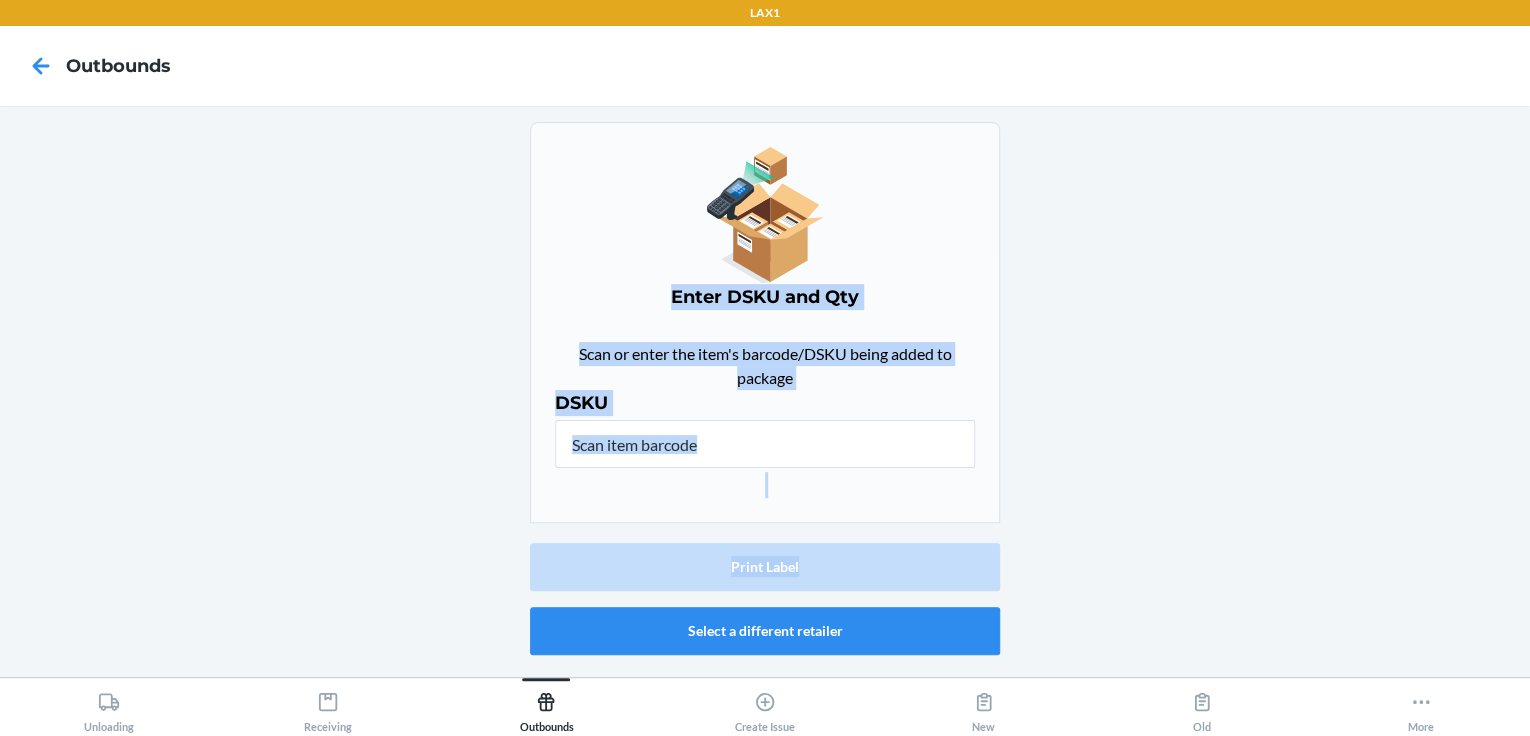 click on "Enter DSKU and Qty Scan or enter the item's barcode/DSKU being added to package DSKU Print Label Select a different retailer" at bounding box center [765, 392] 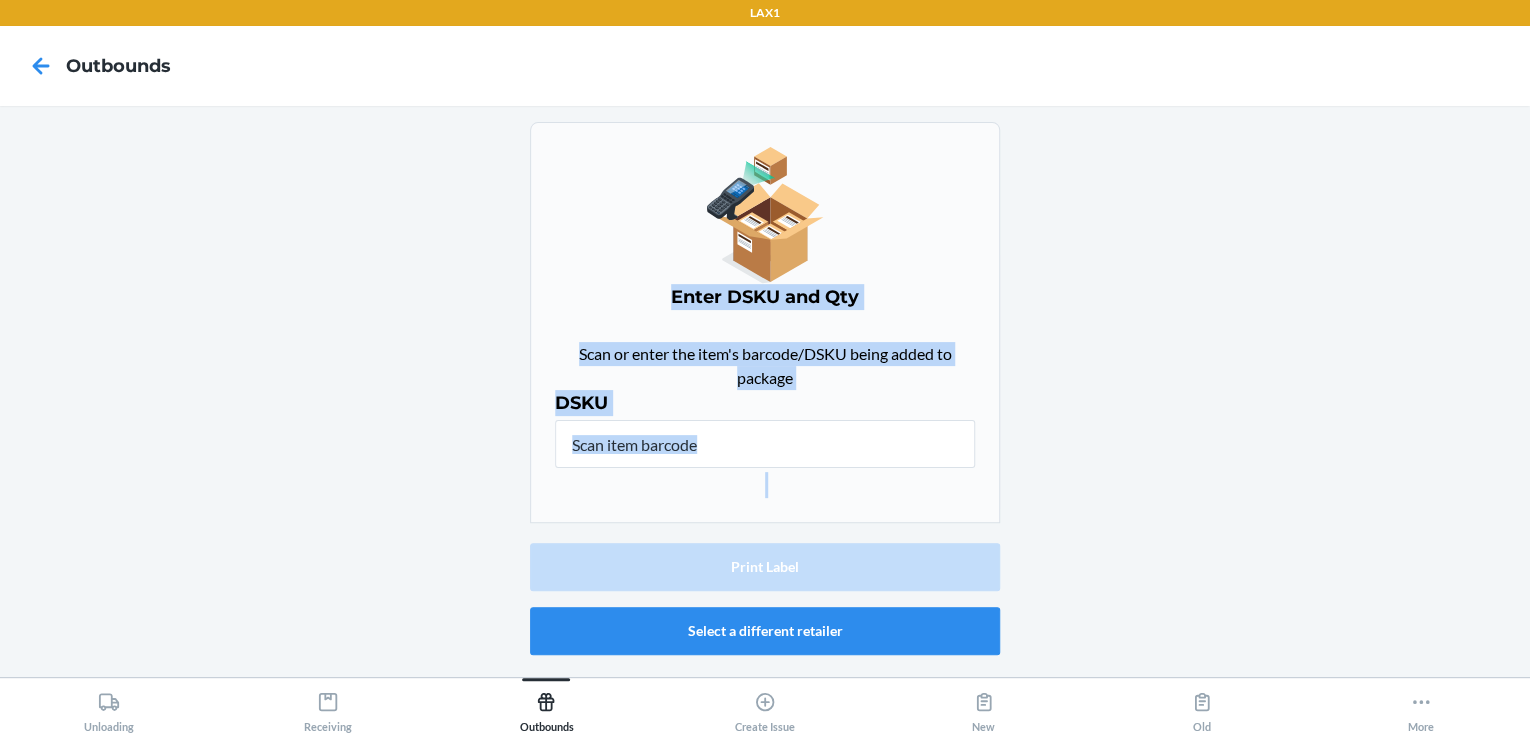click on "Enter DSKU and Qty Scan or enter the item's barcode/DSKU being added to package DSKU Print Label Select a different retailer" at bounding box center [765, 392] 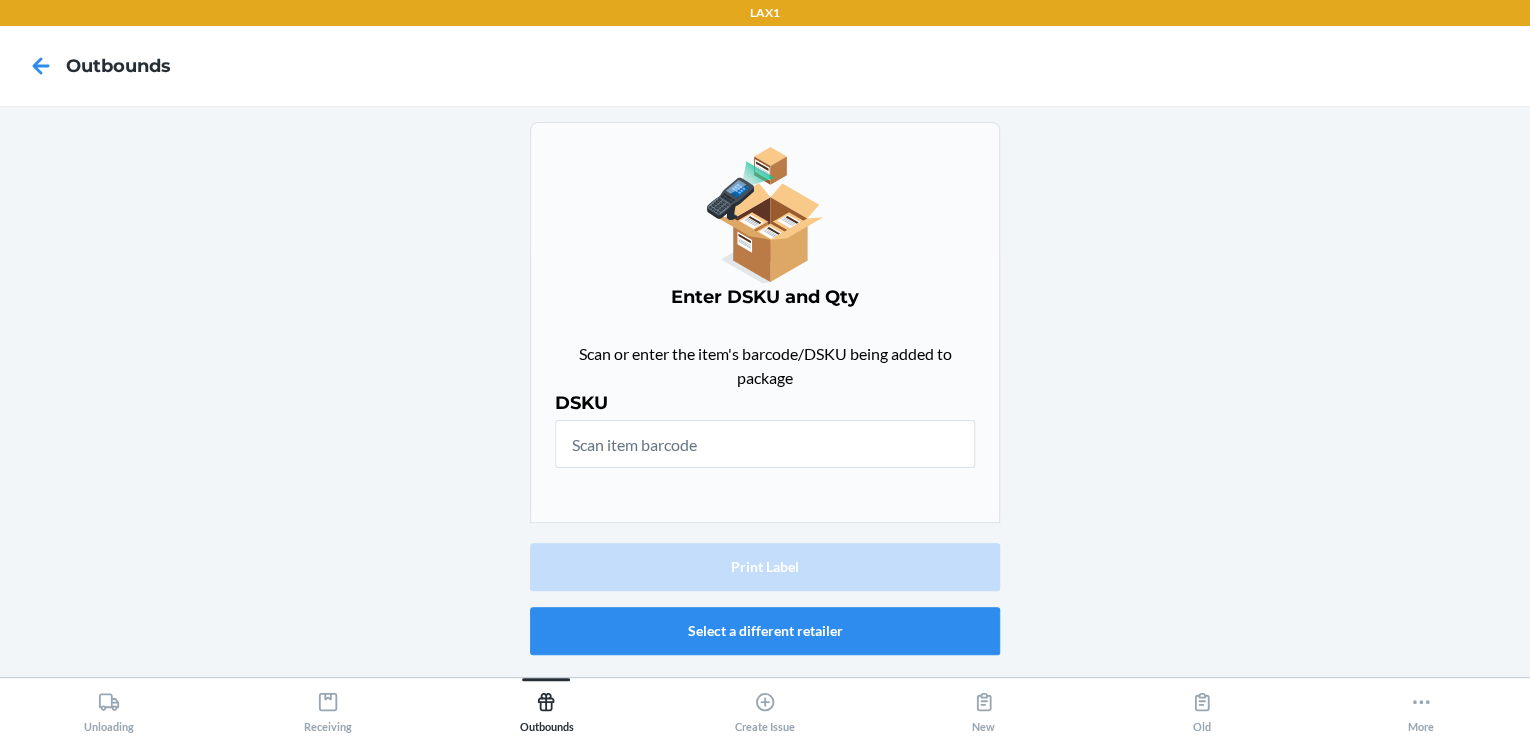 click on "Enter DSKU and Qty Scan or enter the item's barcode/DSKU being added to package DSKU Print Label Select a different retailer" at bounding box center (765, 391) 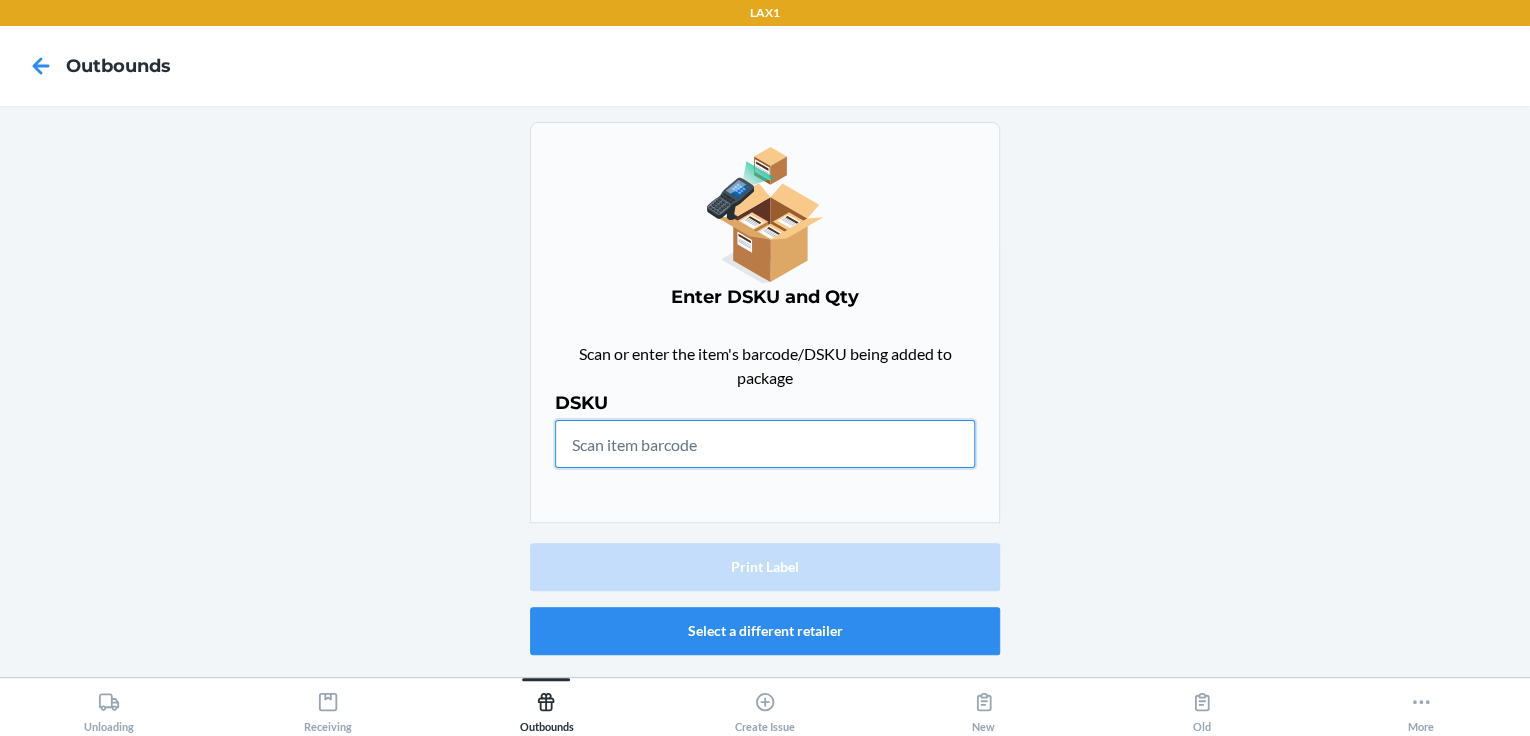 click at bounding box center [765, 444] 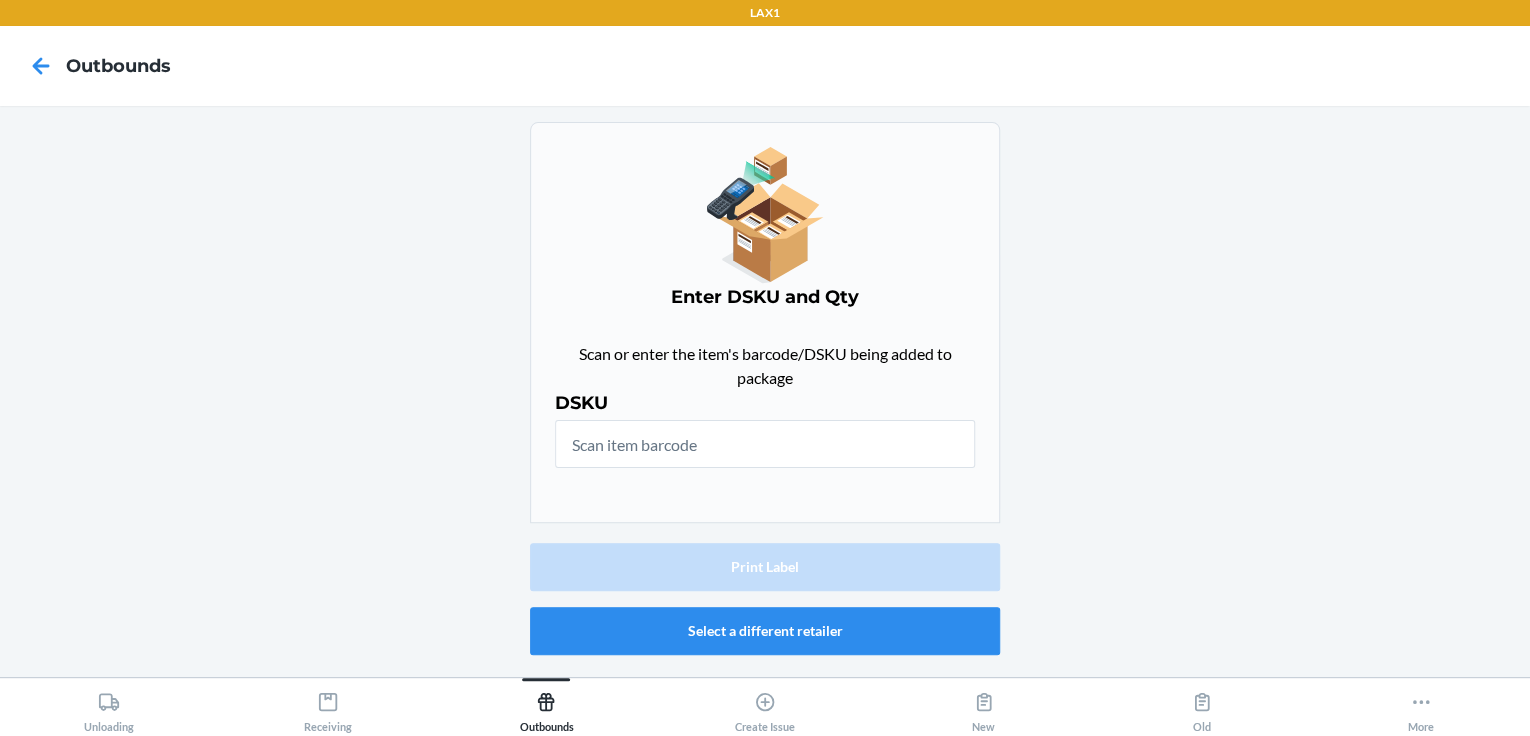 click on "Enter DSKU and Qty Scan or enter the item's barcode/DSKU being added to package DSKU Print Label Select a different retailer" at bounding box center (765, 391) 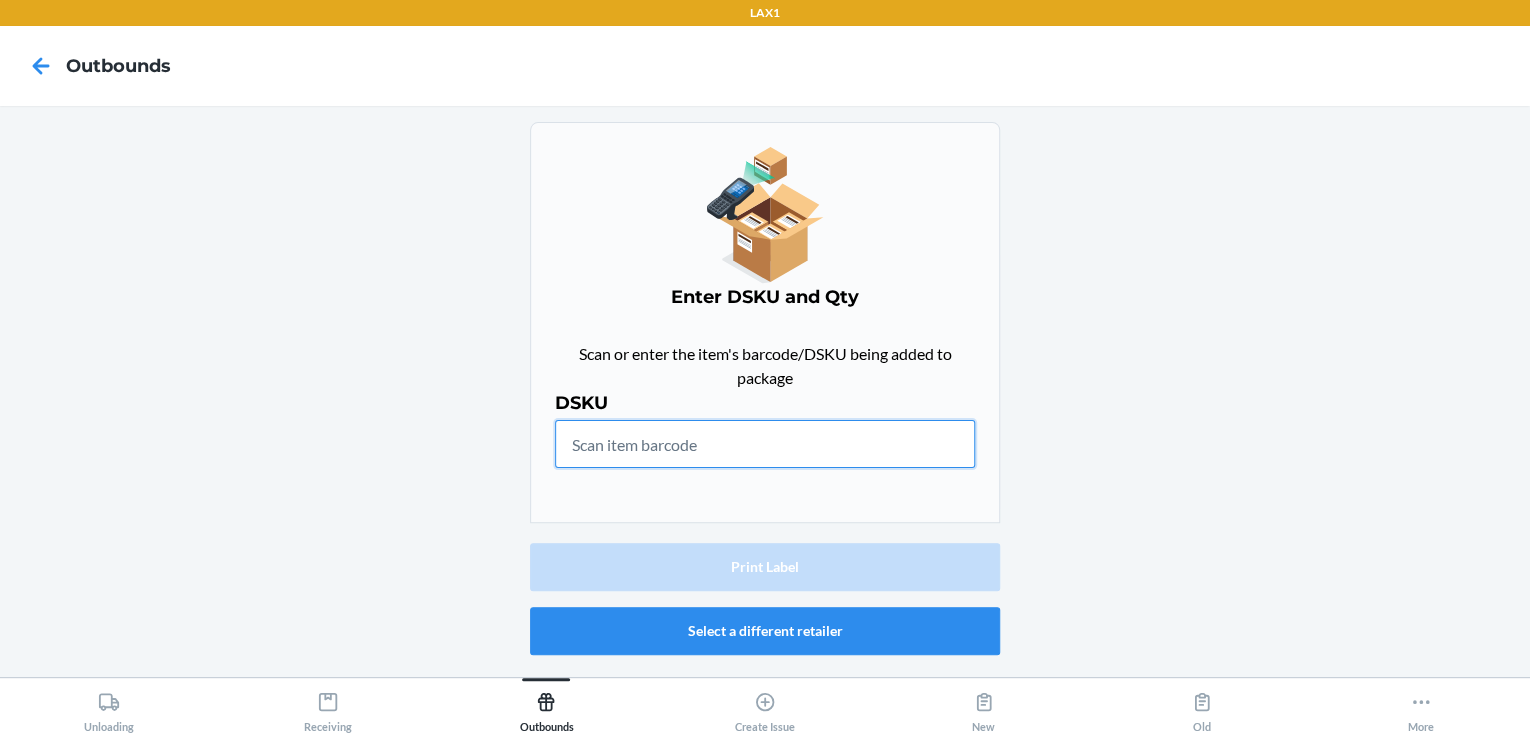 click at bounding box center (765, 444) 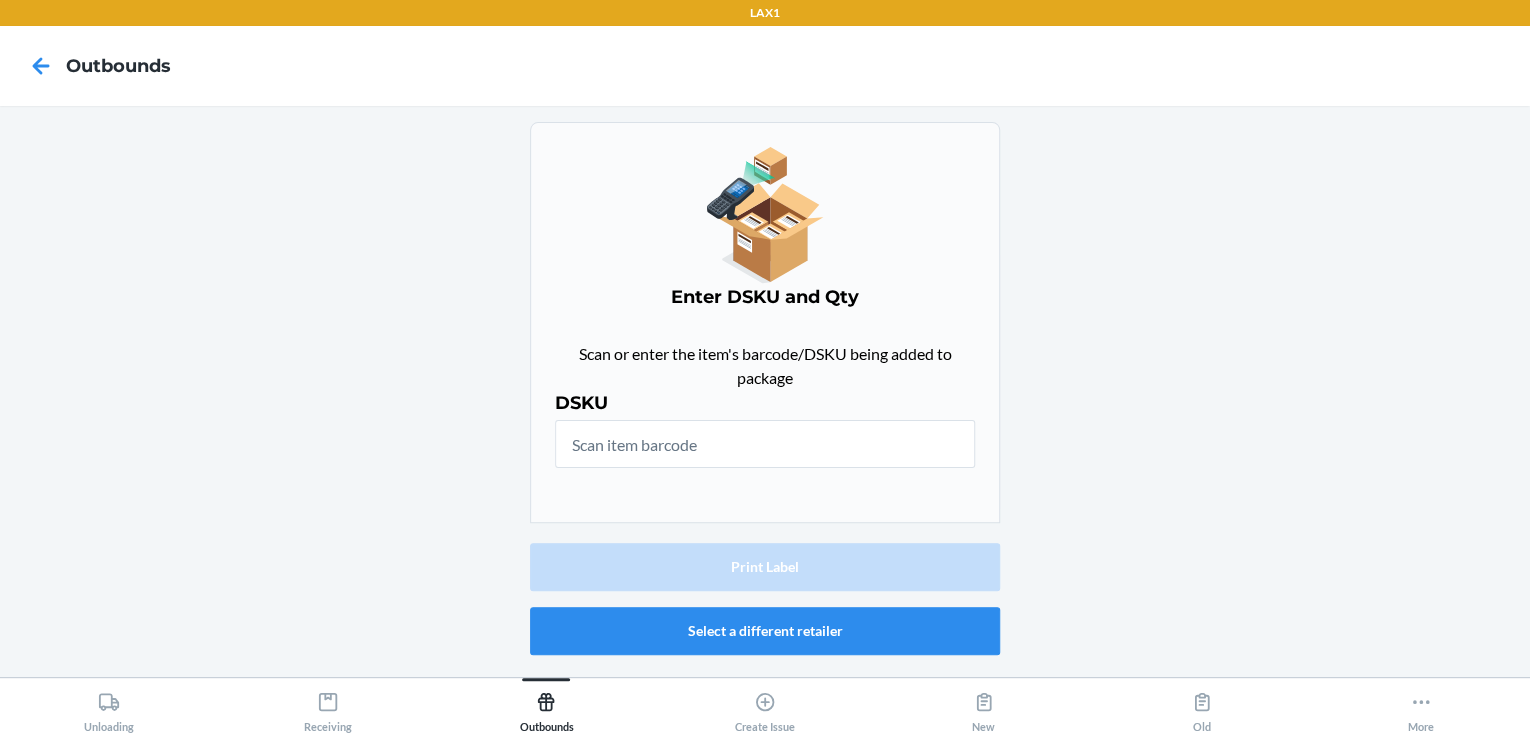 click on "DSKU" at bounding box center [765, 444] 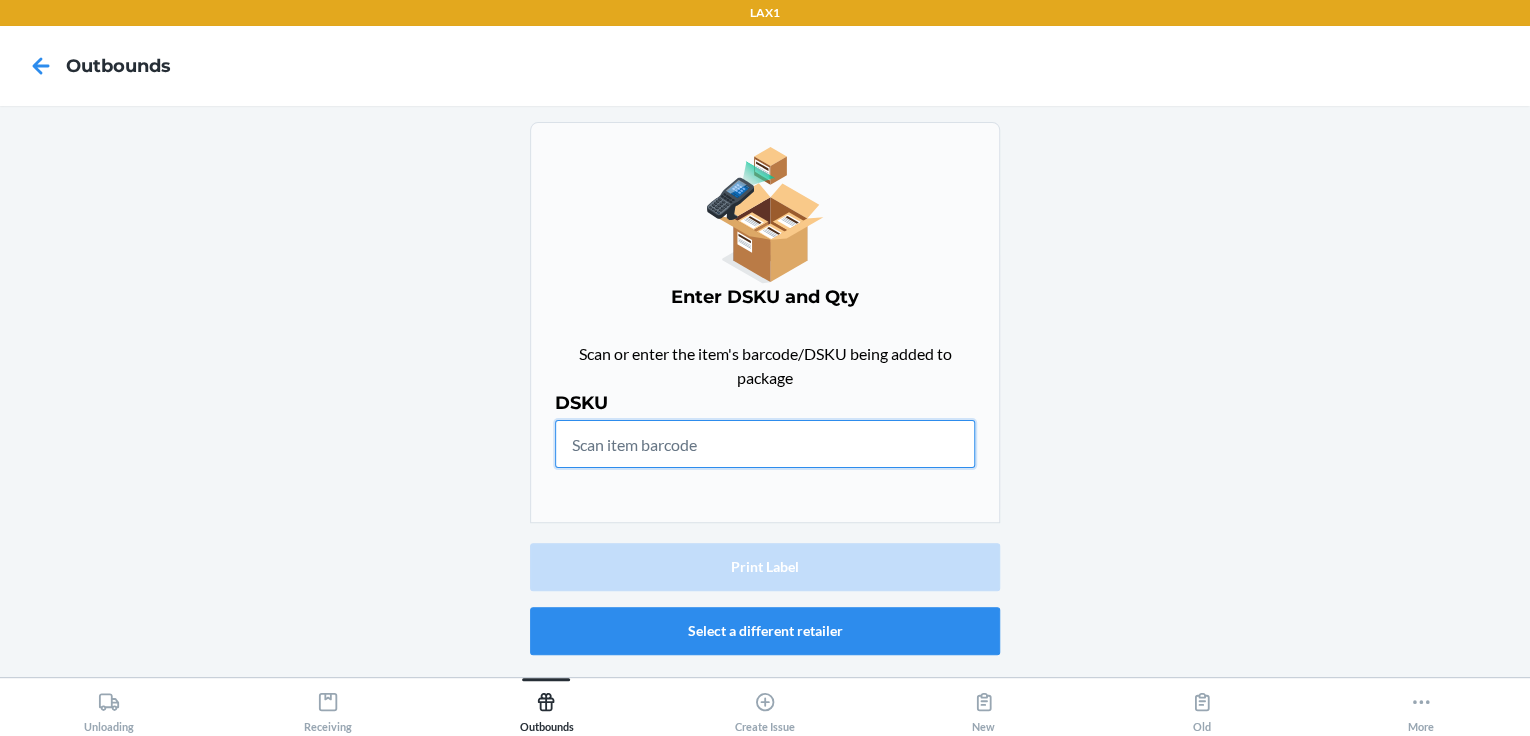 click at bounding box center (765, 444) 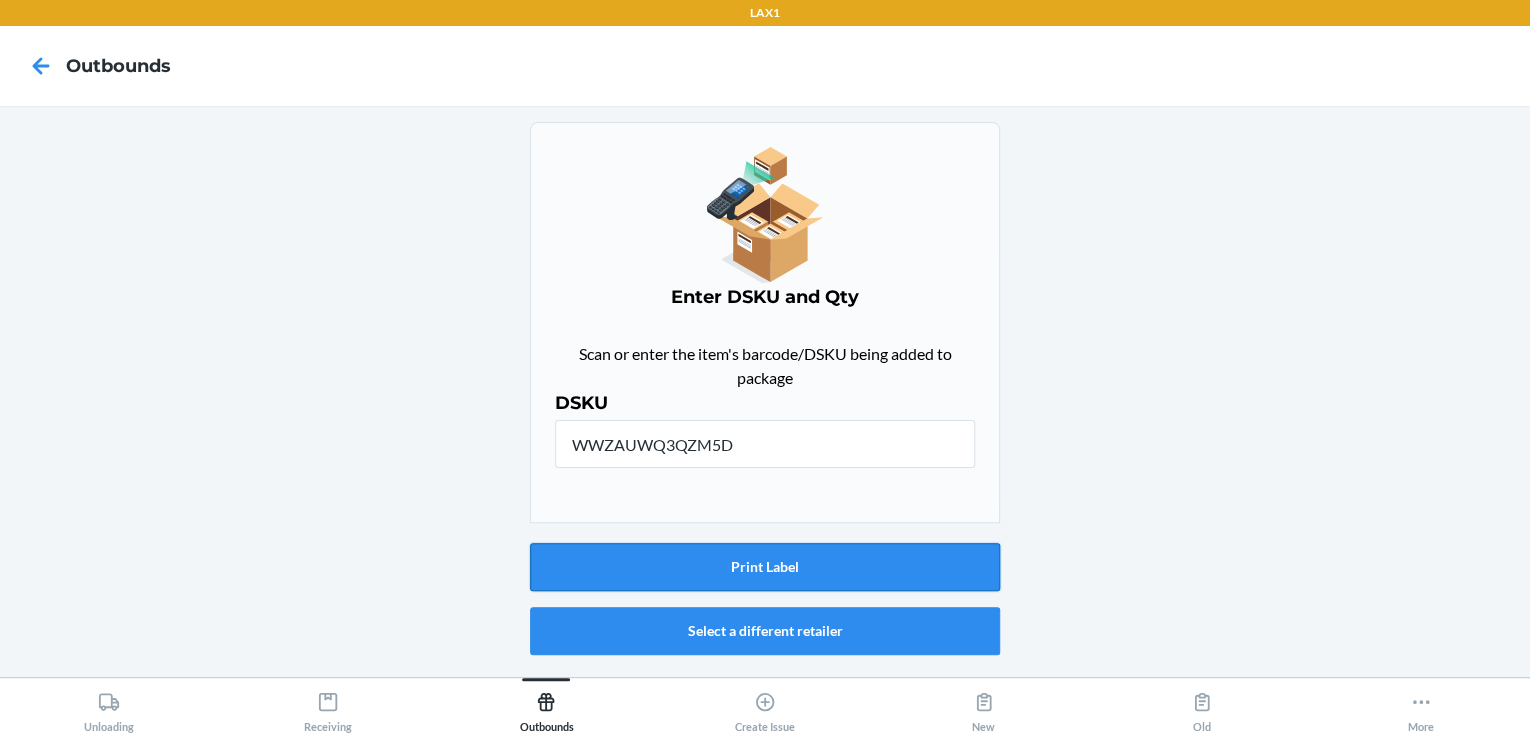 click on "Print Label" at bounding box center [765, 567] 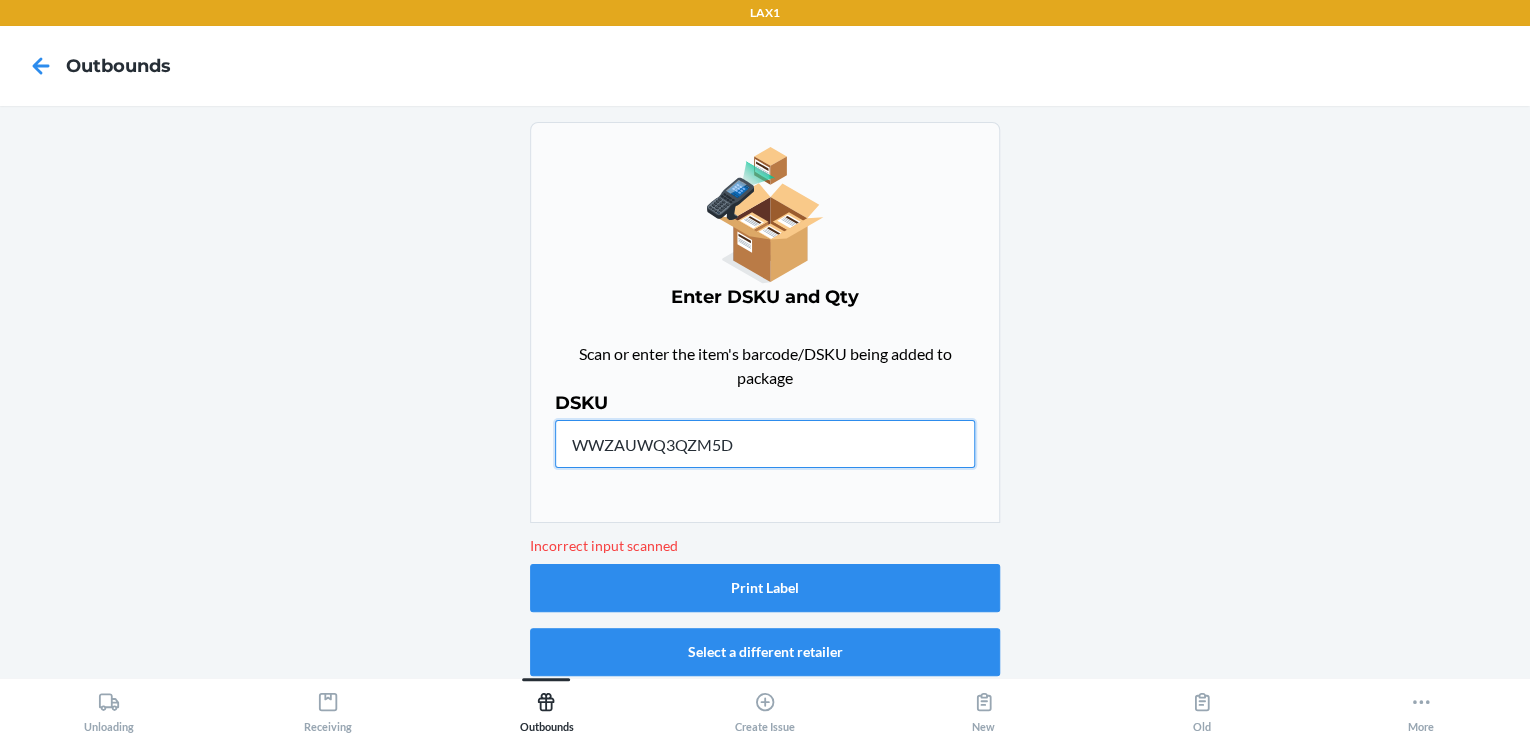 click on "WWZAUWQ3QZM5D" at bounding box center (765, 444) 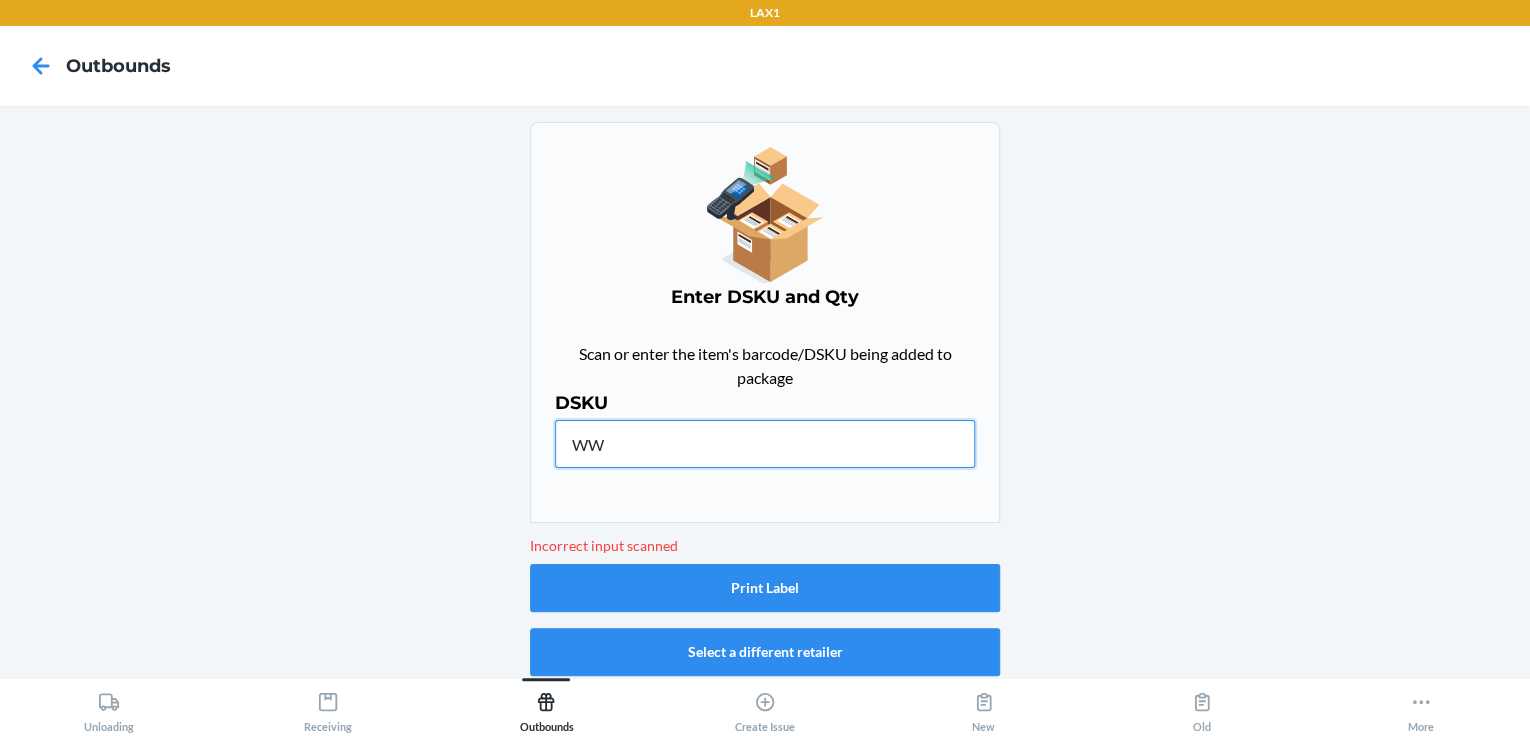 type on "W" 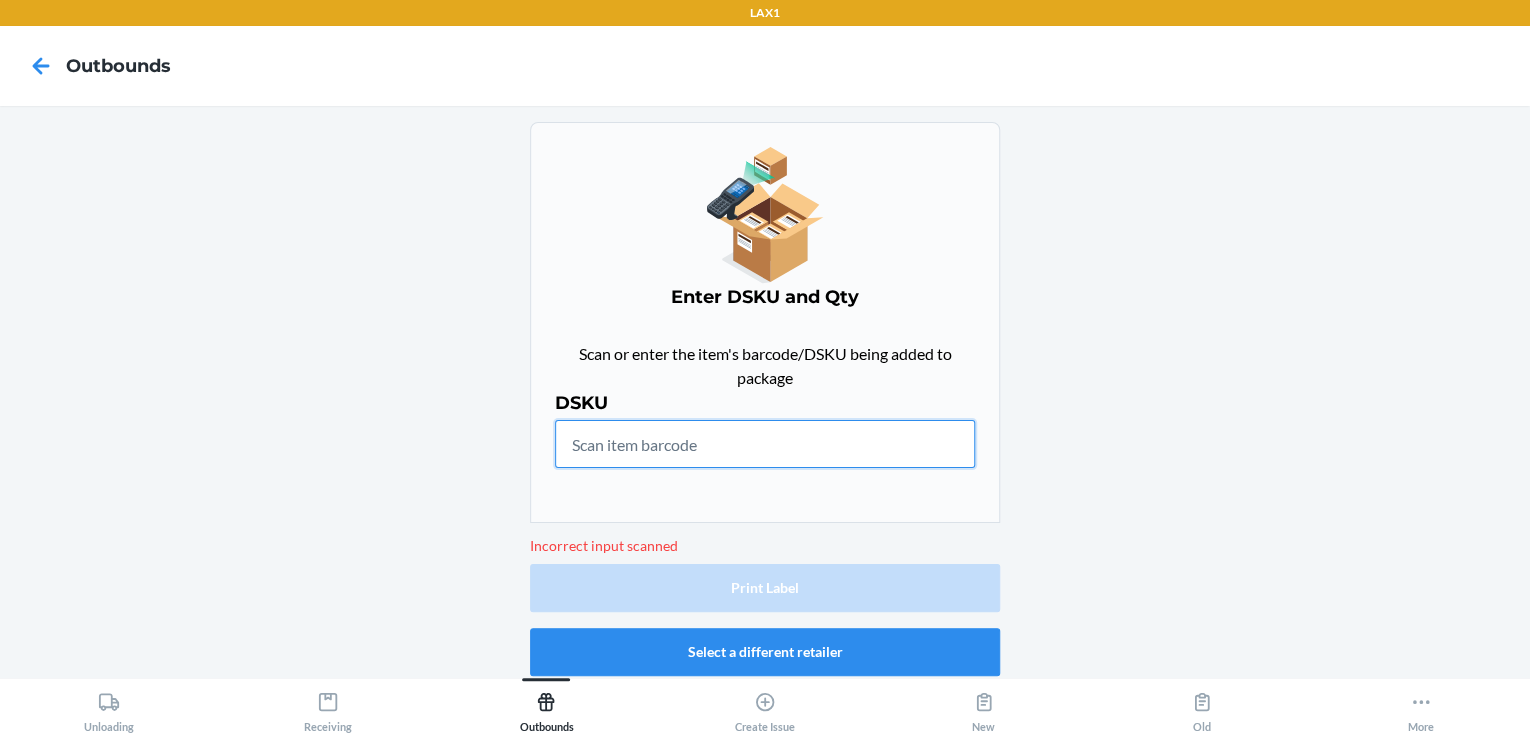 scroll, scrollTop: 5, scrollLeft: 0, axis: vertical 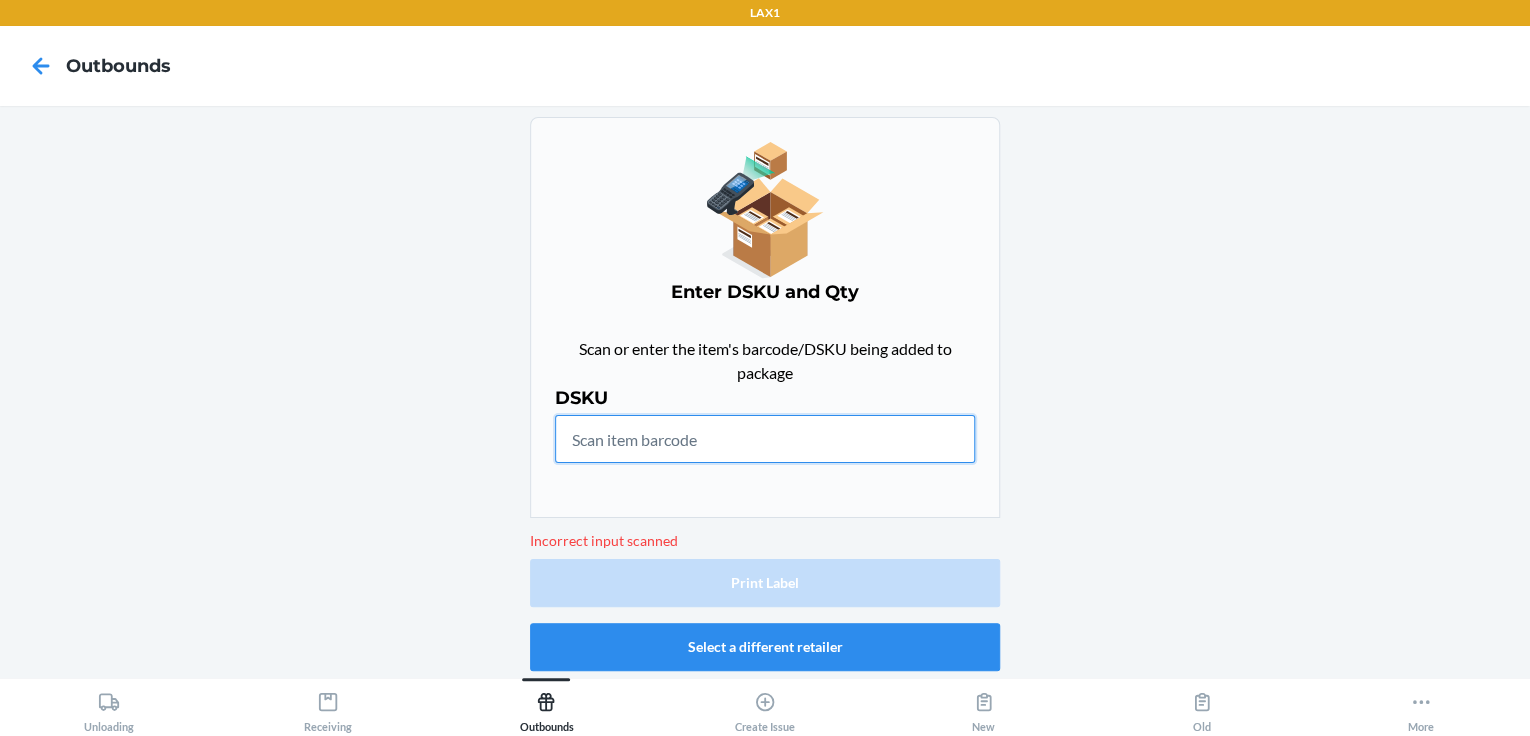 click at bounding box center [765, 439] 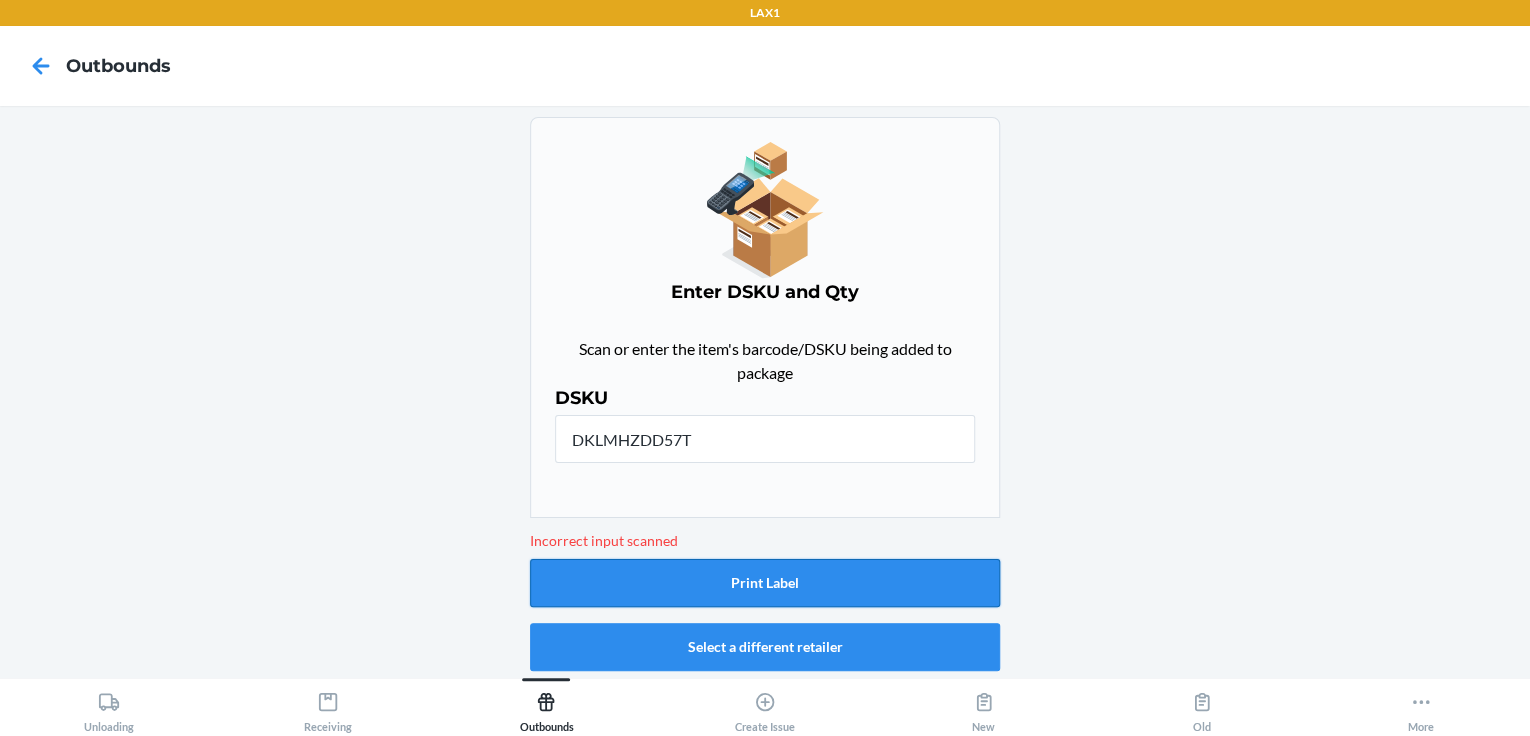 click on "Print Label" at bounding box center [765, 583] 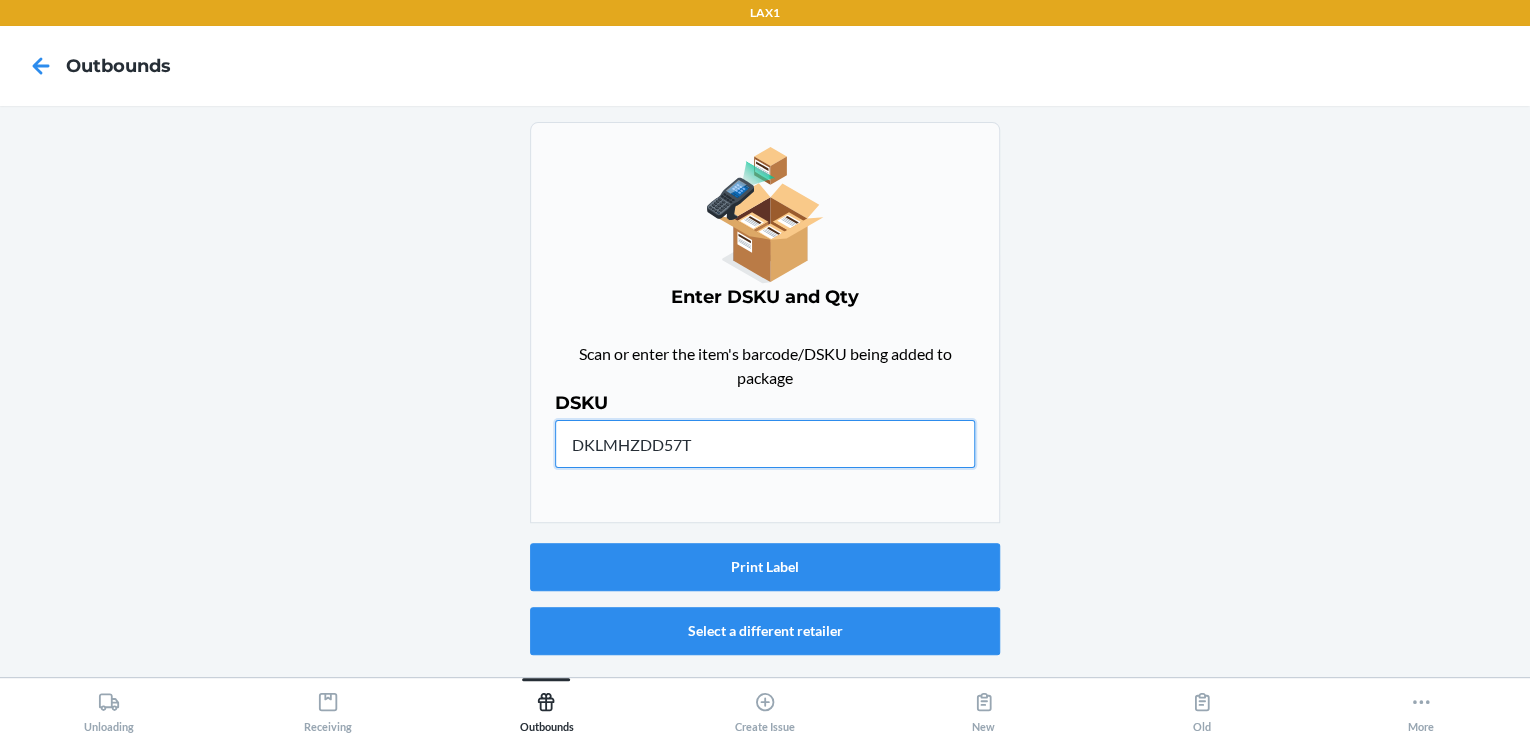 drag, startPoint x: 779, startPoint y: 446, endPoint x: 362, endPoint y: 452, distance: 417.04315 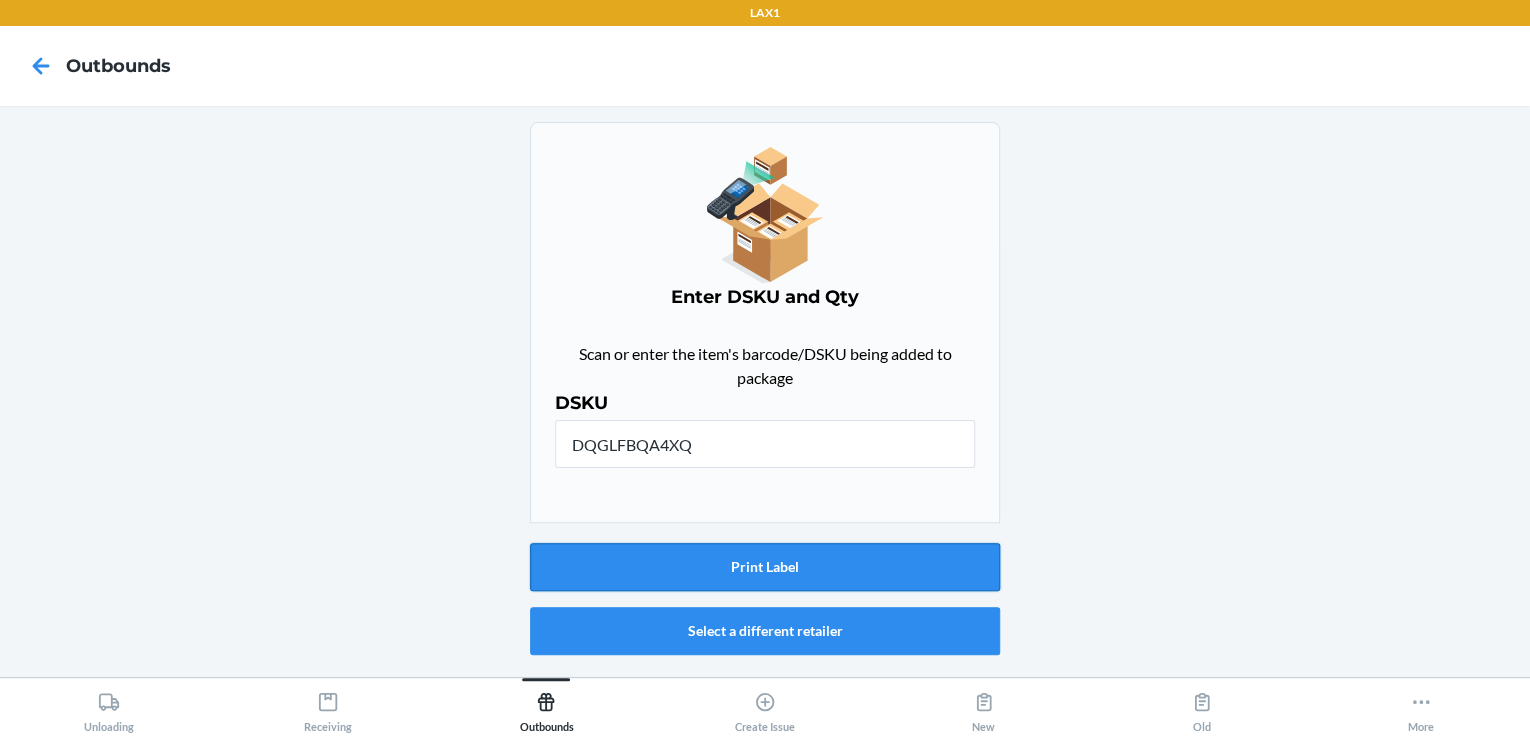 click on "Print Label" at bounding box center (765, 567) 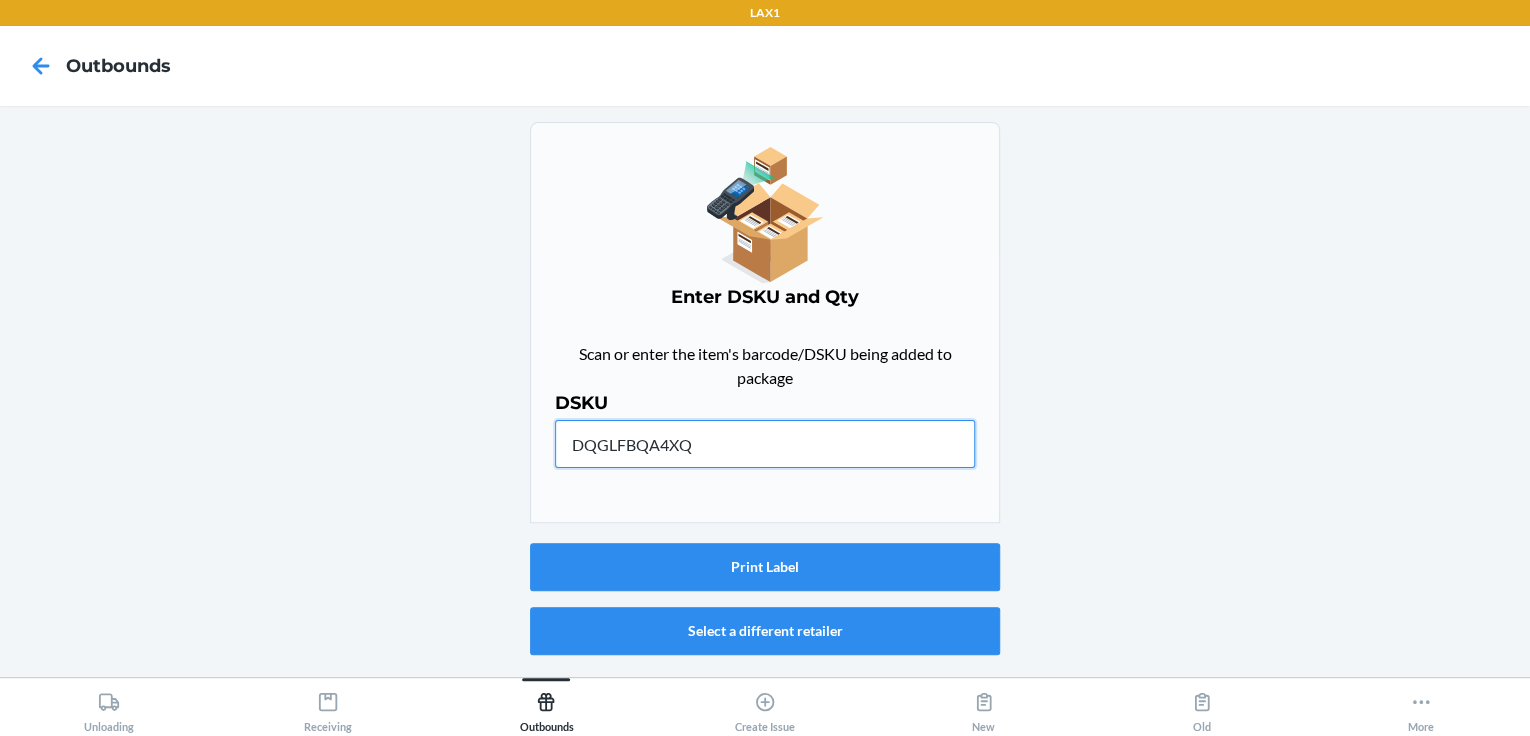drag, startPoint x: 685, startPoint y: 437, endPoint x: 426, endPoint y: 438, distance: 259.00192 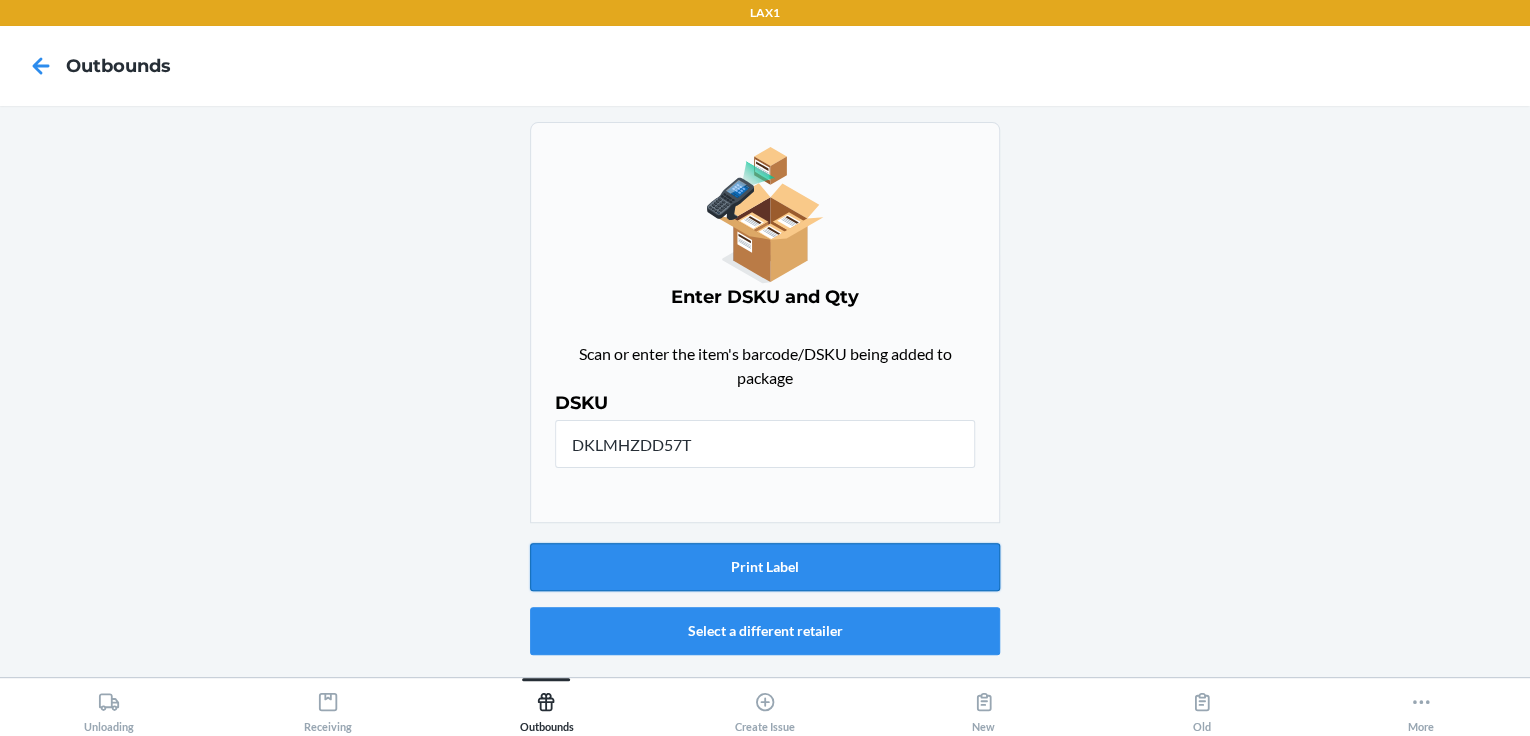click on "Print Label" at bounding box center [765, 567] 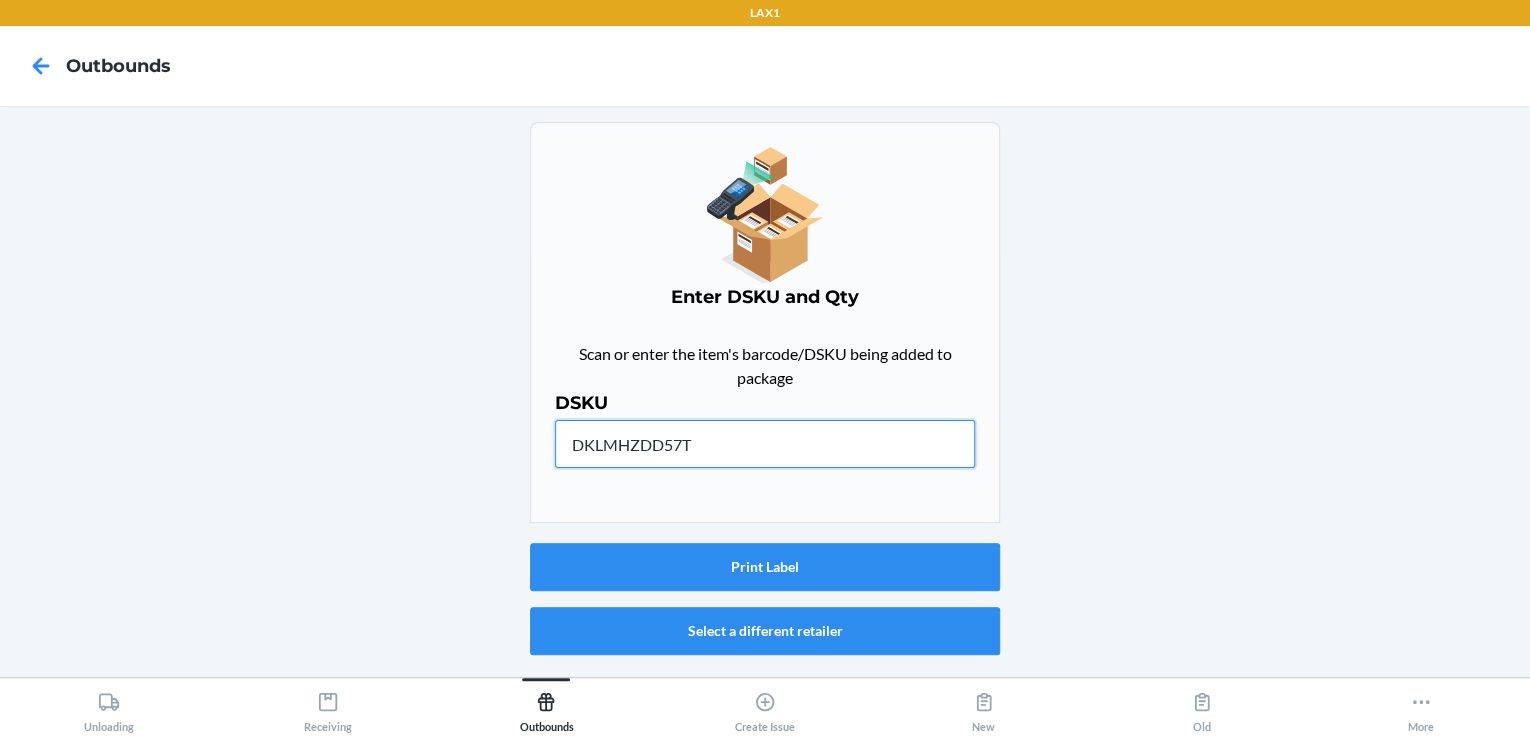 drag, startPoint x: 707, startPoint y: 435, endPoint x: 337, endPoint y: 441, distance: 370.04865 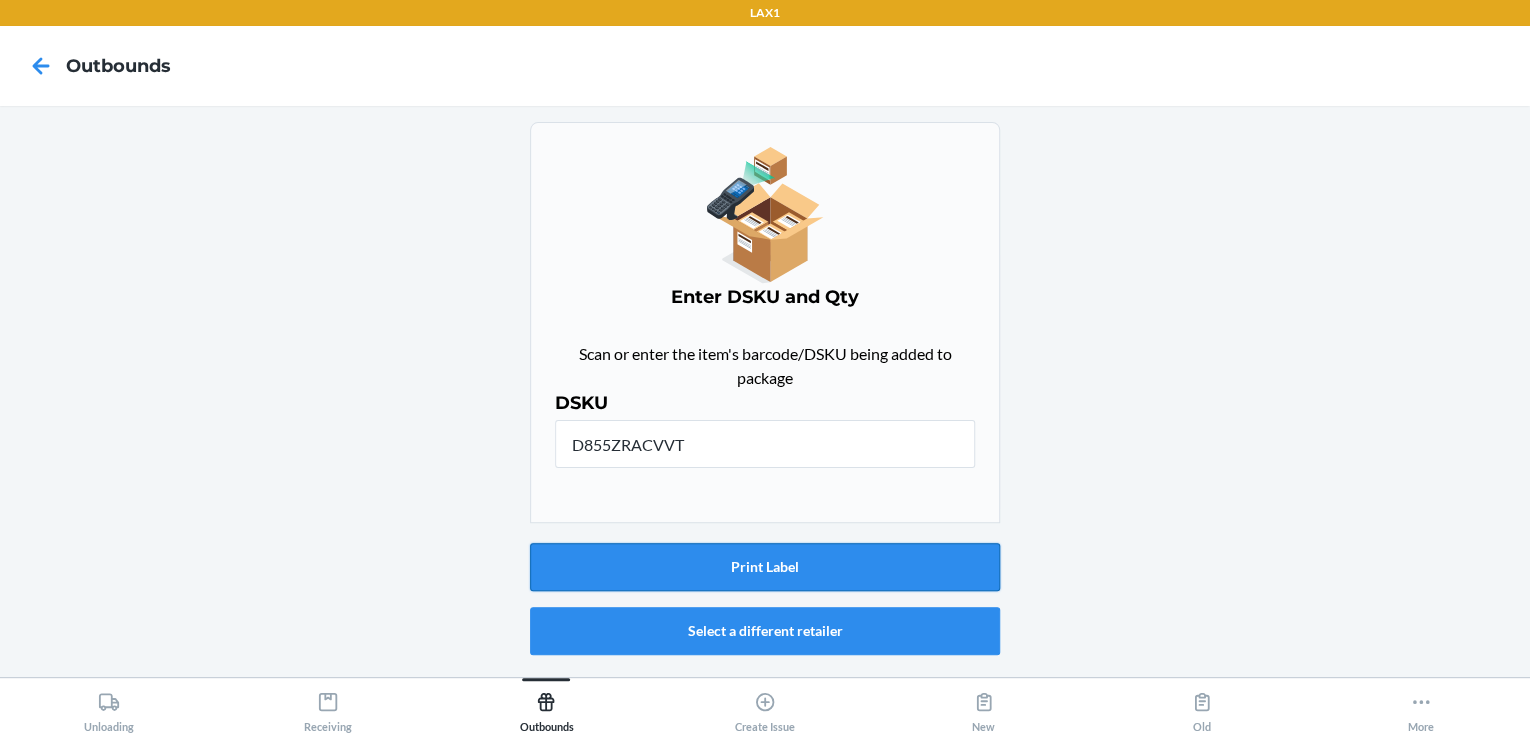 click on "Print Label" at bounding box center [765, 567] 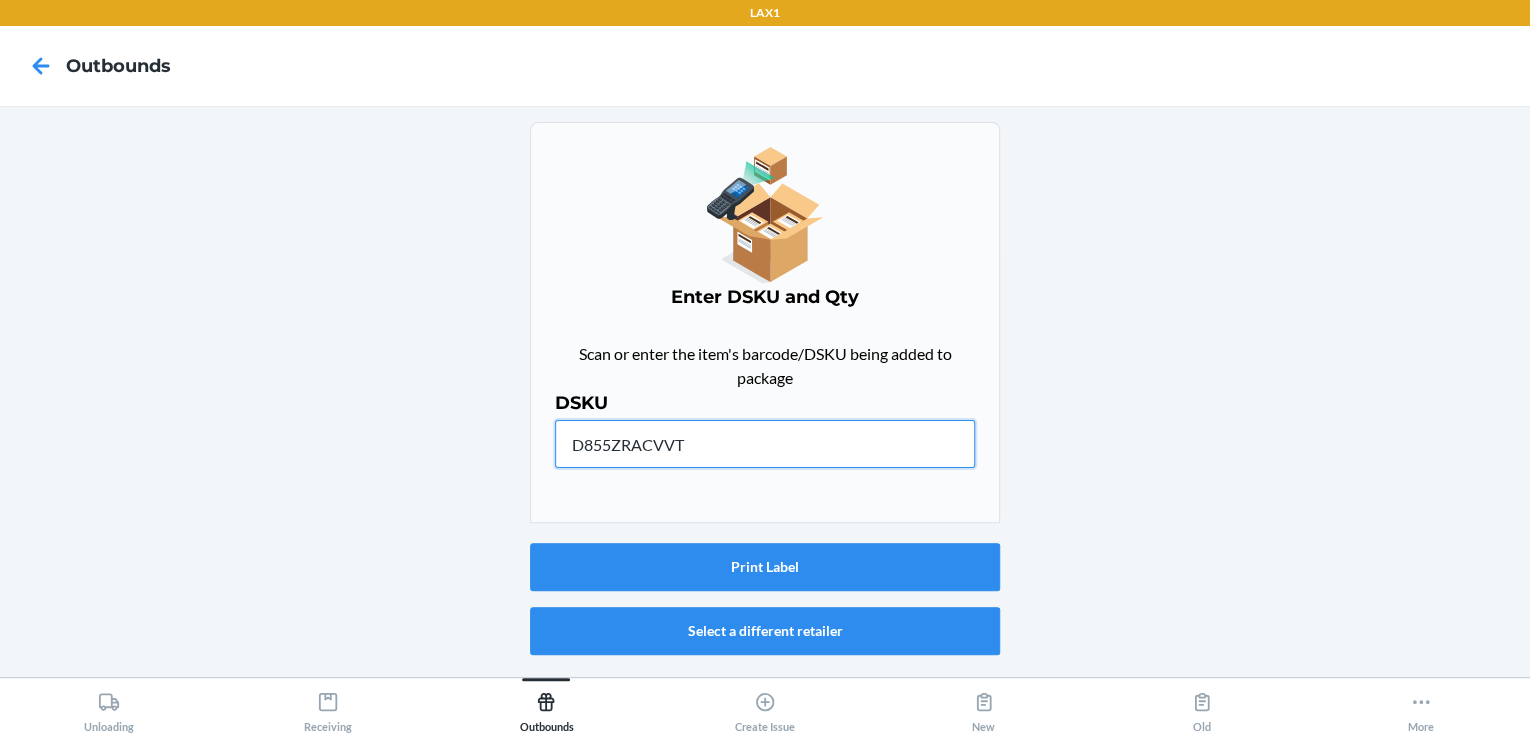 drag, startPoint x: 728, startPoint y: 430, endPoint x: 538, endPoint y: 460, distance: 192.35384 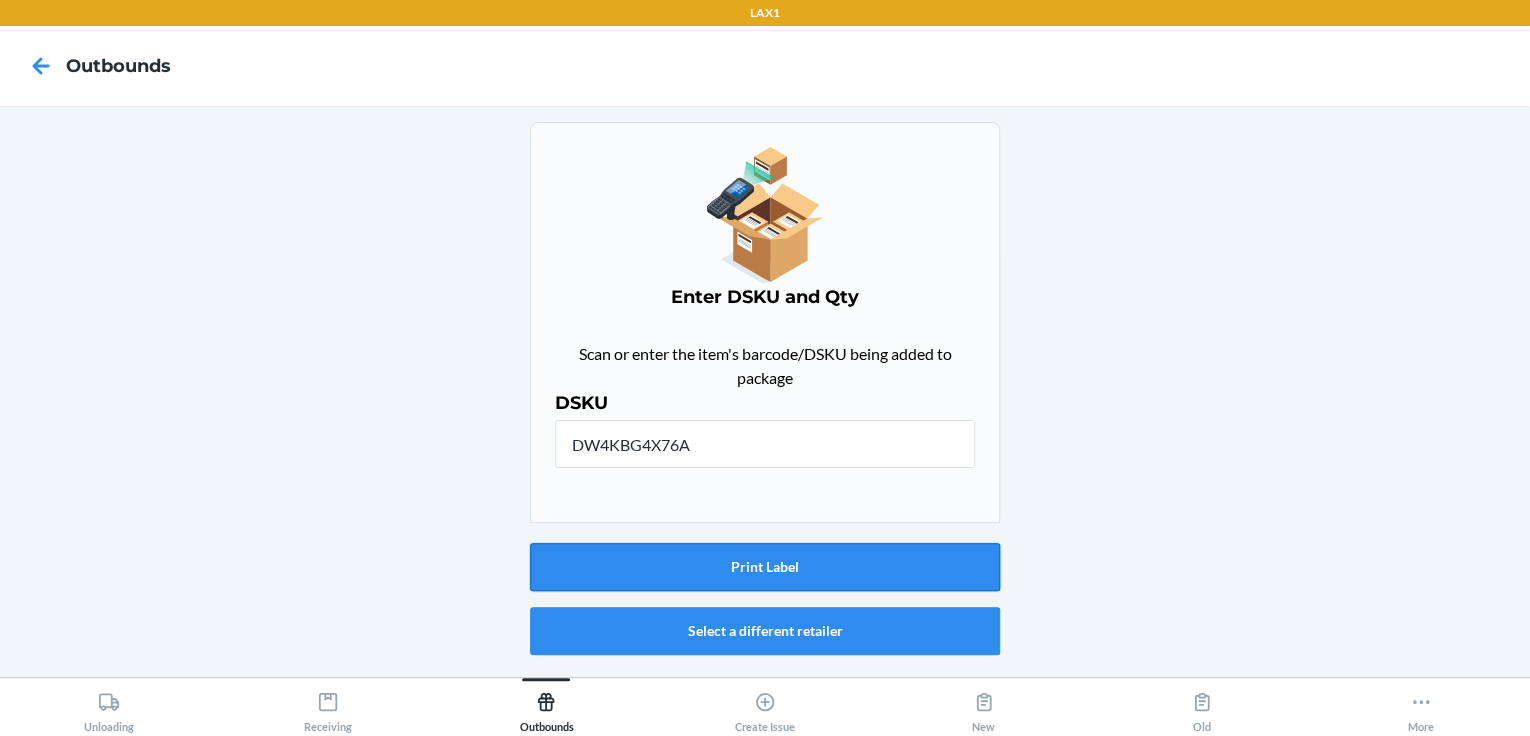 click on "Print Label" at bounding box center [765, 567] 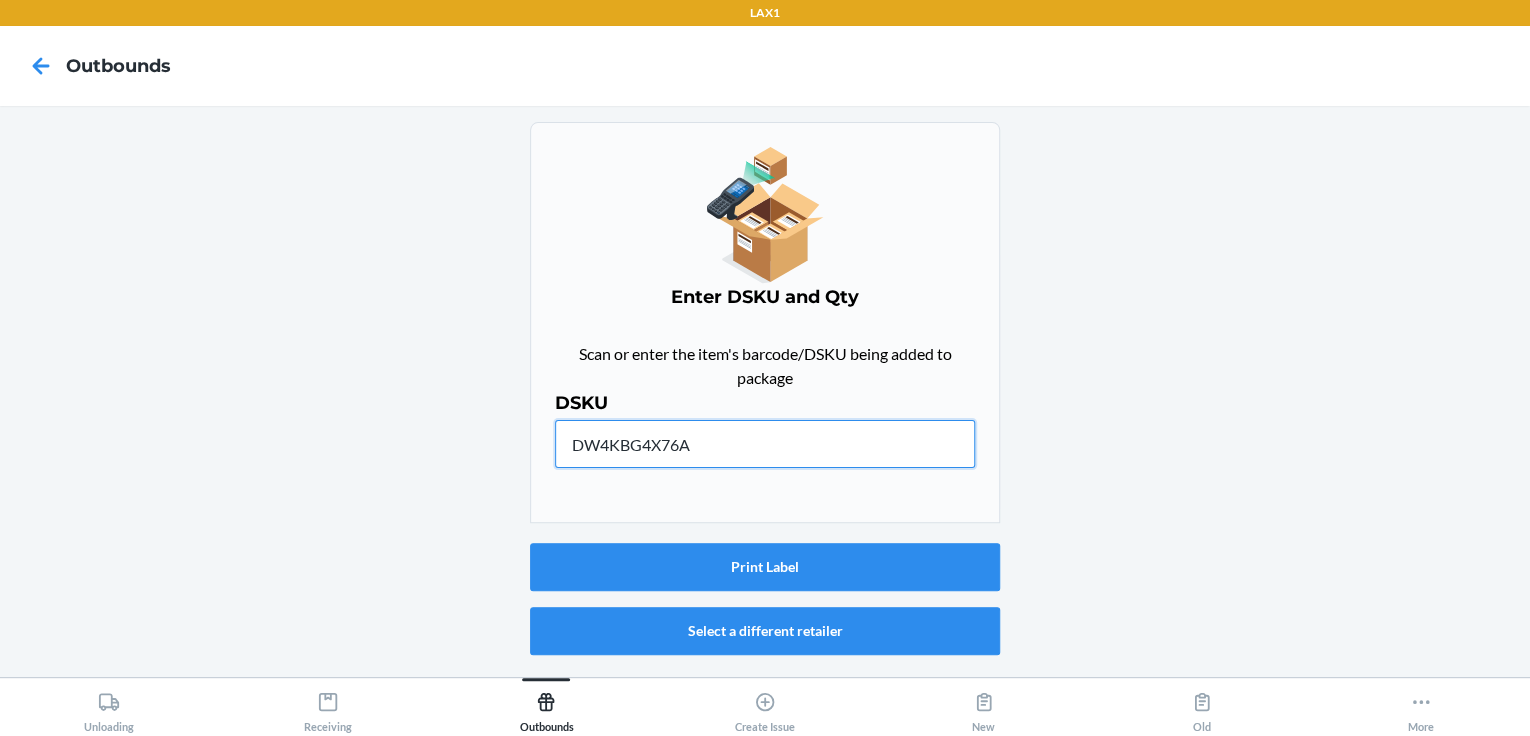 drag, startPoint x: 712, startPoint y: 432, endPoint x: 93, endPoint y: 450, distance: 619.26166 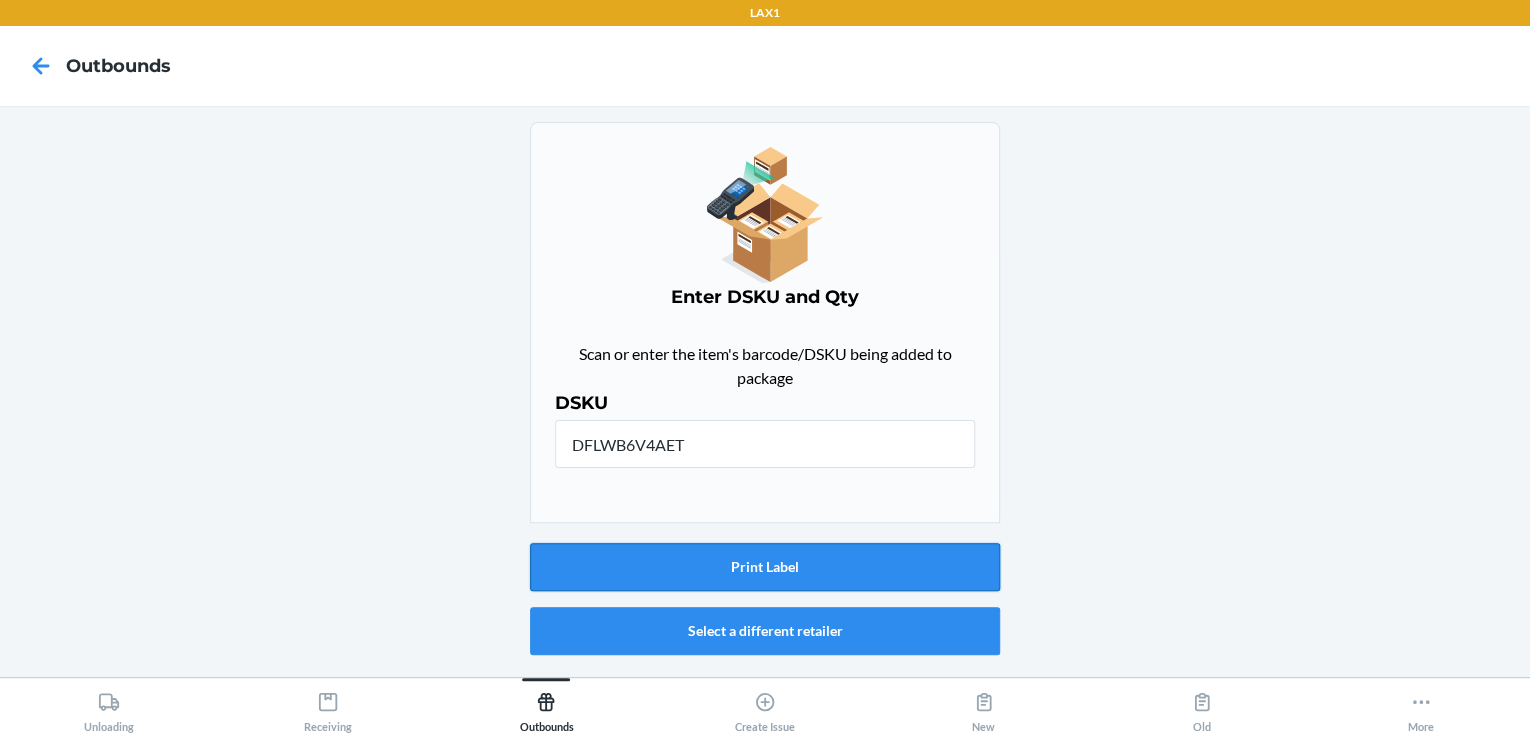 click on "Print Label" at bounding box center (765, 567) 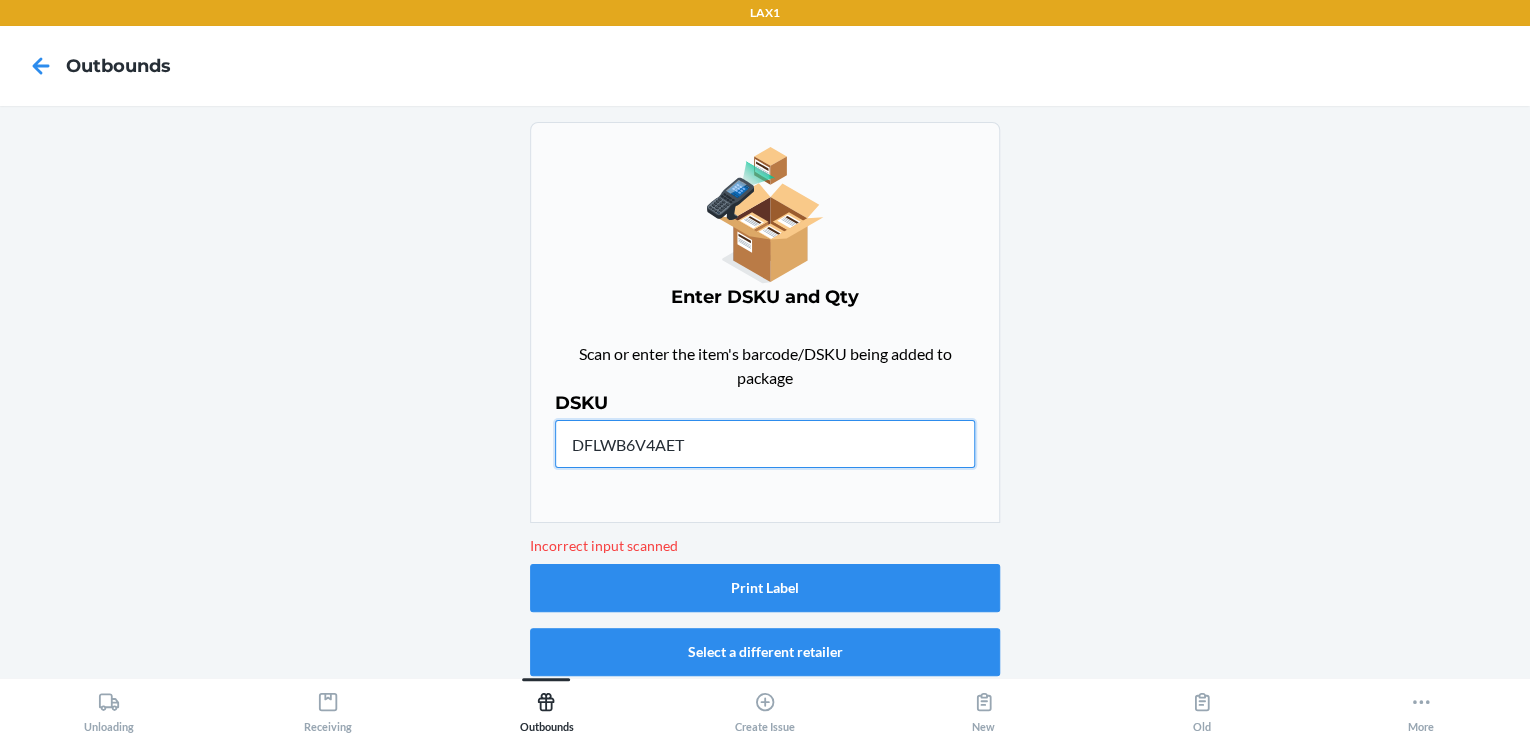drag, startPoint x: 656, startPoint y: 432, endPoint x: 434, endPoint y: 432, distance: 222 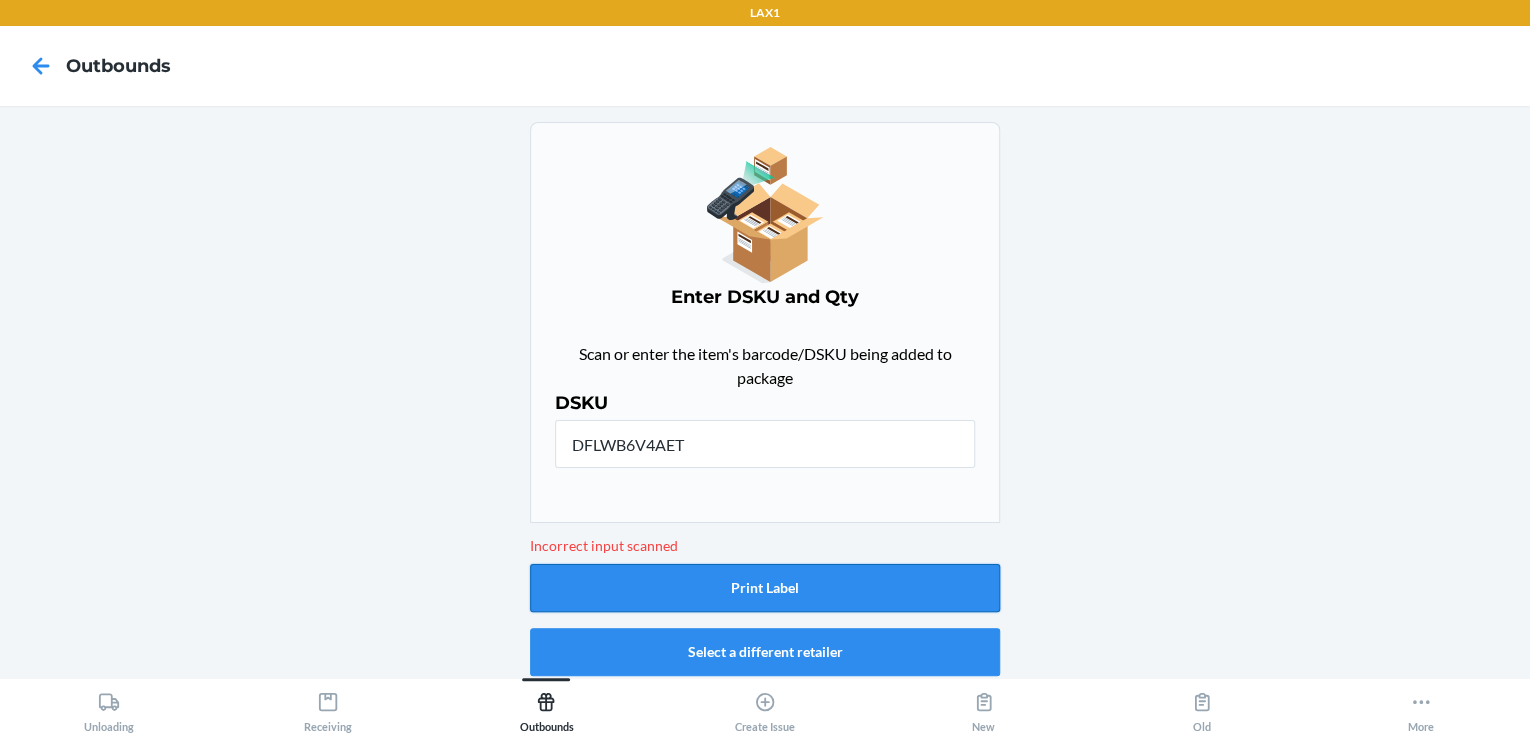 click on "Print Label" at bounding box center [765, 588] 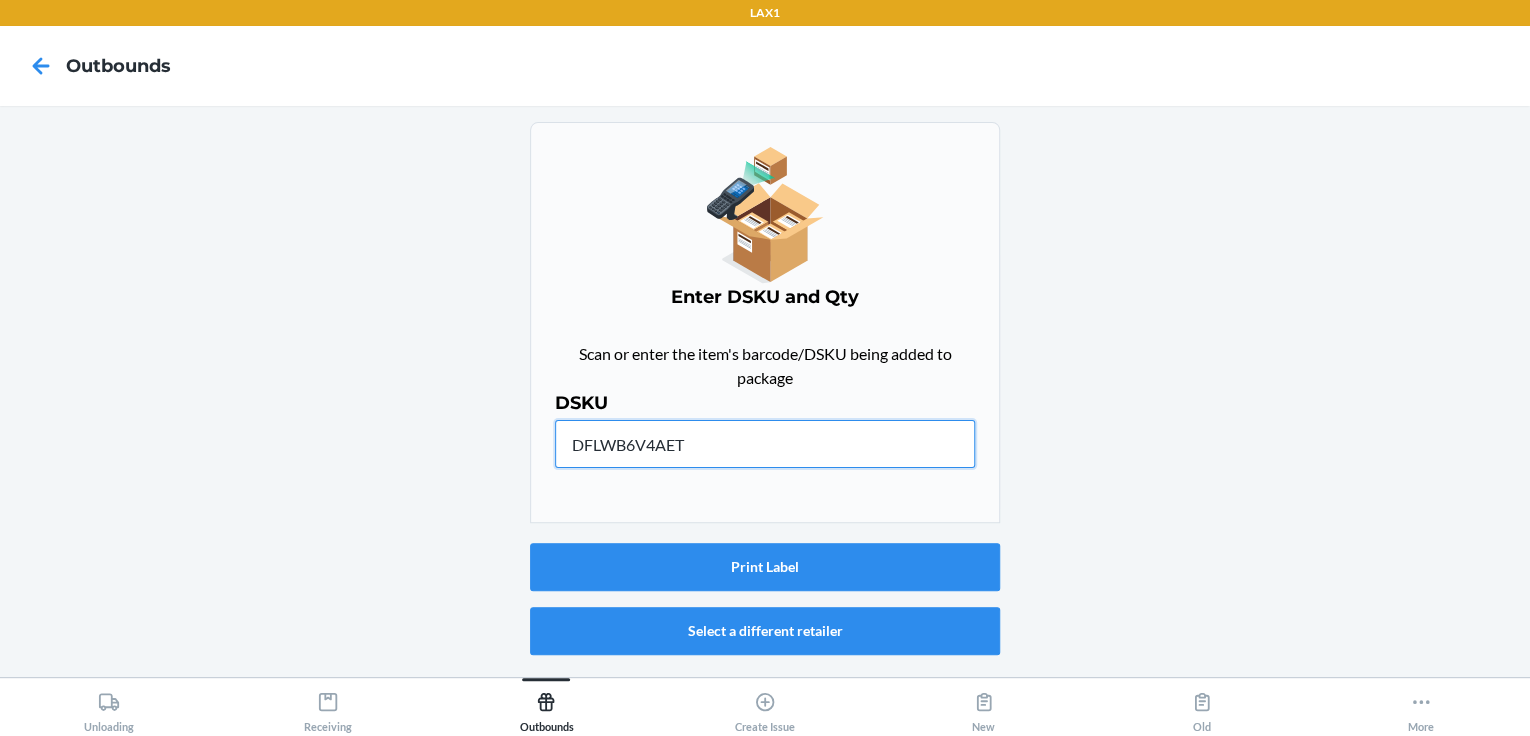 drag, startPoint x: 692, startPoint y: 440, endPoint x: 340, endPoint y: 436, distance: 352.02274 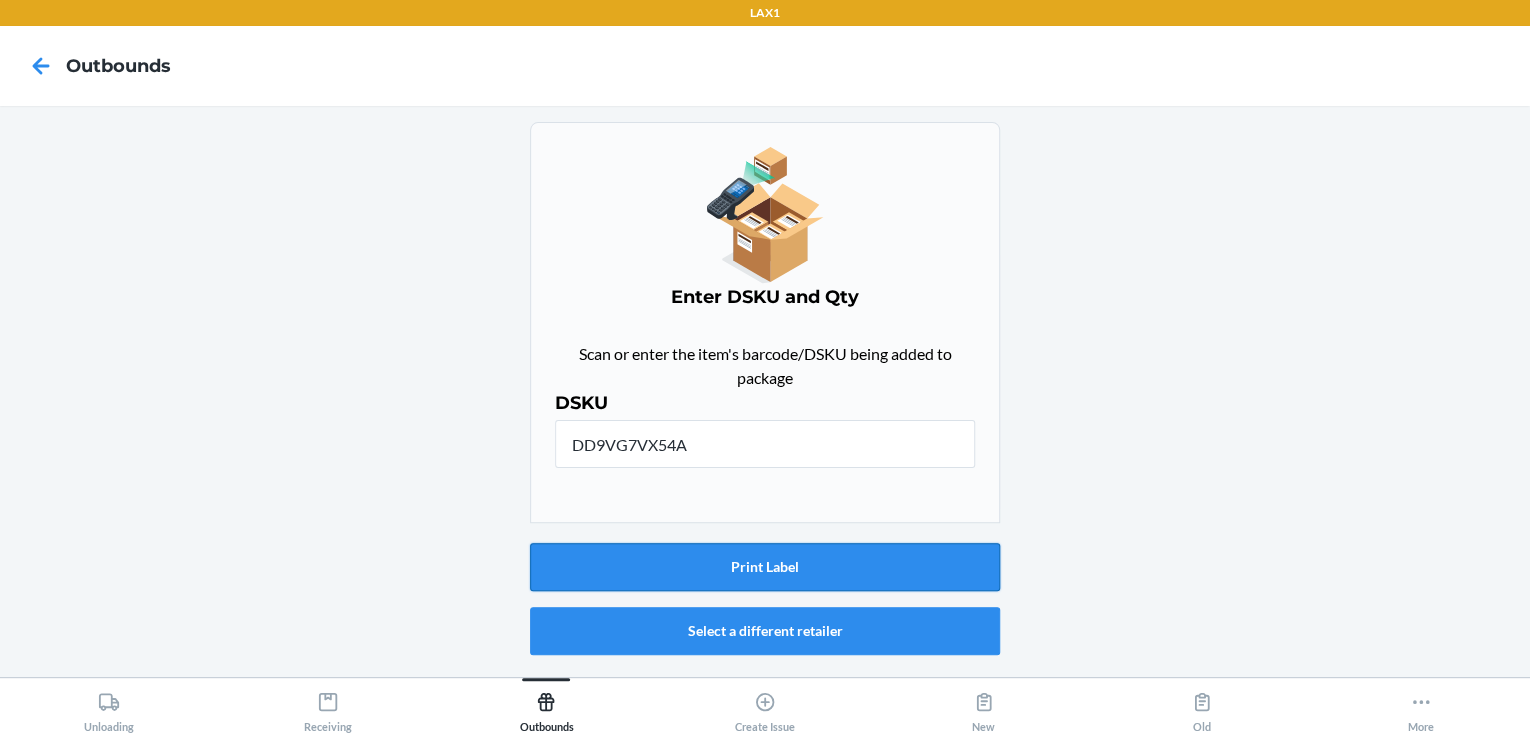 click on "Print Label" at bounding box center (765, 567) 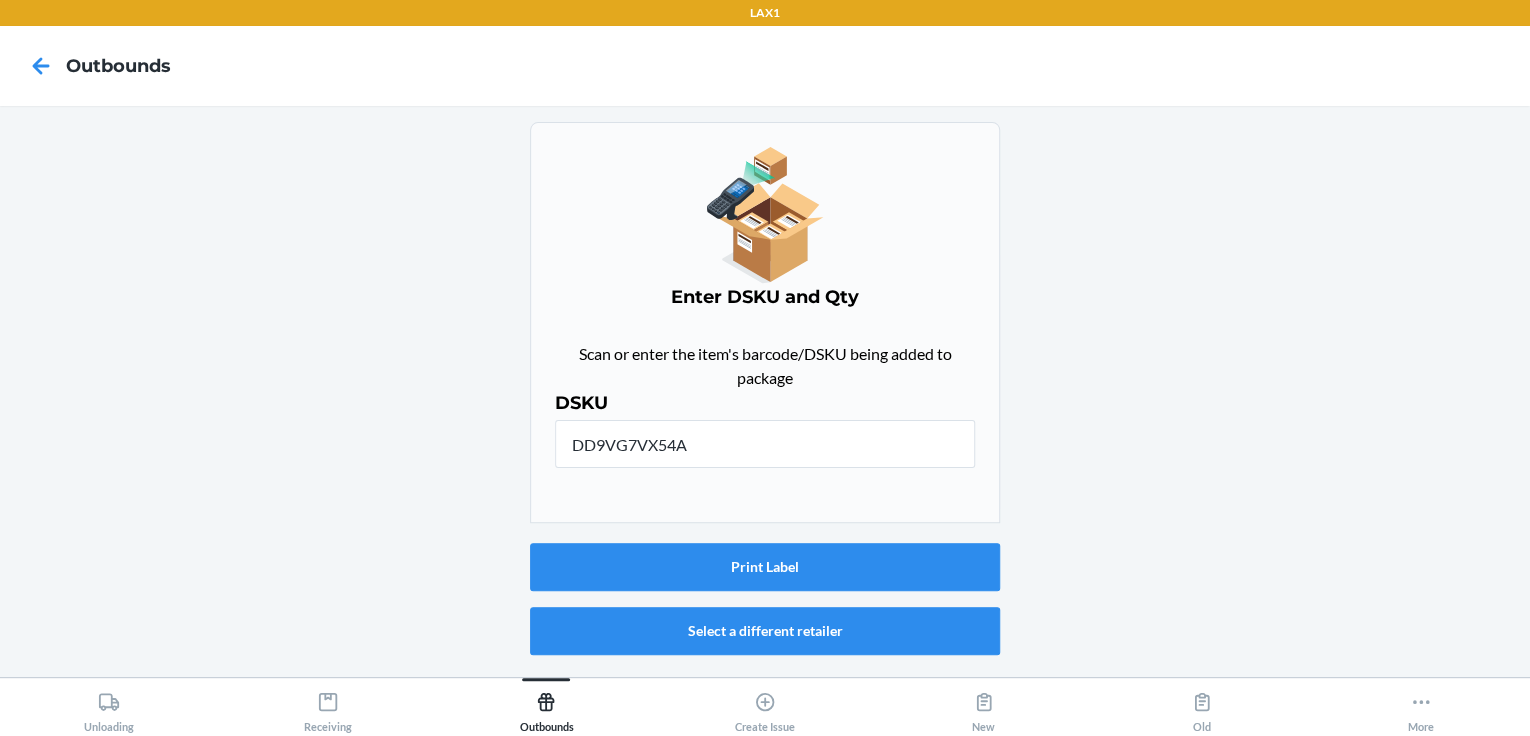 click on "Enter DSKU and Qty Scan or enter the item's barcode/DSKU being added to package DSKU DSKU Print Label Select a different retailer" at bounding box center [765, 391] 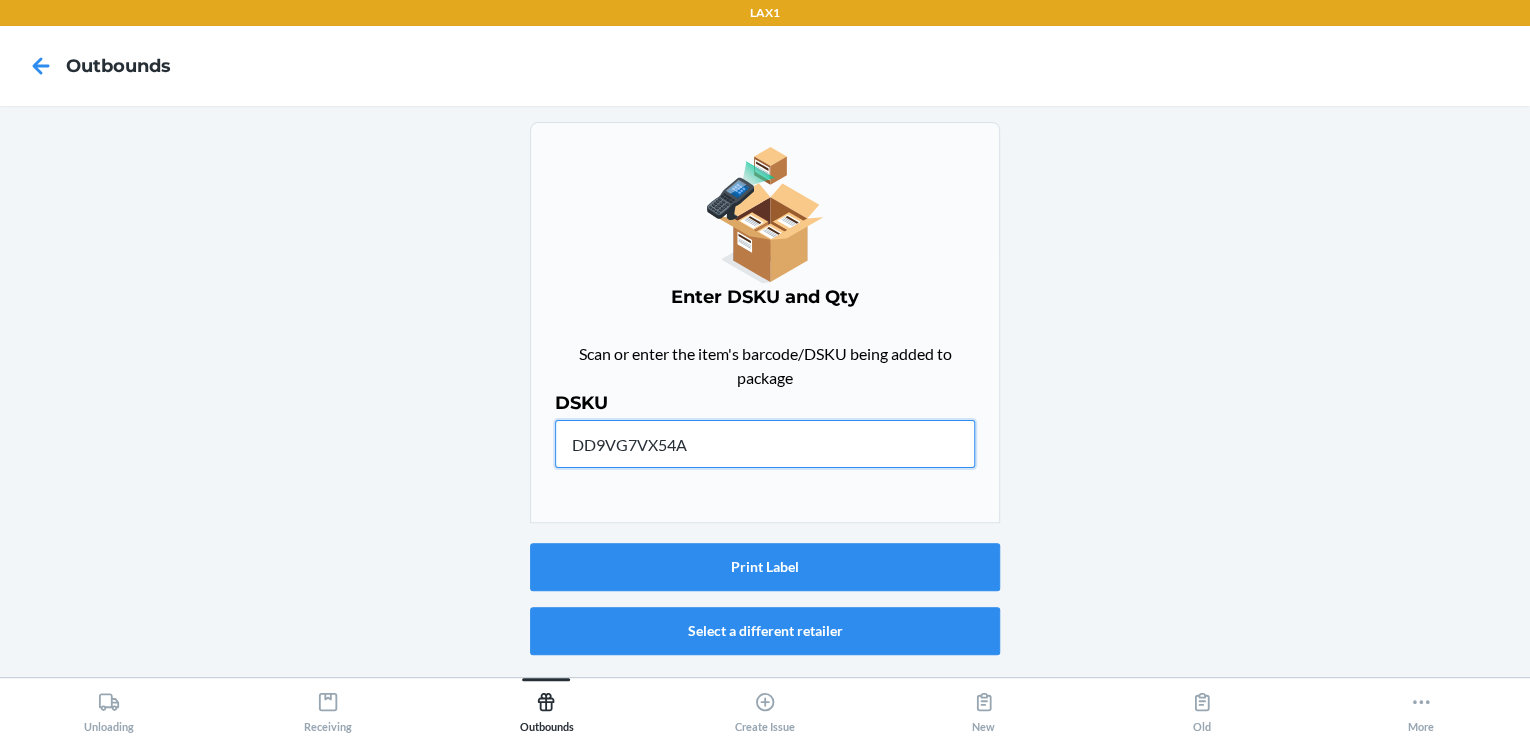 drag, startPoint x: 707, startPoint y: 433, endPoint x: 340, endPoint y: 437, distance: 367.0218 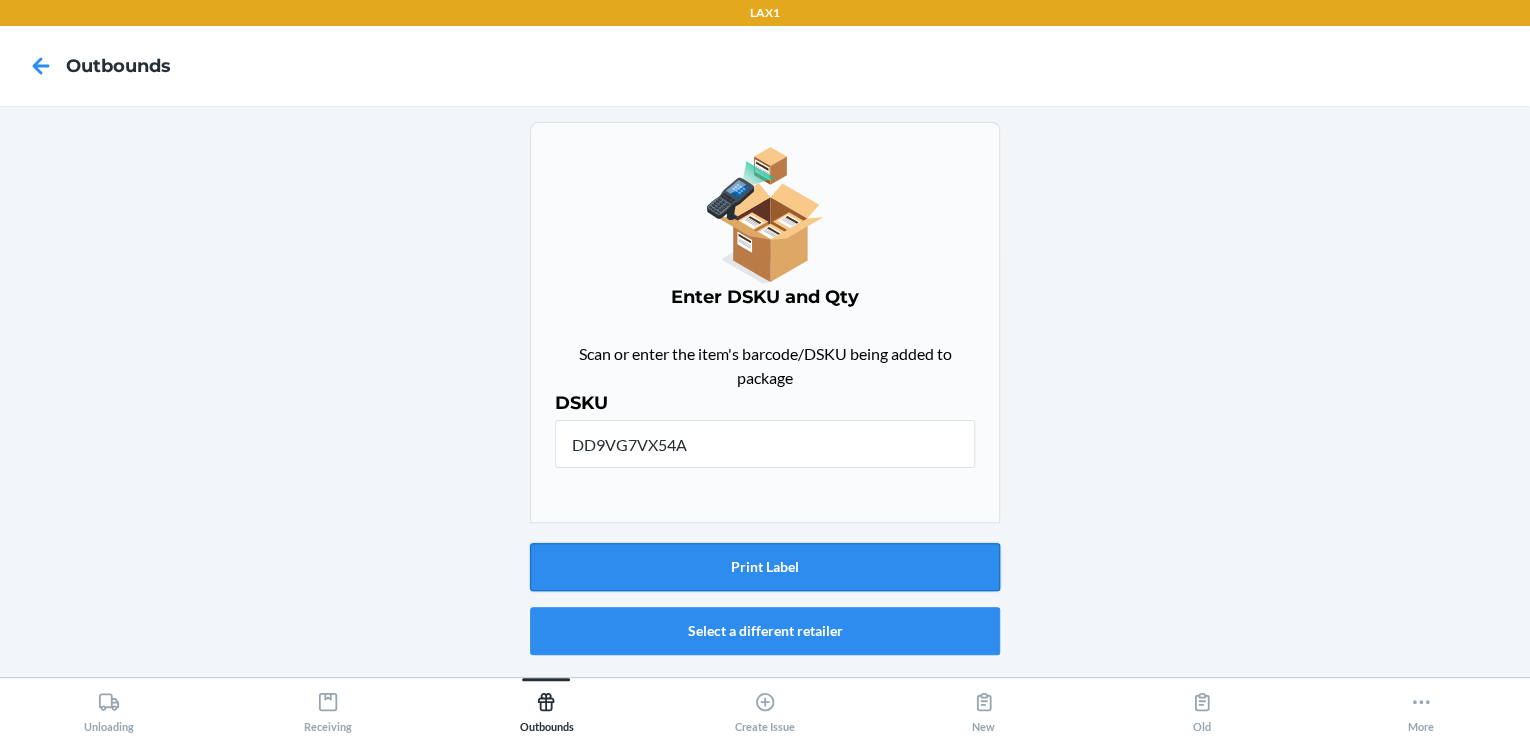 click on "Print Label" at bounding box center (765, 567) 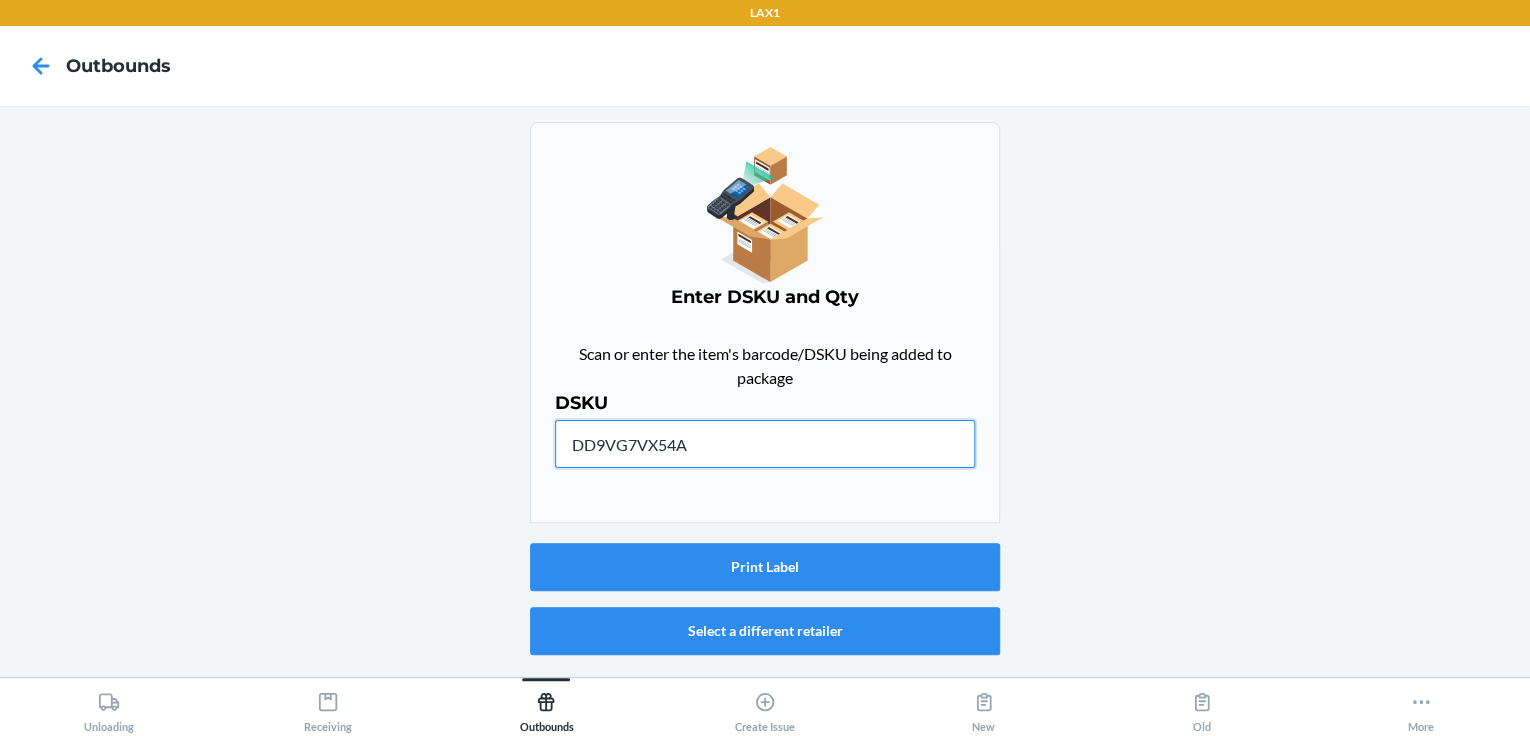 drag, startPoint x: 710, startPoint y: 448, endPoint x: 389, endPoint y: 469, distance: 321.6862 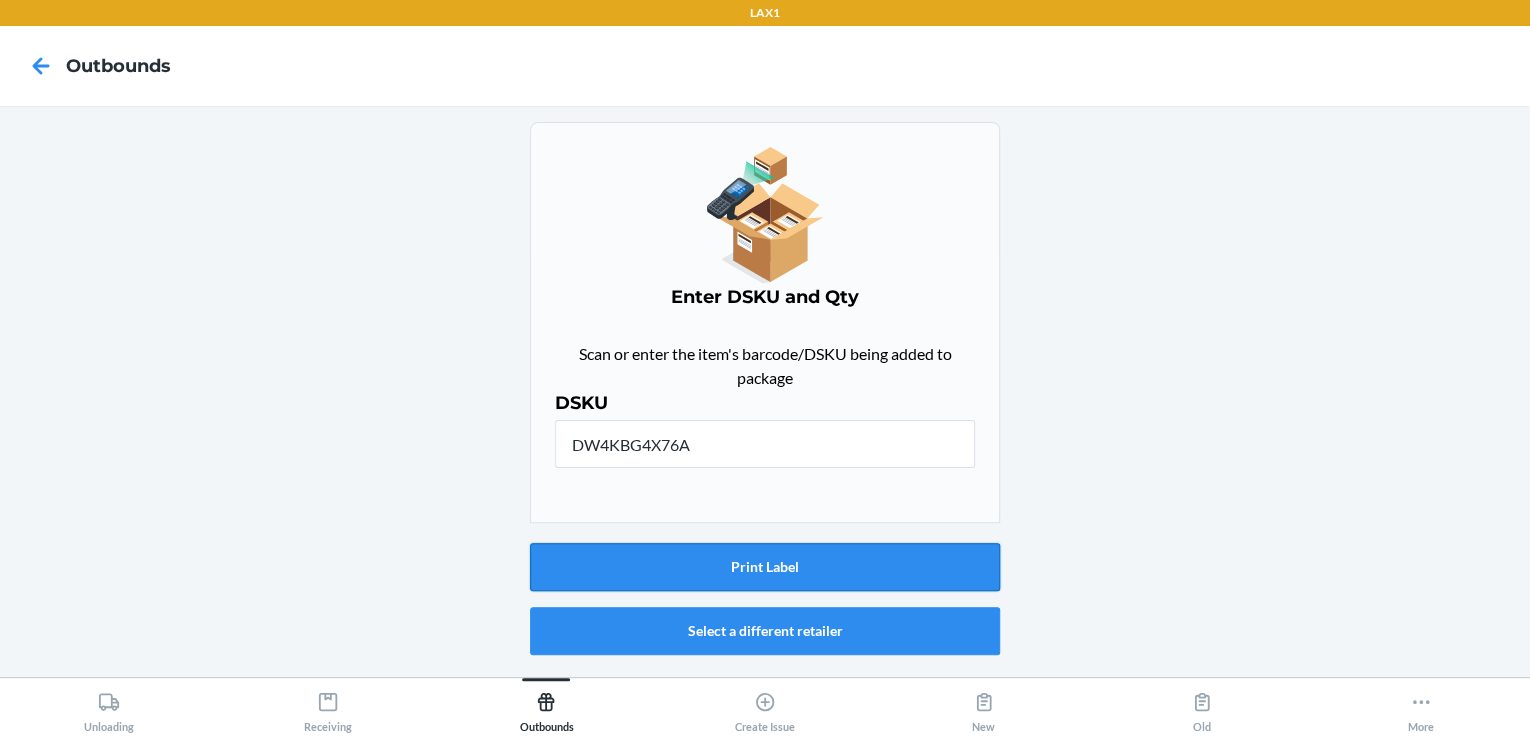 click on "Print Label" at bounding box center (765, 567) 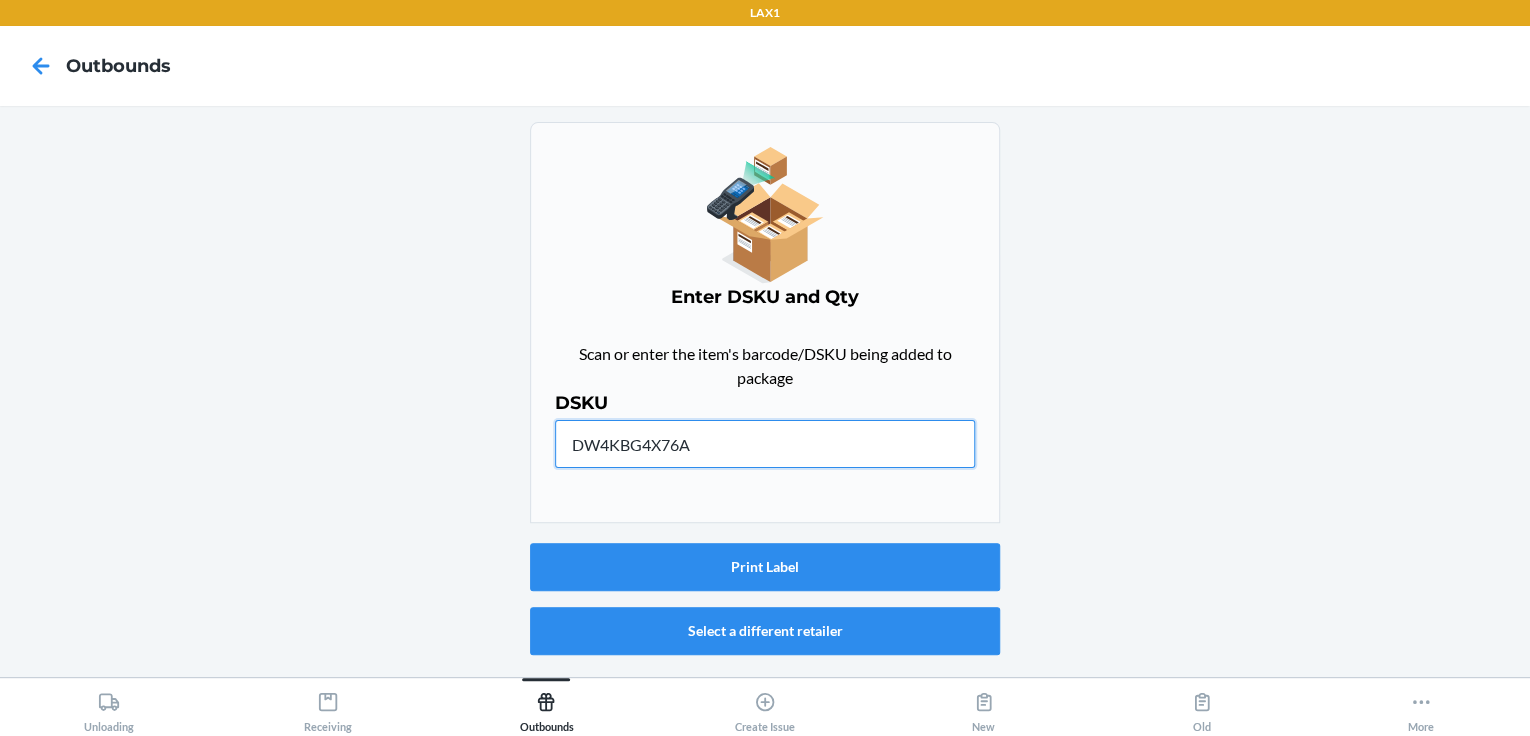 drag, startPoint x: 712, startPoint y: 448, endPoint x: 380, endPoint y: 473, distance: 332.93994 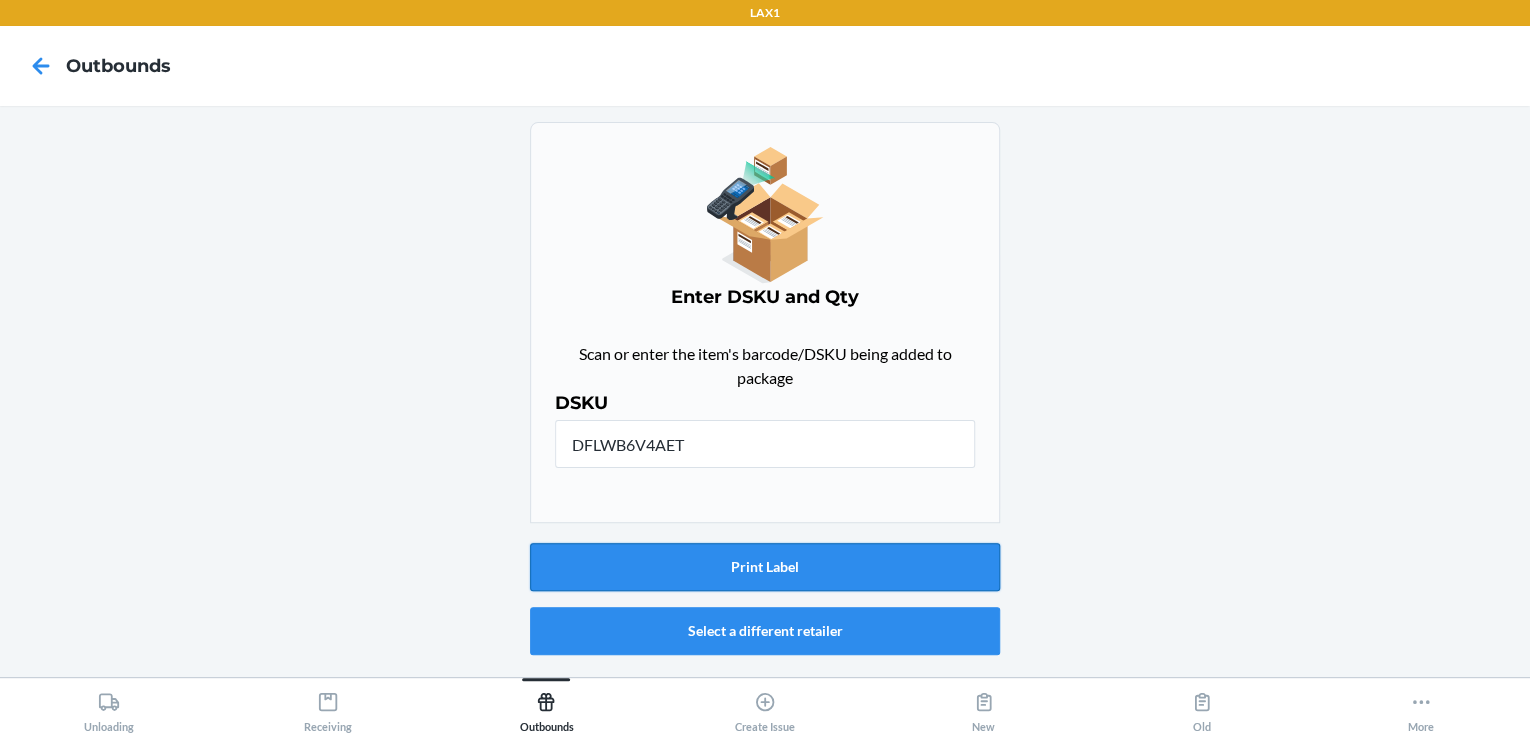 click on "Print Label" at bounding box center (765, 567) 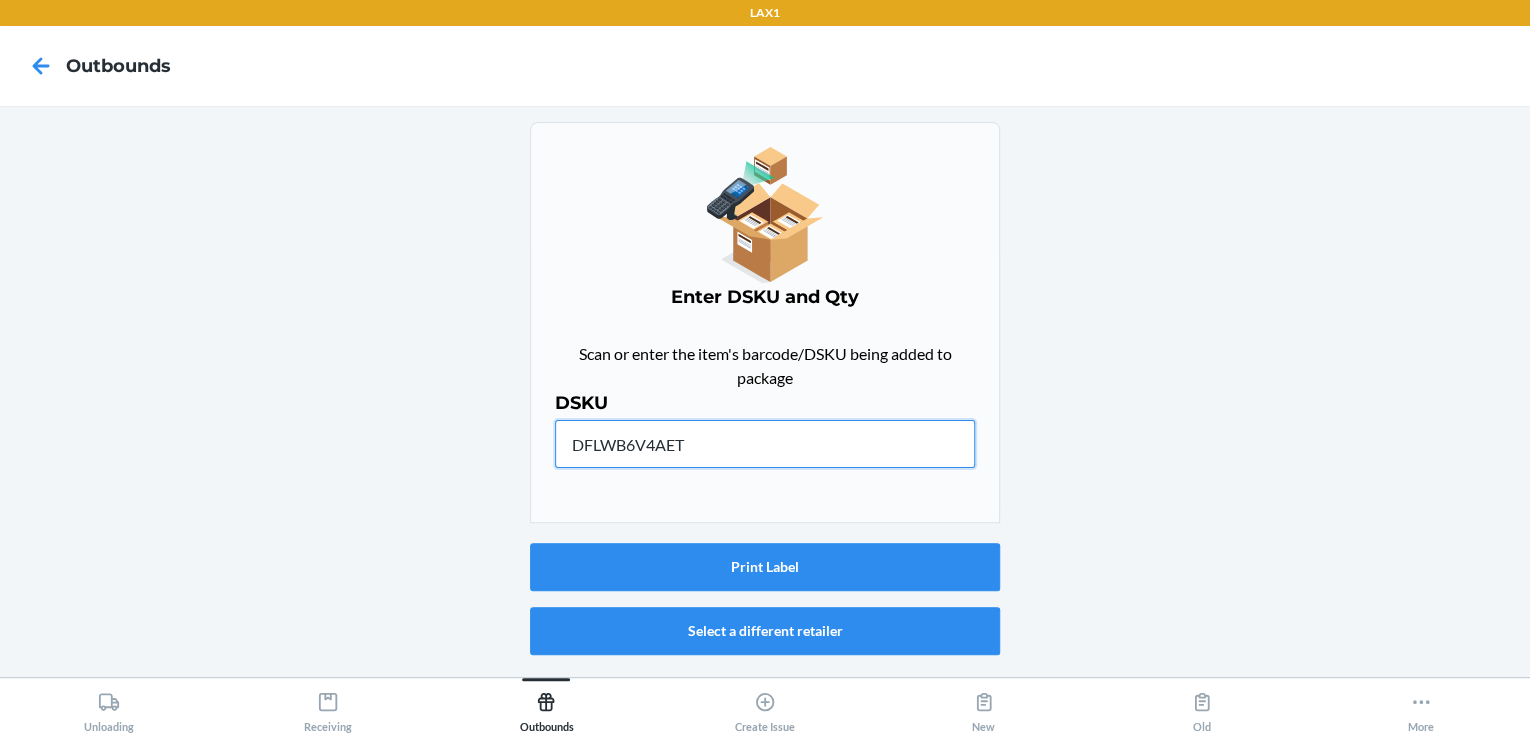 drag, startPoint x: 724, startPoint y: 440, endPoint x: 146, endPoint y: 434, distance: 578.0311 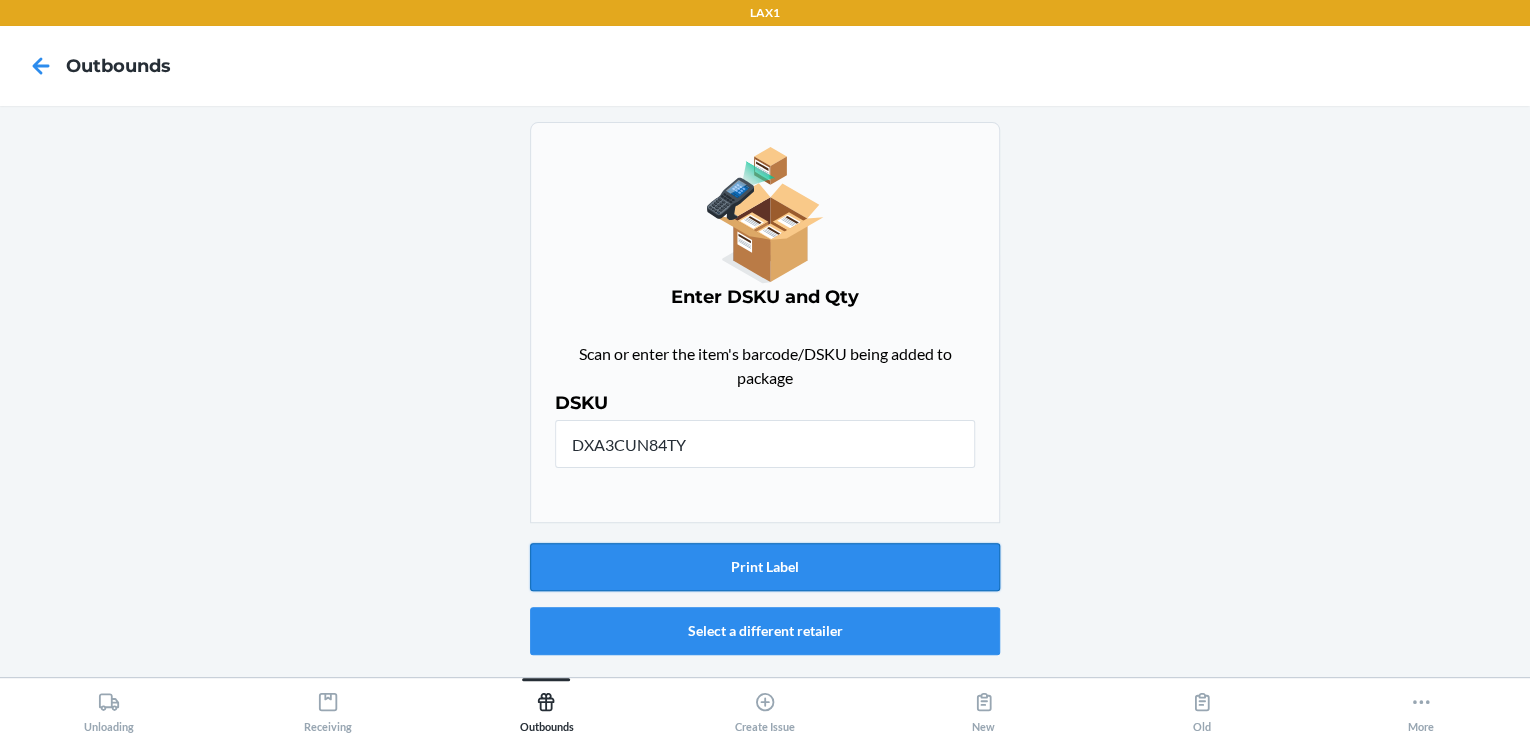 click on "Print Label" at bounding box center [765, 567] 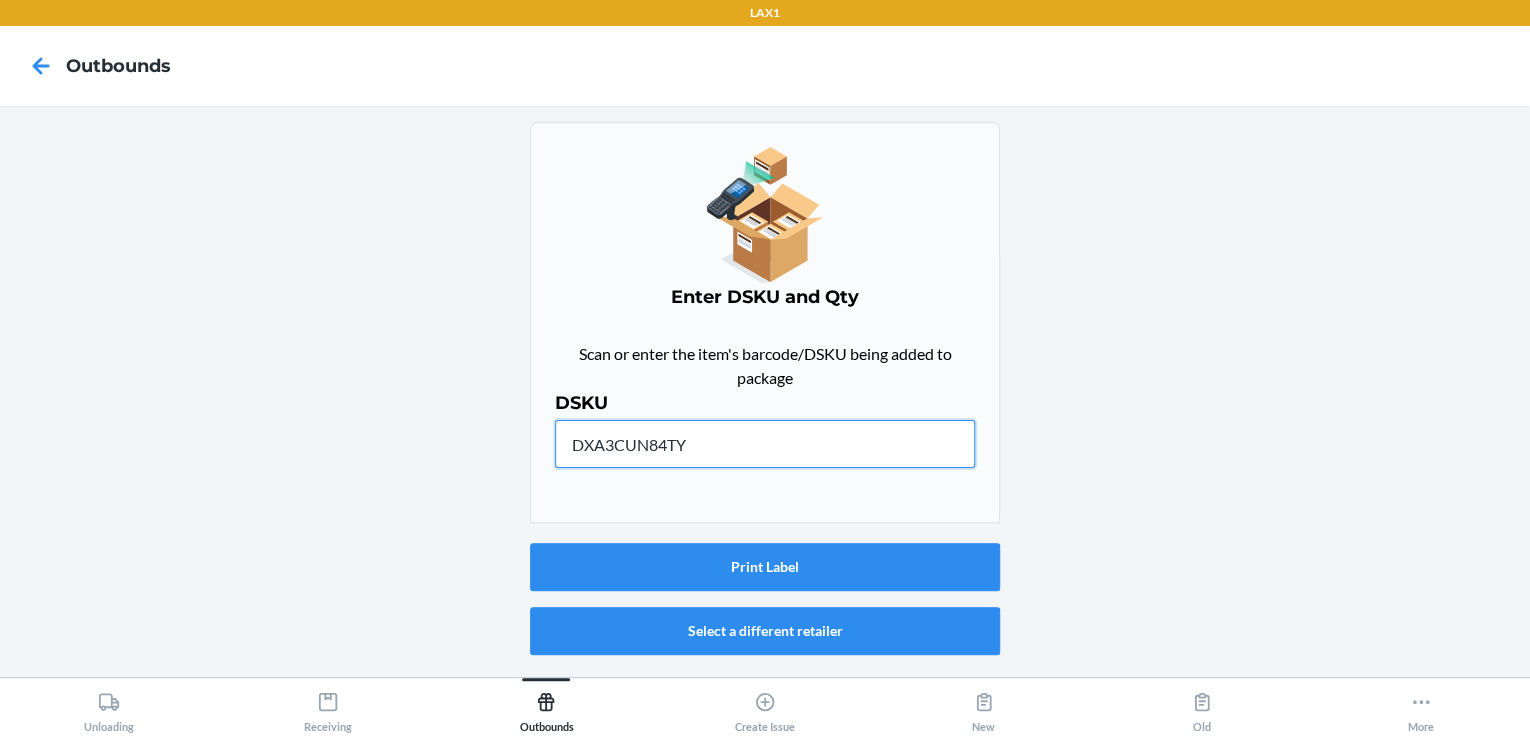 drag, startPoint x: 730, startPoint y: 429, endPoint x: 396, endPoint y: 468, distance: 336.26923 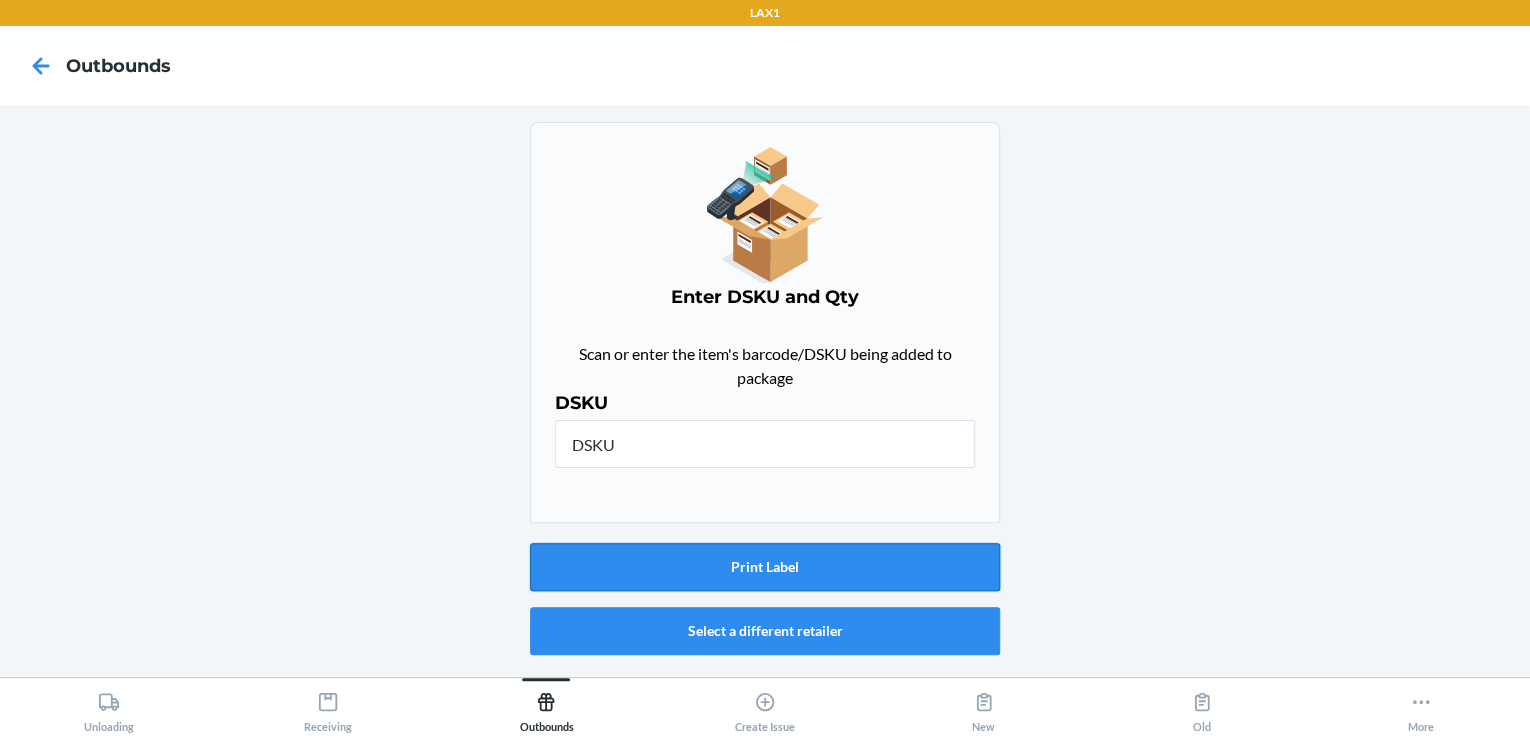 click on "Print Label" at bounding box center (765, 567) 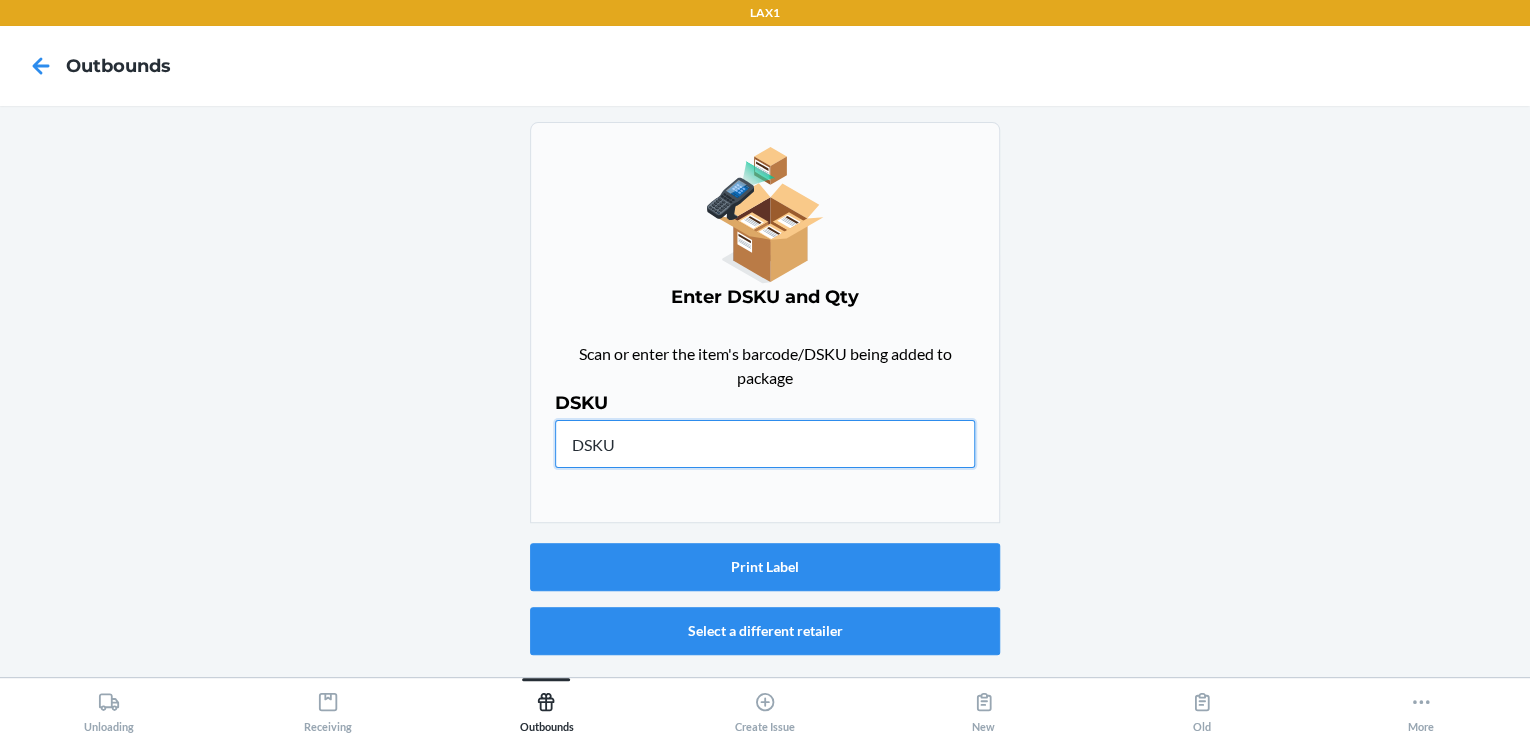 drag, startPoint x: 696, startPoint y: 448, endPoint x: 416, endPoint y: 446, distance: 280.00714 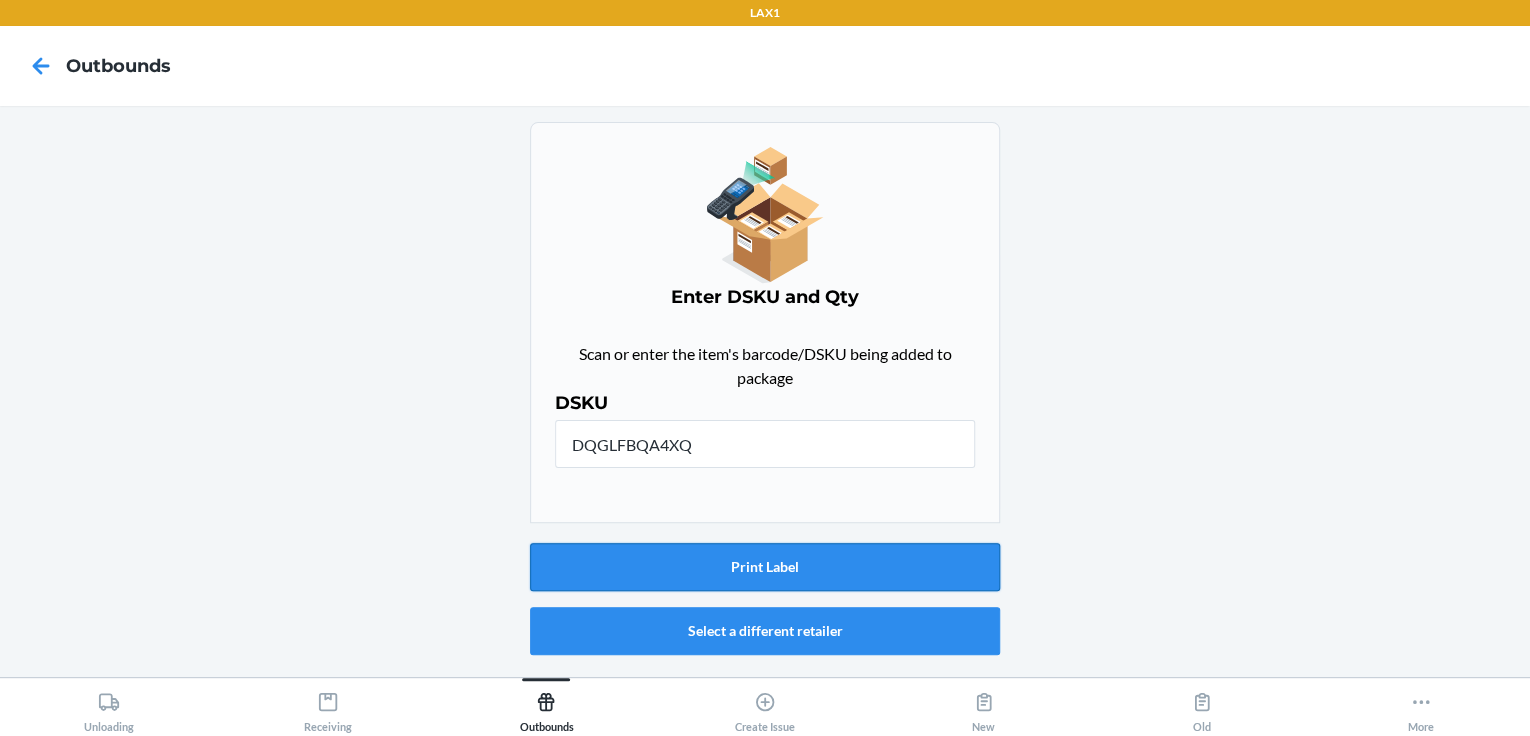 click on "Print Label" at bounding box center [765, 567] 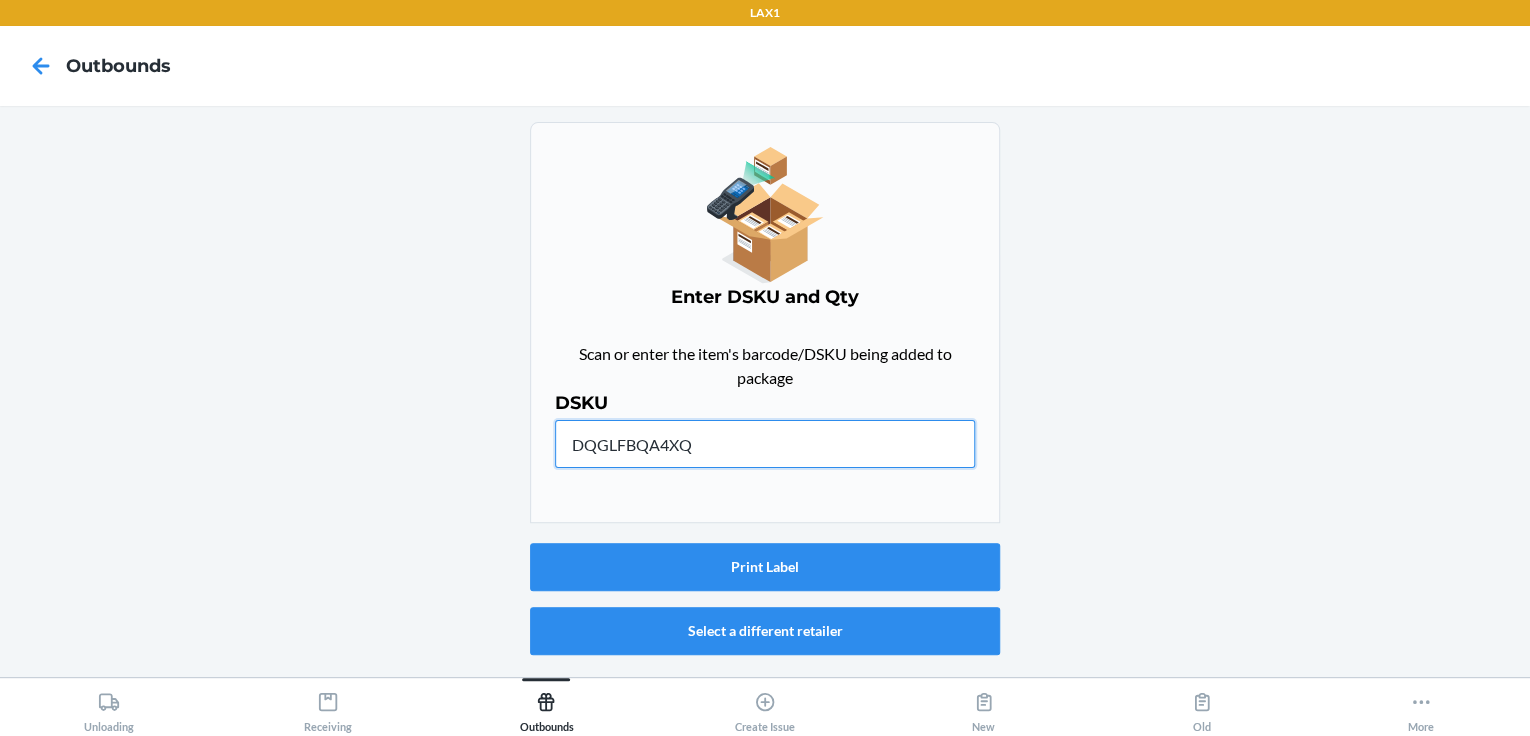 drag, startPoint x: 689, startPoint y: 437, endPoint x: 423, endPoint y: 451, distance: 266.36816 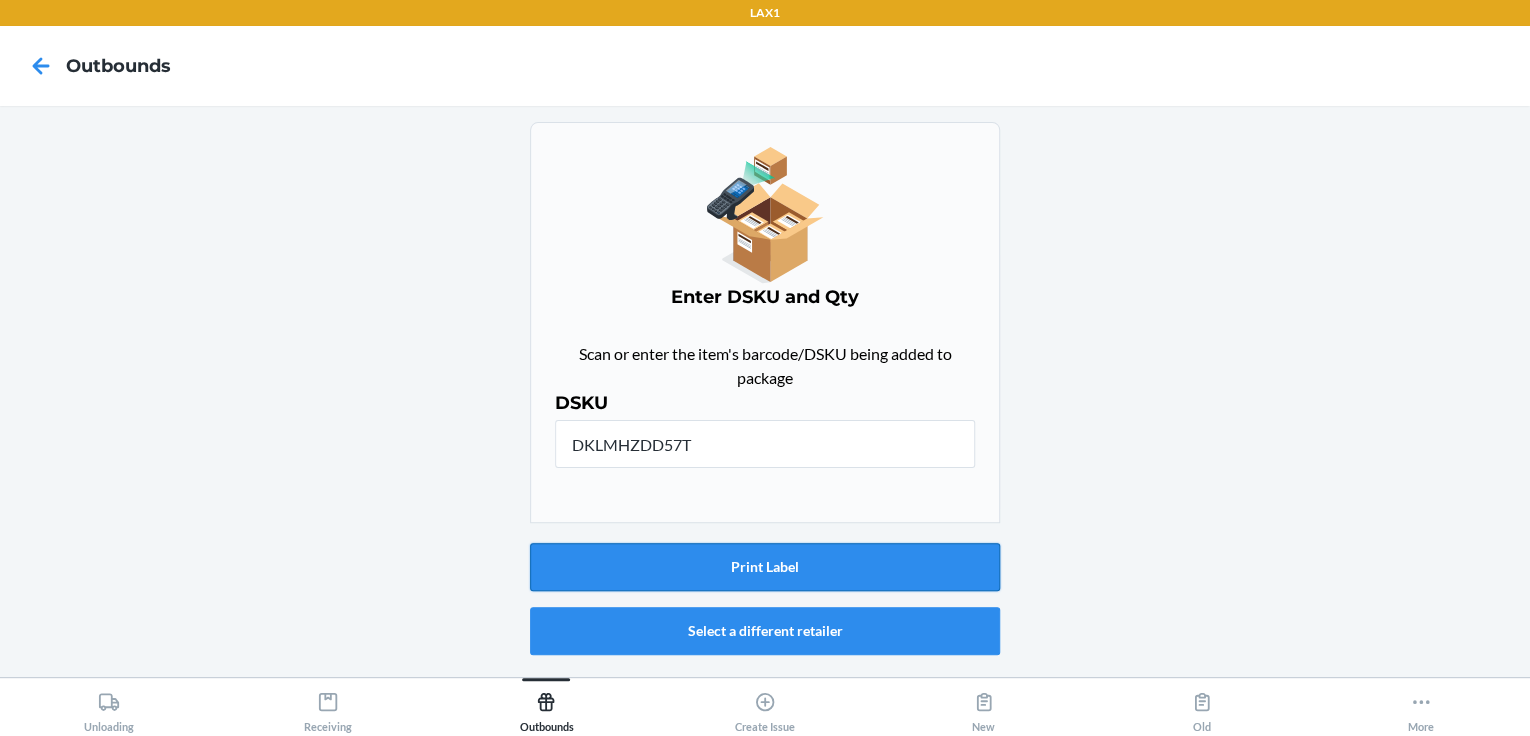 click on "Print Label" at bounding box center [765, 567] 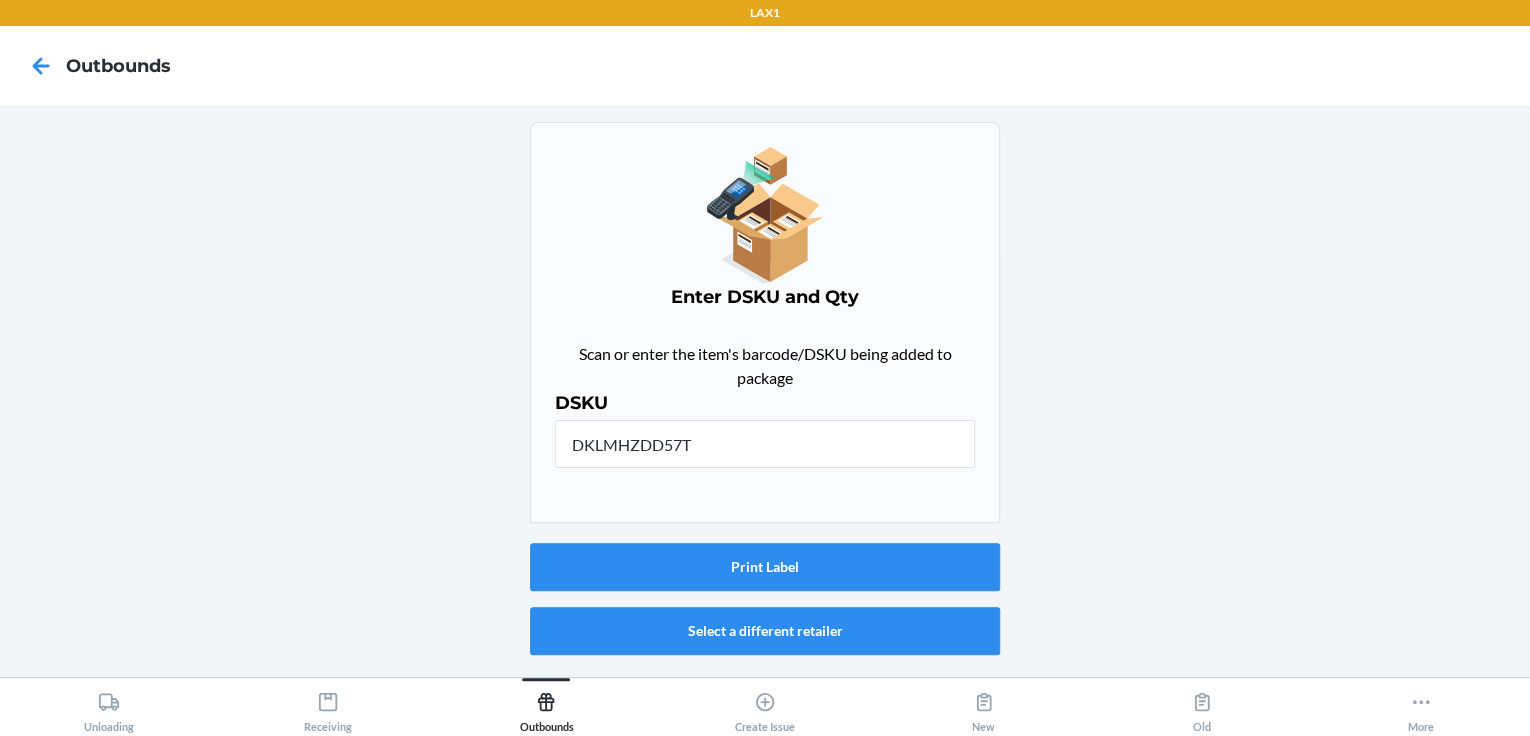click on "Enter DSKU and Qty Scan or enter the item's barcode/DSKU being added to package DSKU DSKU Print Label Select a different retailer" at bounding box center (765, 391) 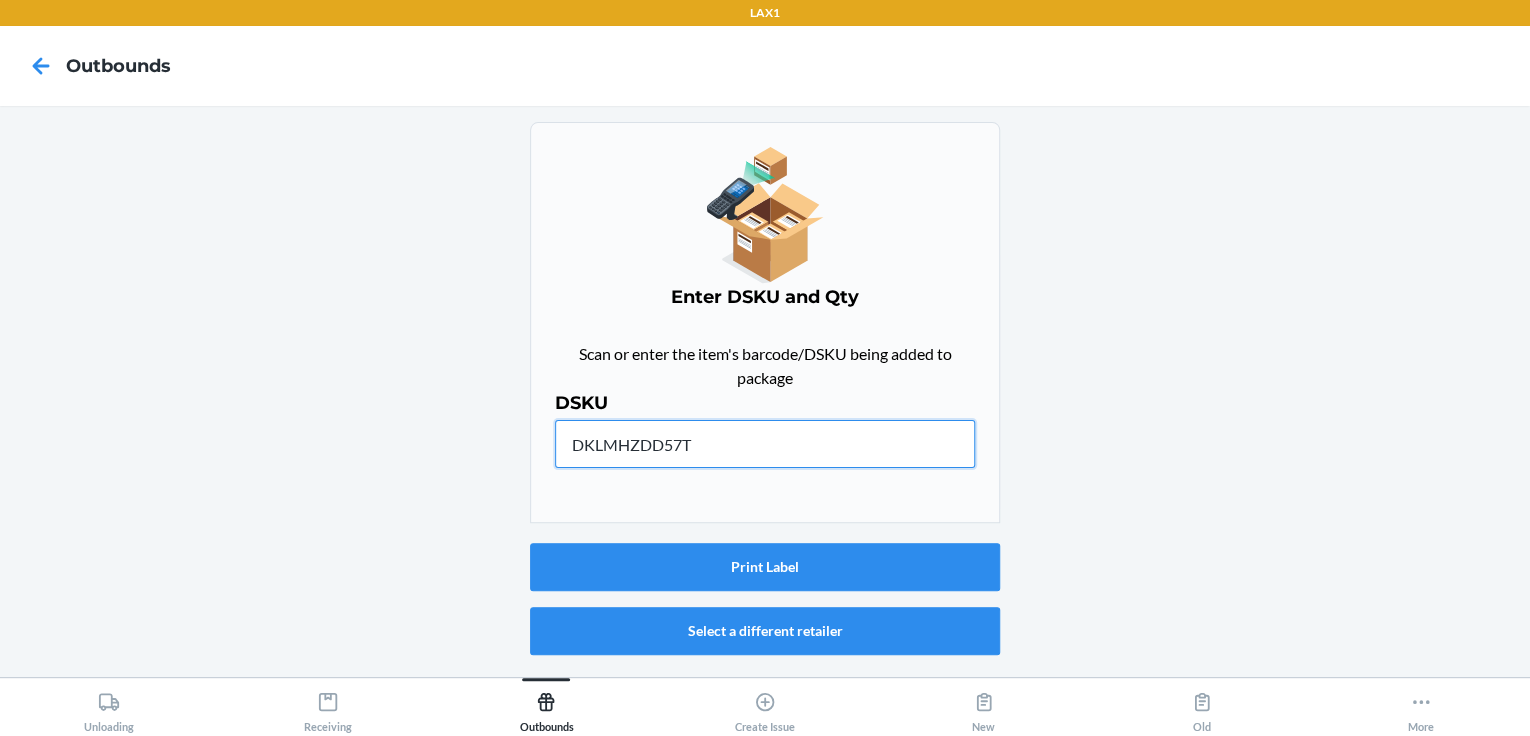 drag, startPoint x: 724, startPoint y: 443, endPoint x: 329, endPoint y: 455, distance: 395.18225 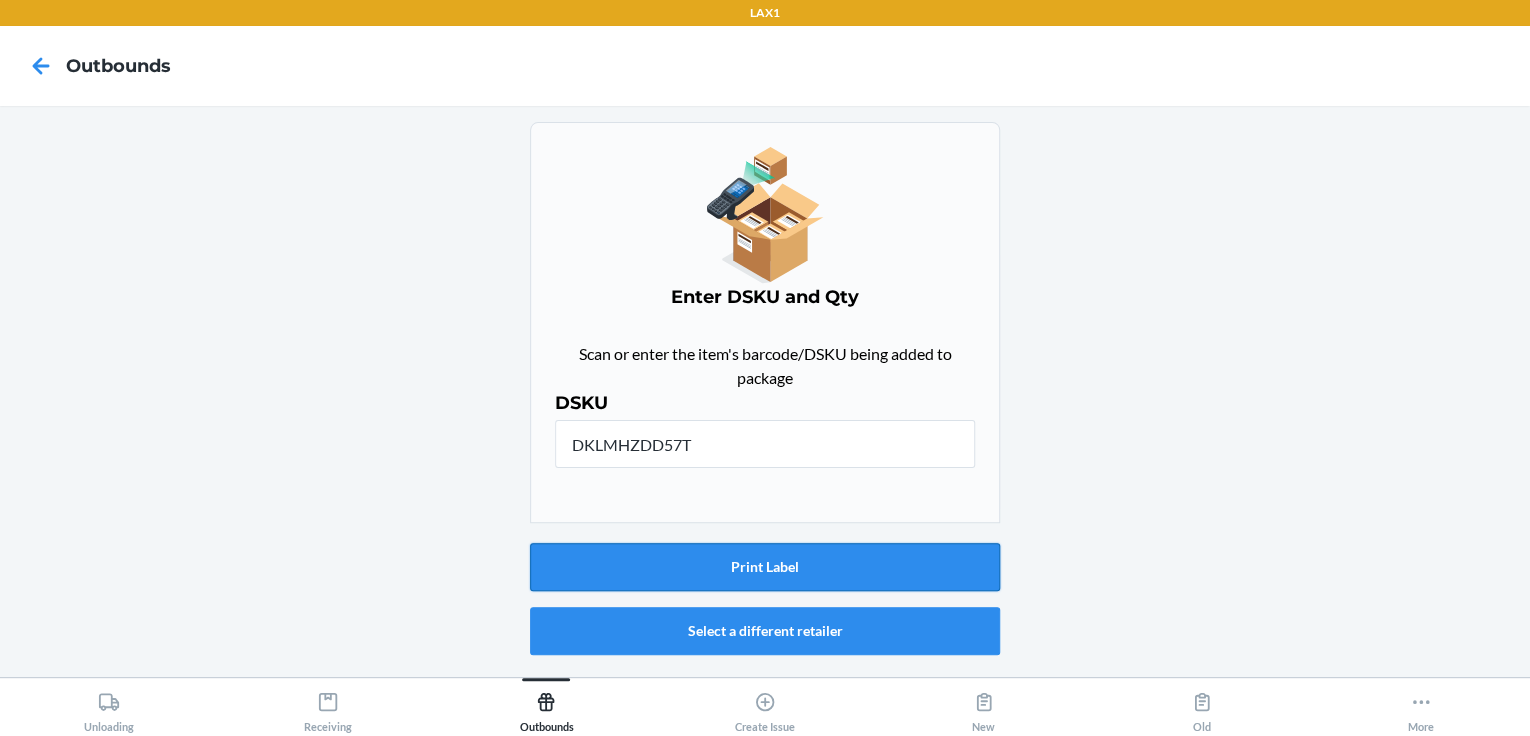 click on "Print Label" at bounding box center (765, 567) 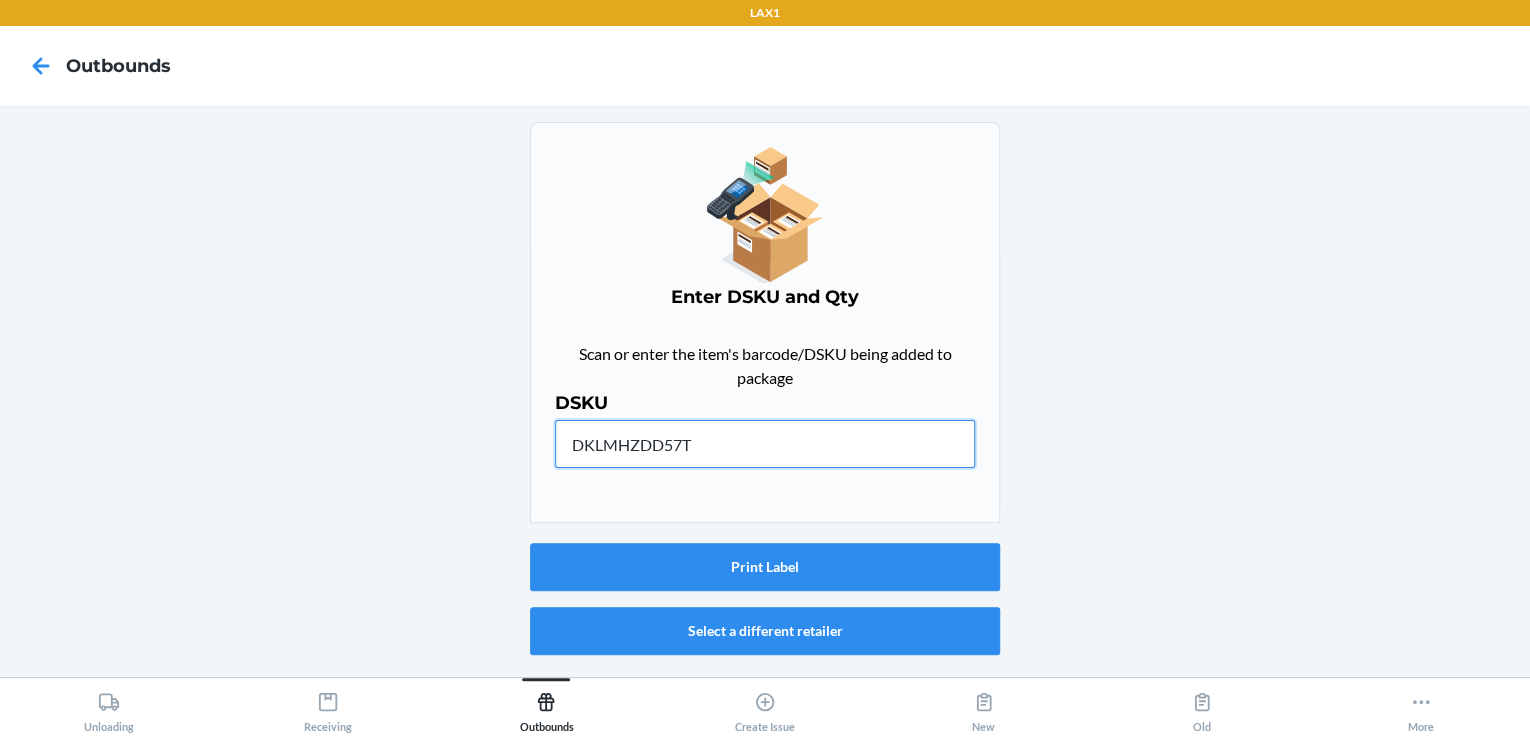 drag, startPoint x: 704, startPoint y: 454, endPoint x: 656, endPoint y: 431, distance: 53.225933 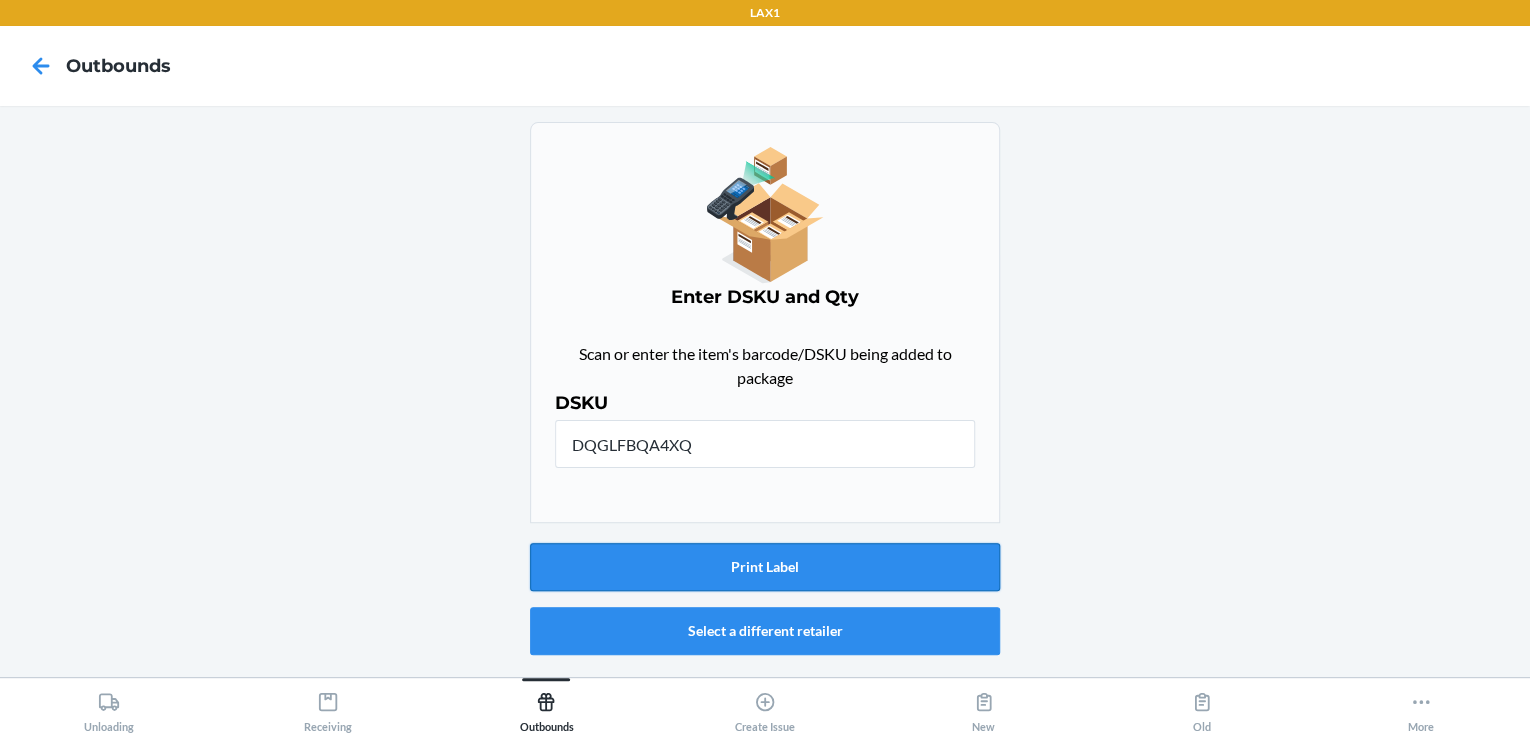 click on "Print Label" at bounding box center [765, 567] 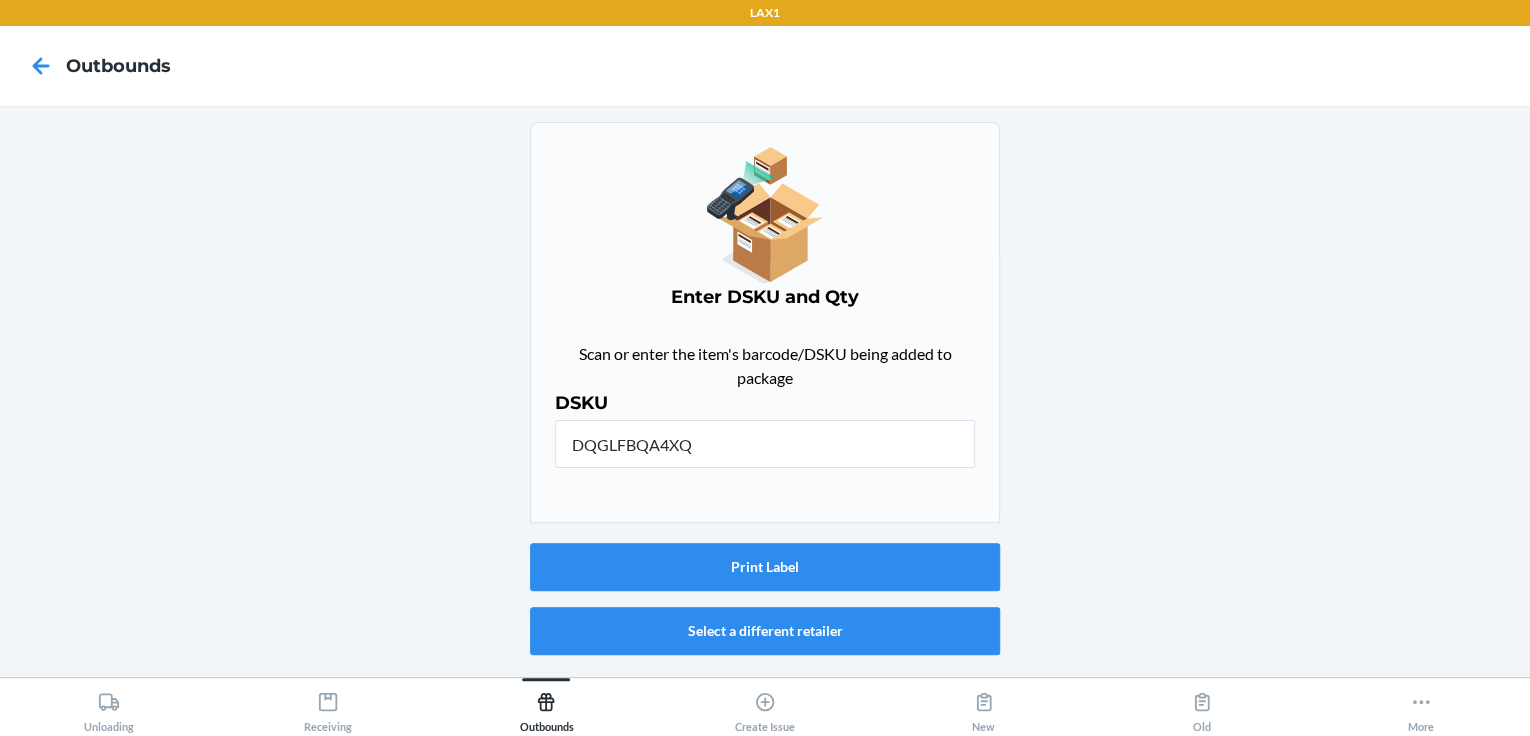 click on "Enter DSKU and Qty Scan or enter the item's barcode/DSKU being added to package DSKU DSKU Print Label Select a different retailer" at bounding box center (765, 391) 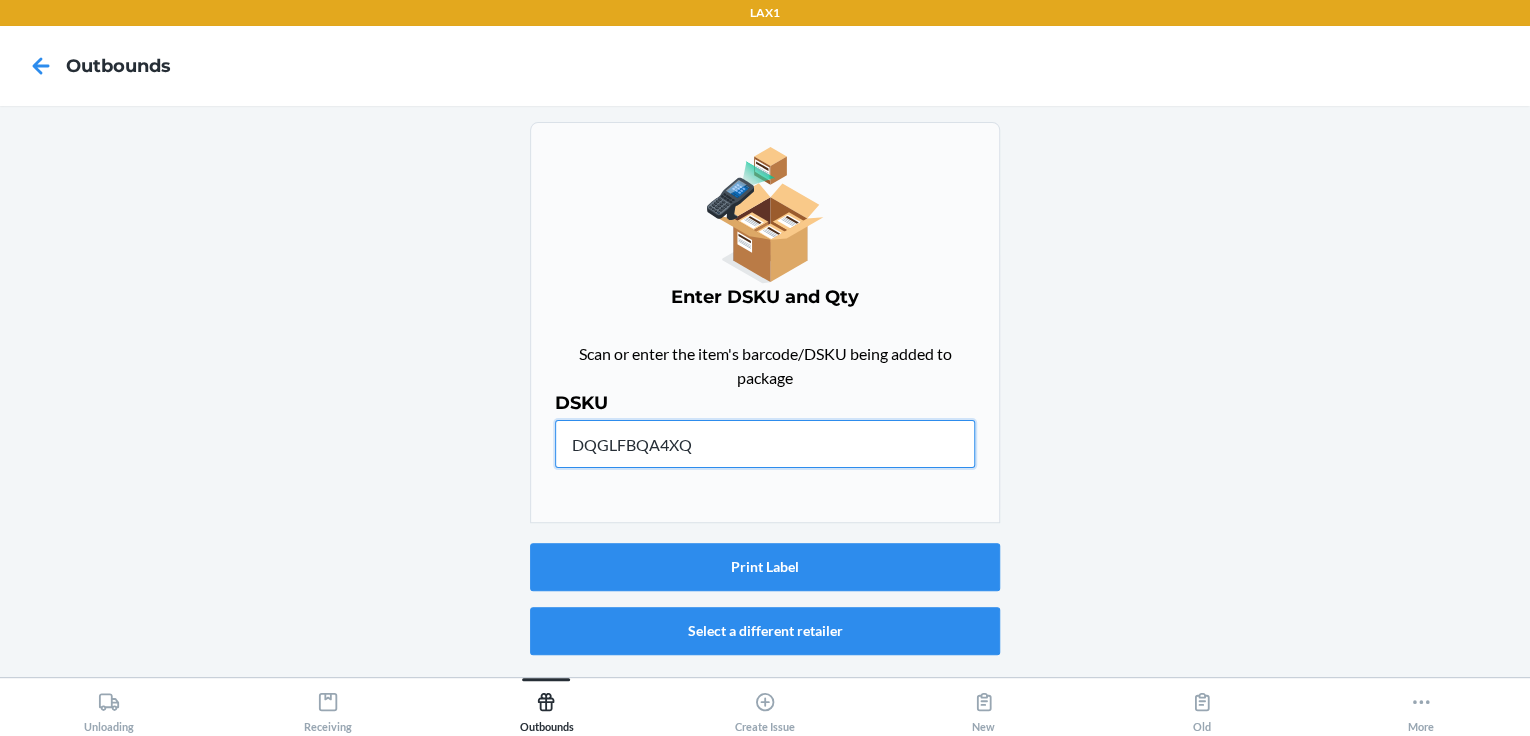 drag, startPoint x: 776, startPoint y: 448, endPoint x: 221, endPoint y: 481, distance: 555.9802 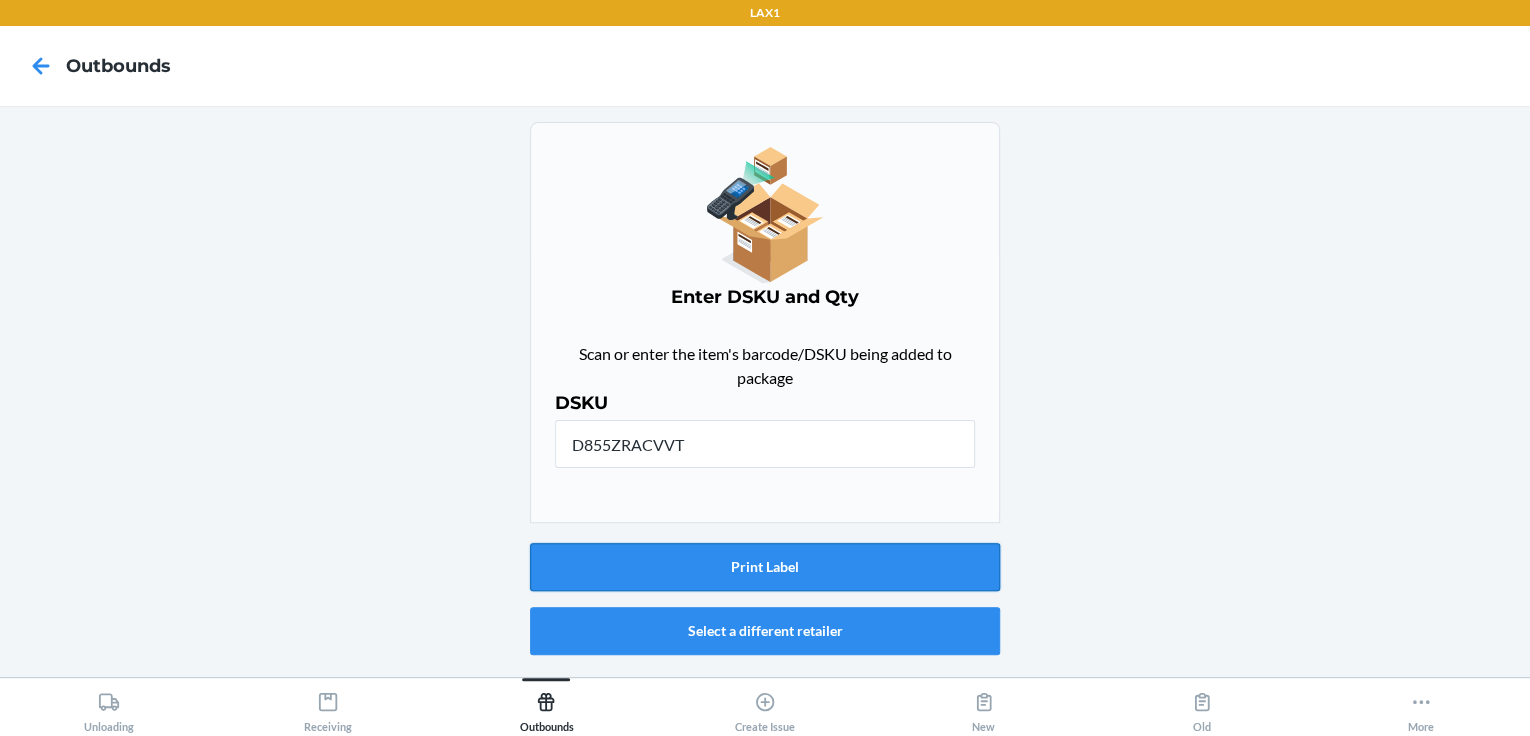 click on "Print Label" at bounding box center (765, 567) 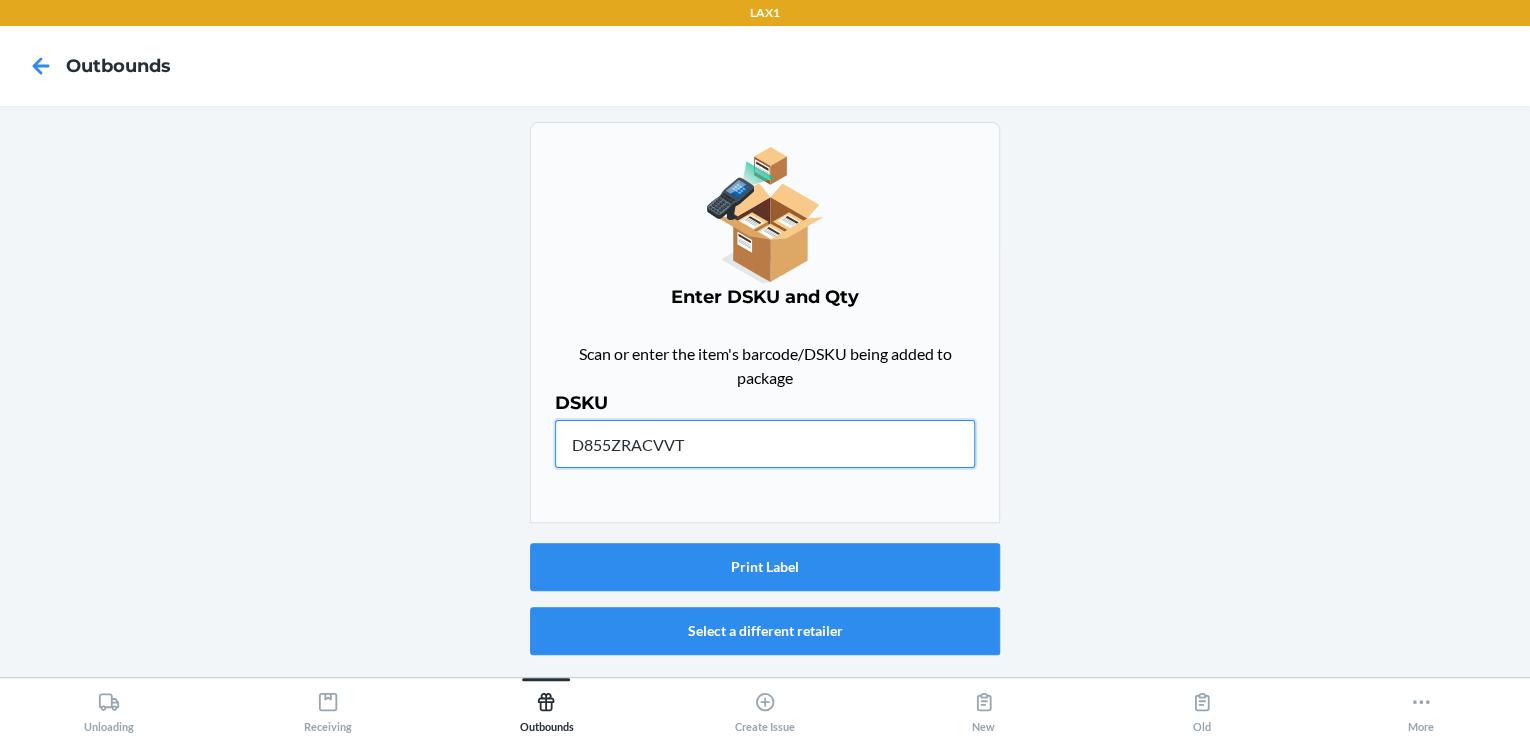 drag, startPoint x: 733, startPoint y: 435, endPoint x: 500, endPoint y: 504, distance: 243.00206 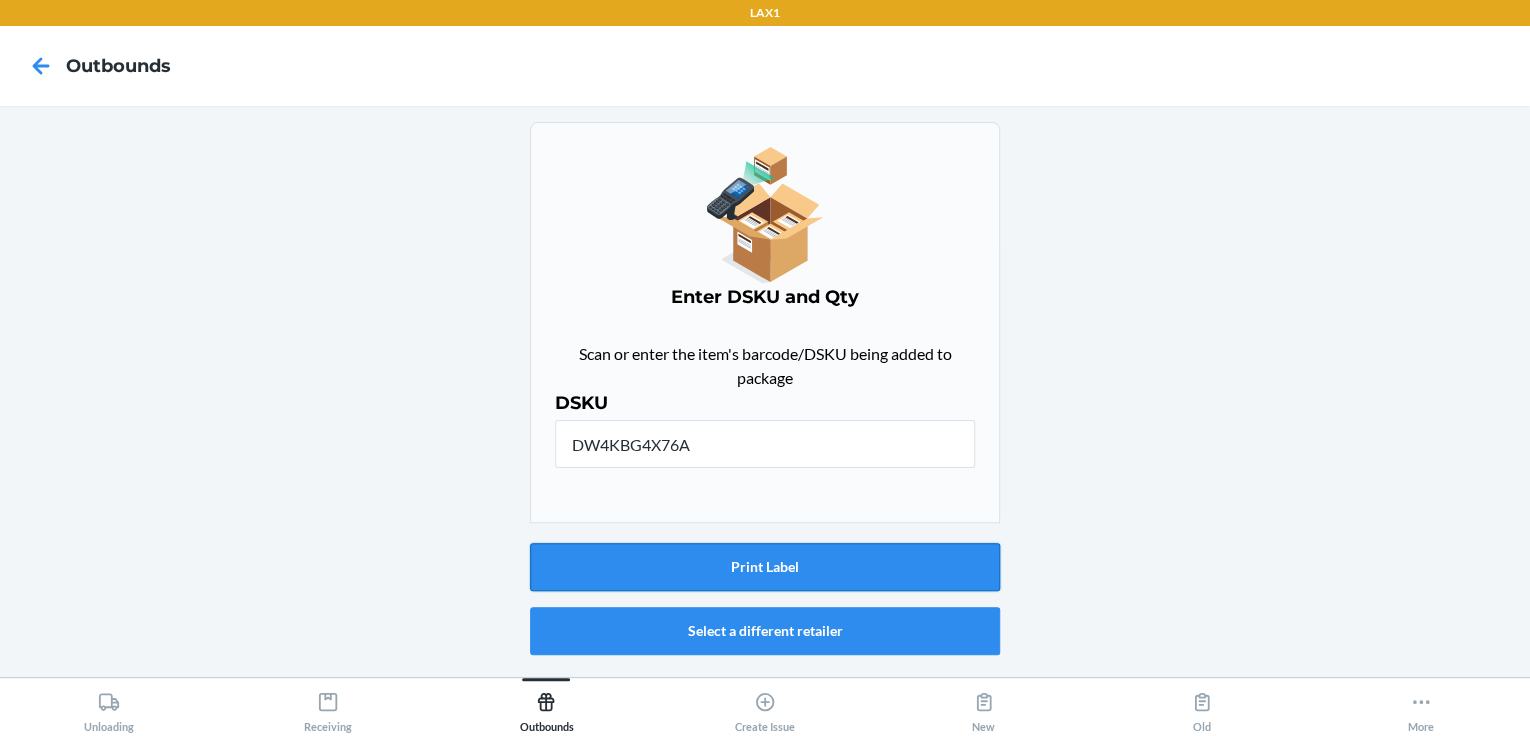 click on "Print Label" at bounding box center (765, 567) 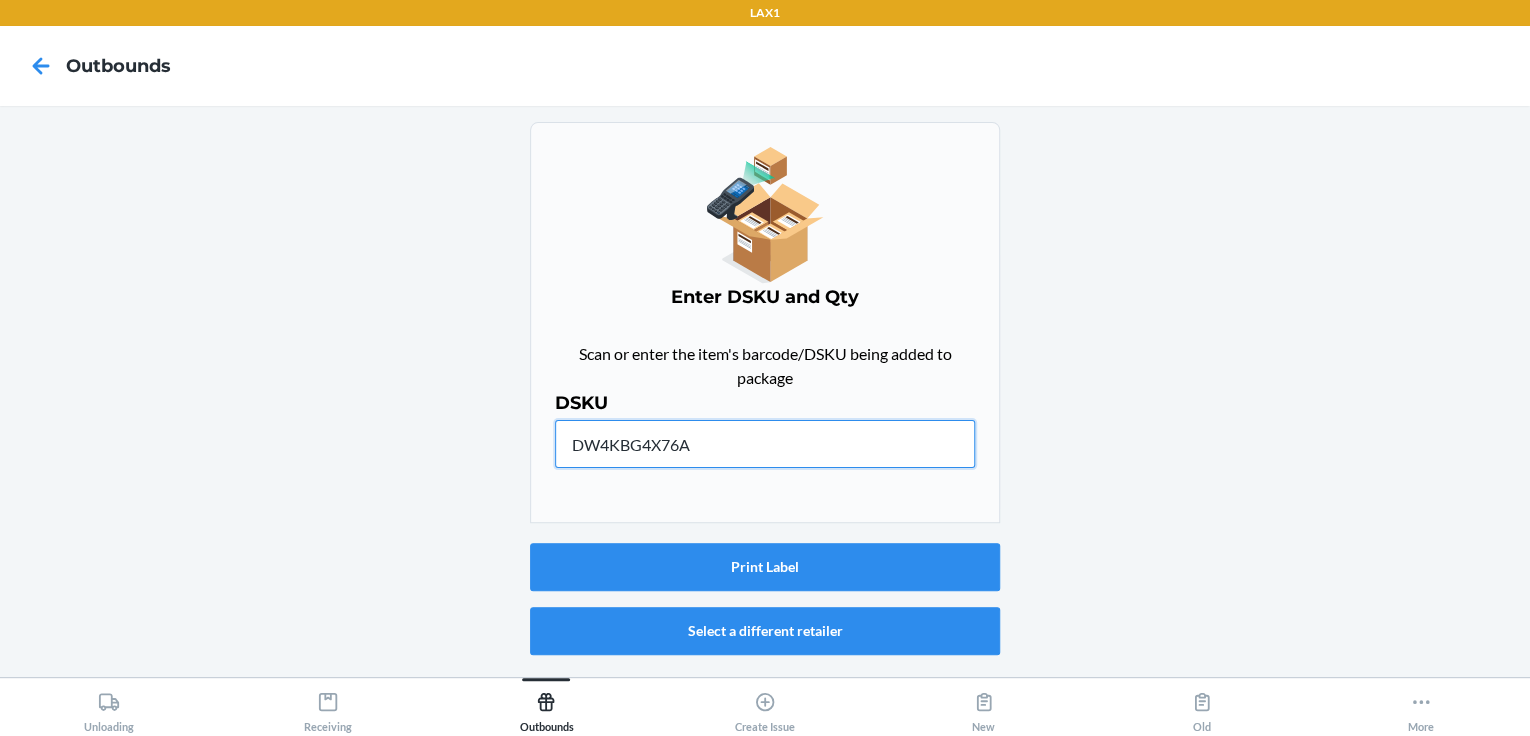click on "DW4KBG4X76A" at bounding box center [765, 444] 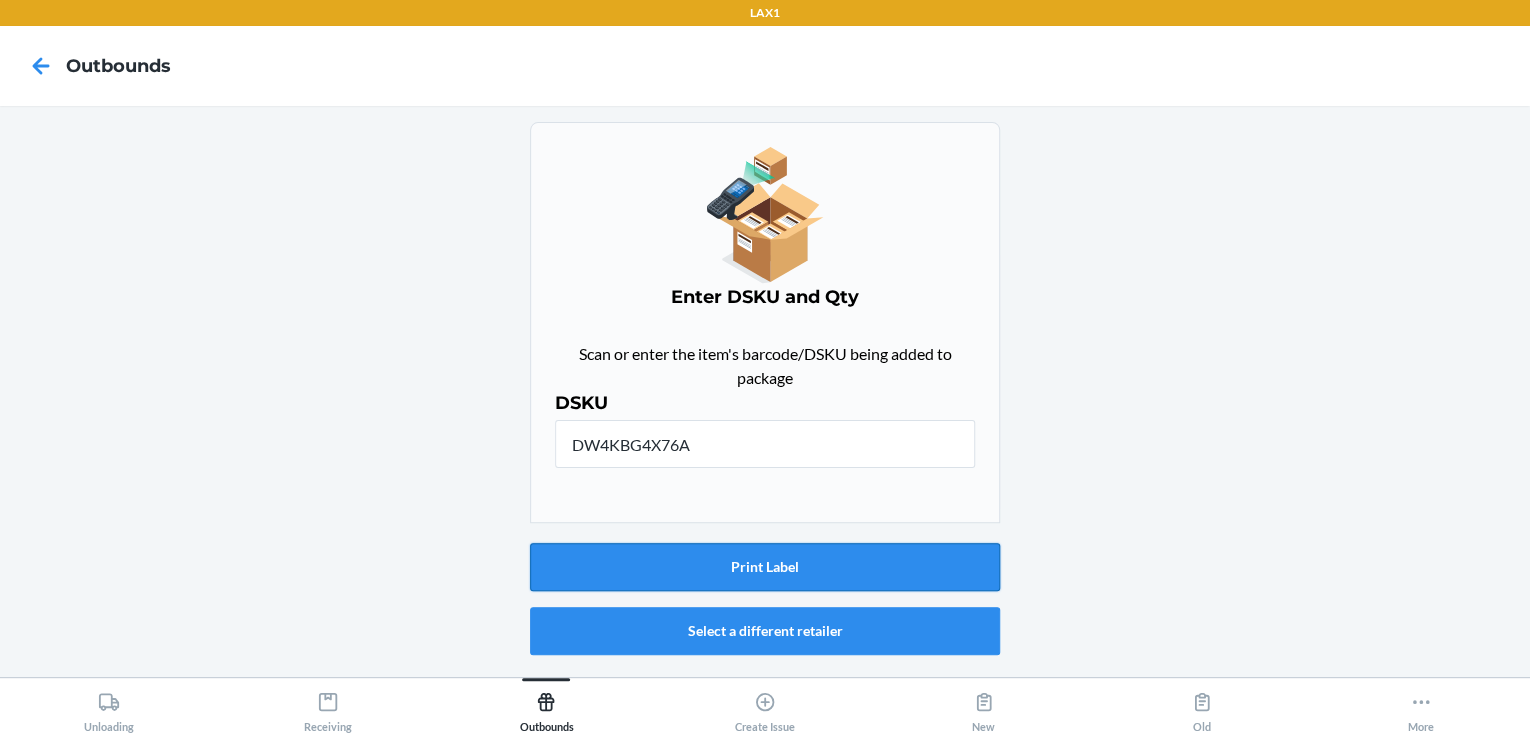 click on "Print Label" at bounding box center (765, 567) 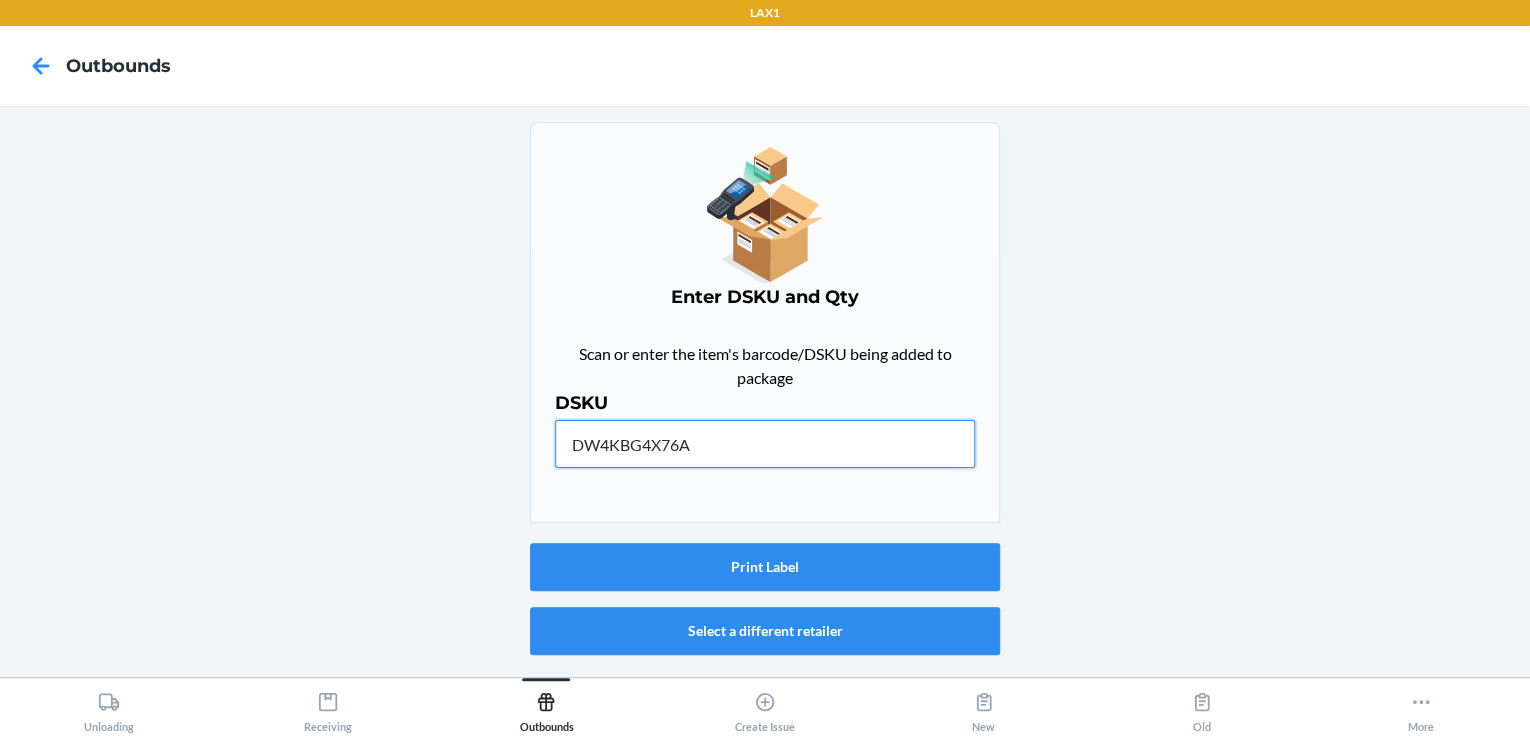 click on "DW4KBG4X76A" at bounding box center (765, 444) 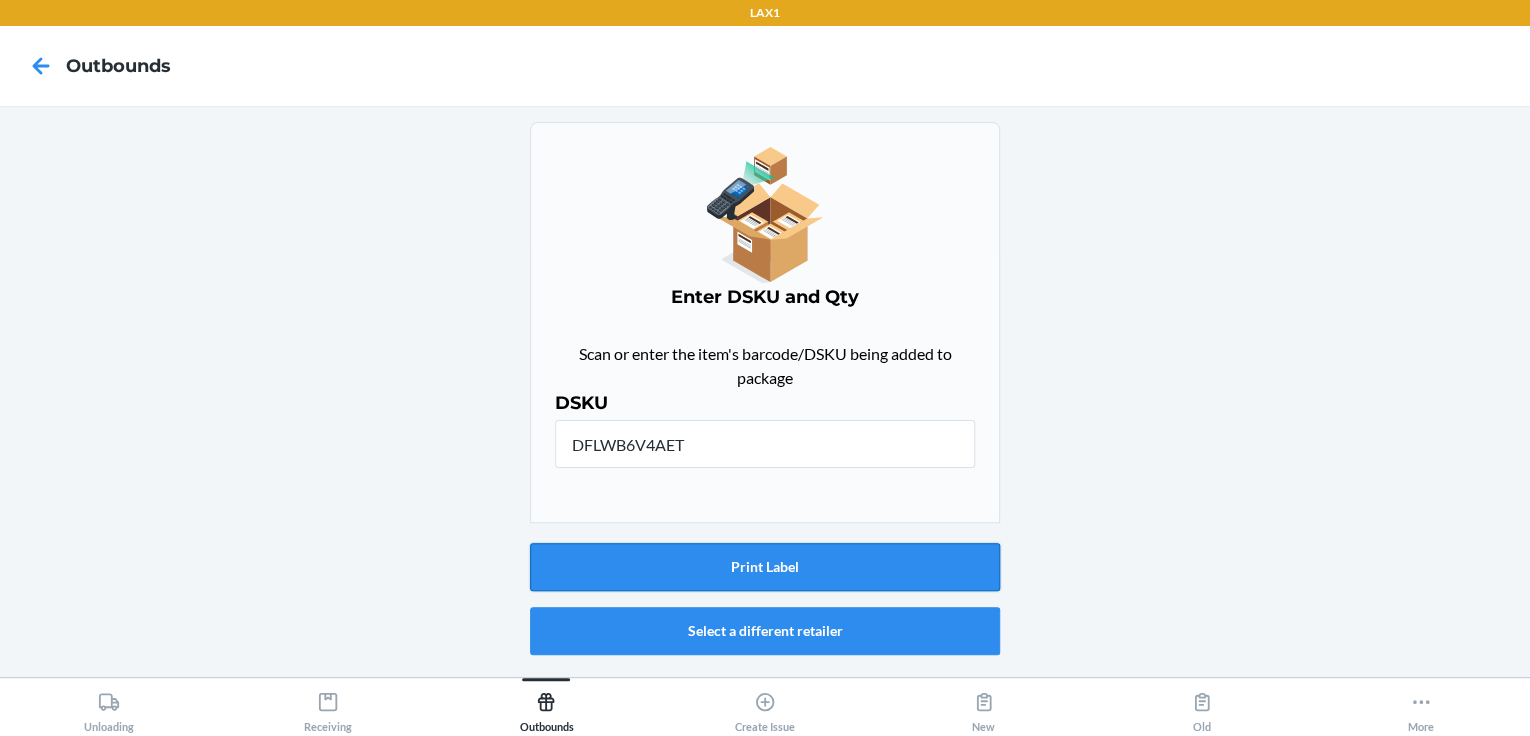 click on "Print Label" at bounding box center (765, 567) 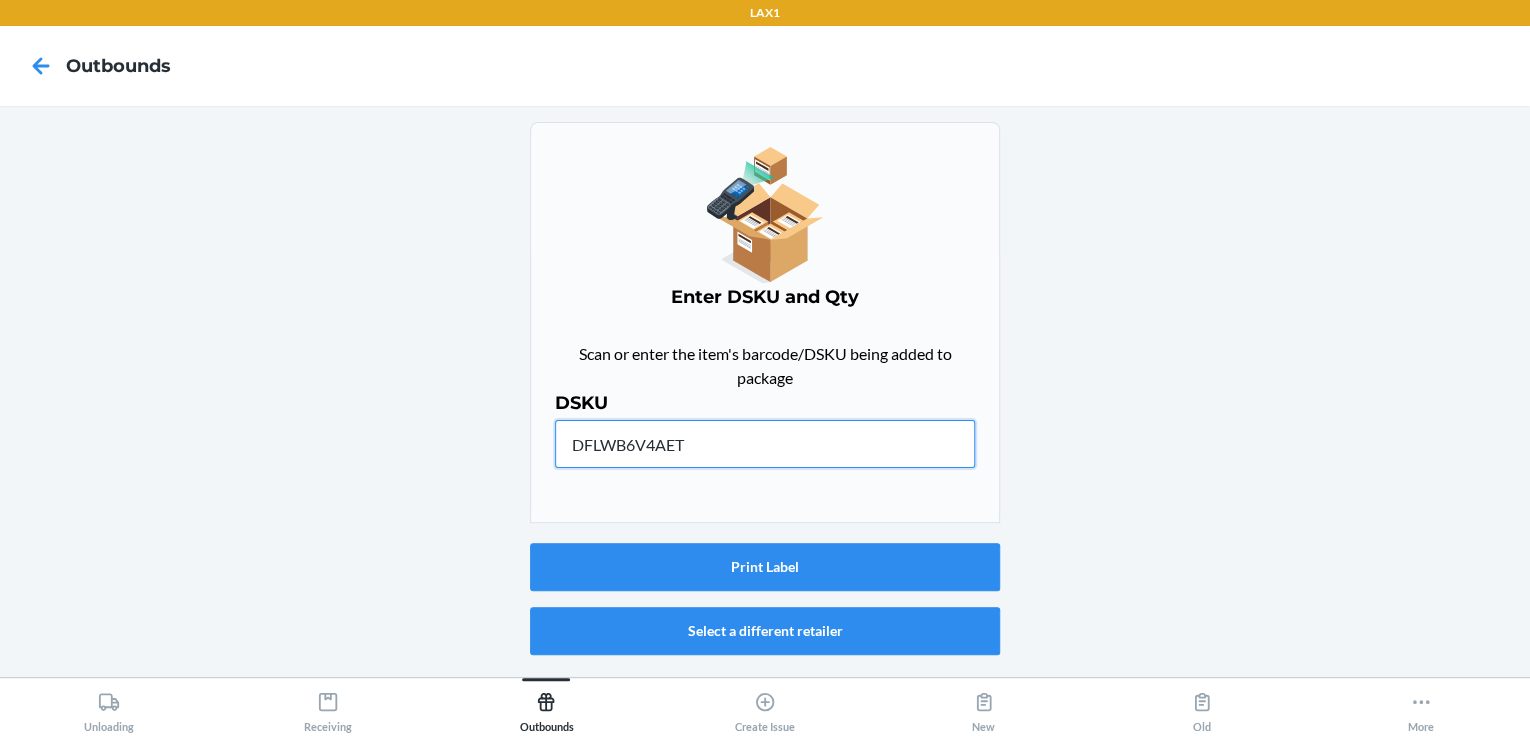 drag, startPoint x: 759, startPoint y: 437, endPoint x: 388, endPoint y: 481, distance: 373.60007 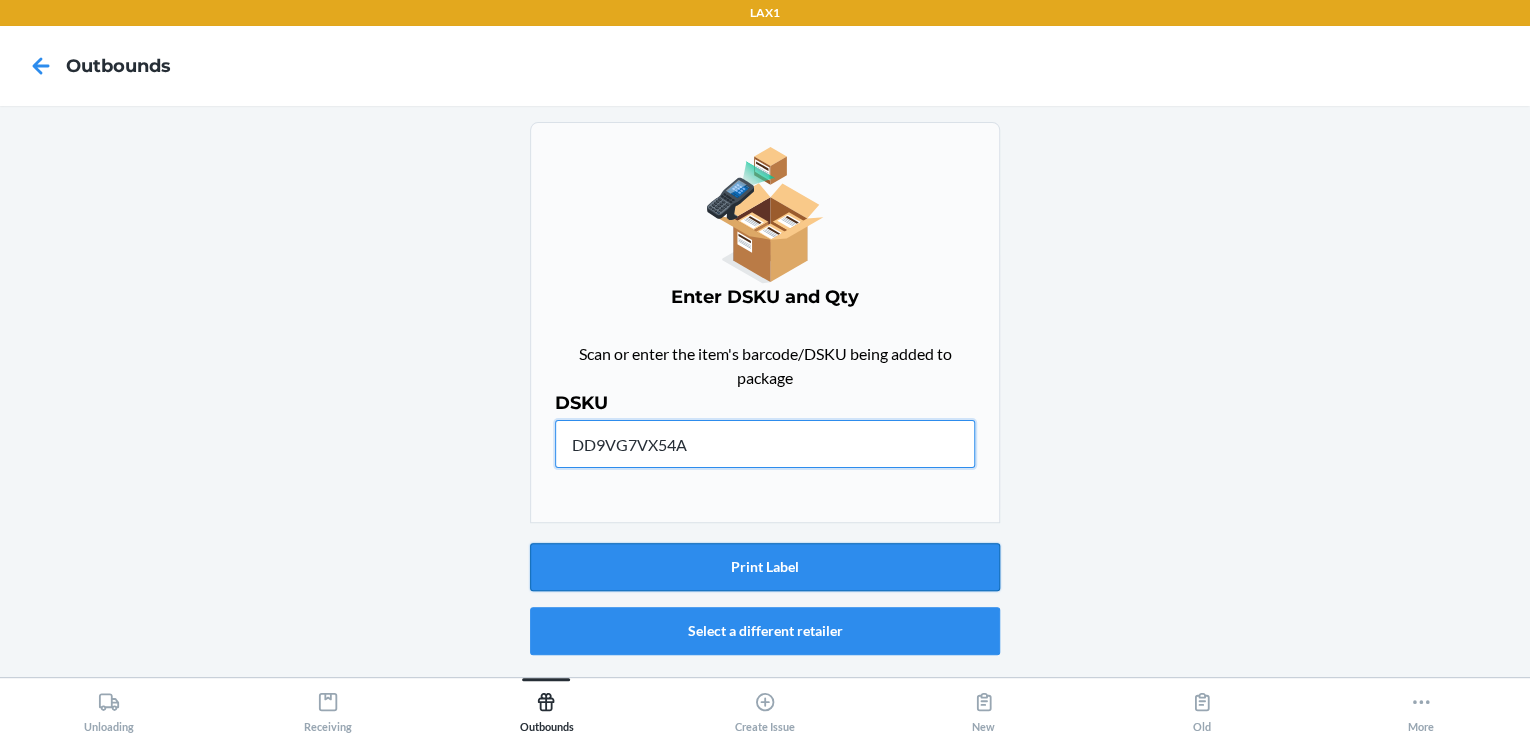 type on "DD9VG7VX54A" 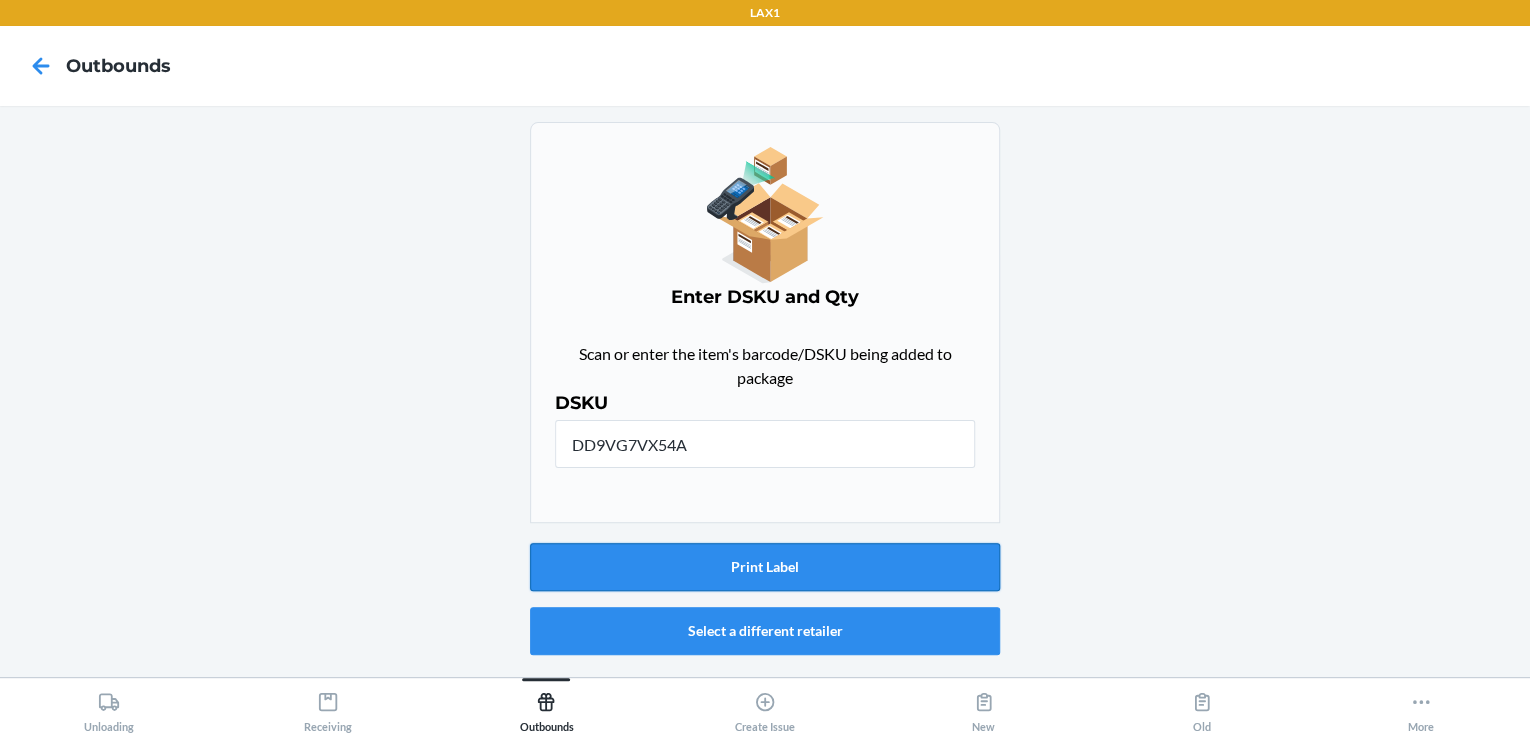click on "Print Label" at bounding box center [765, 567] 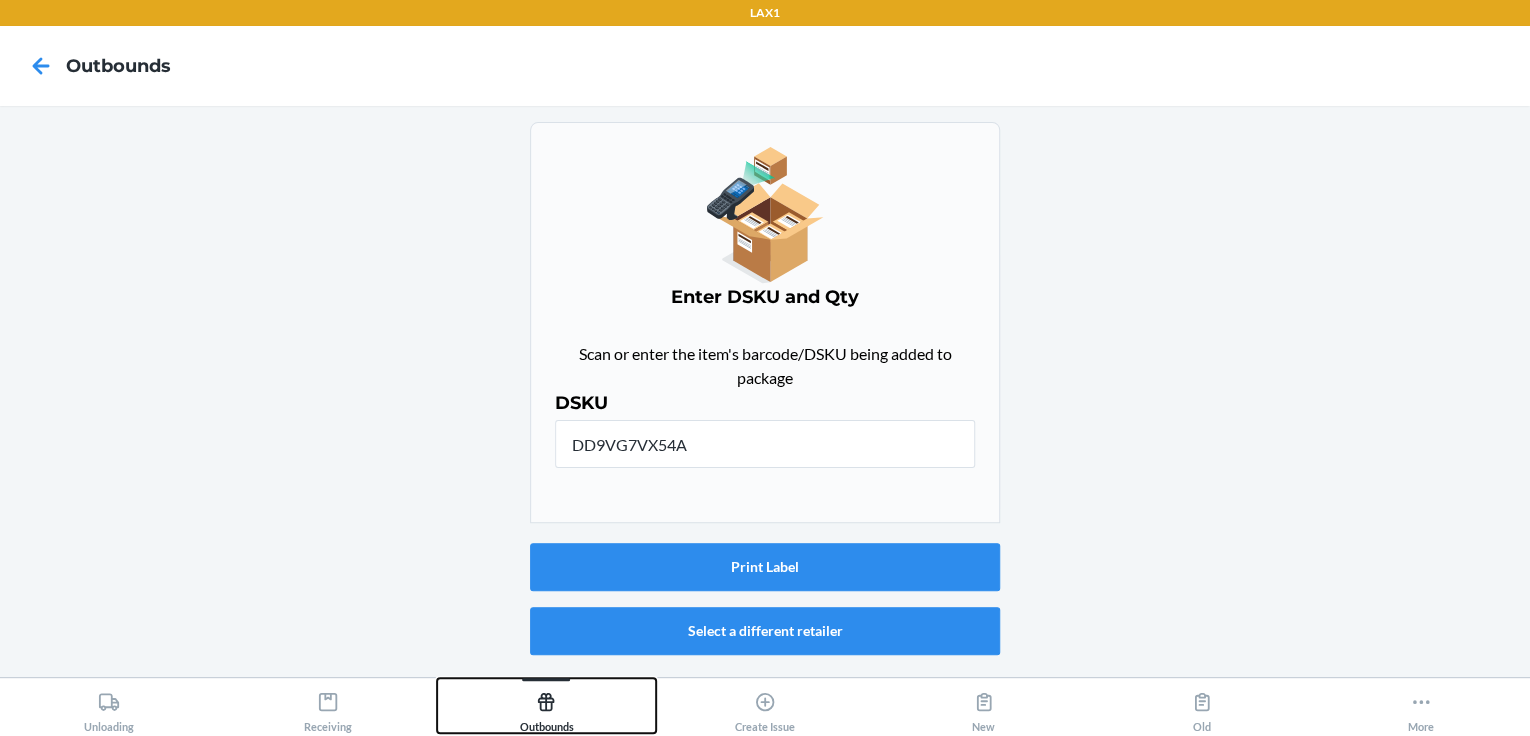 click on "Outbounds" at bounding box center [546, 708] 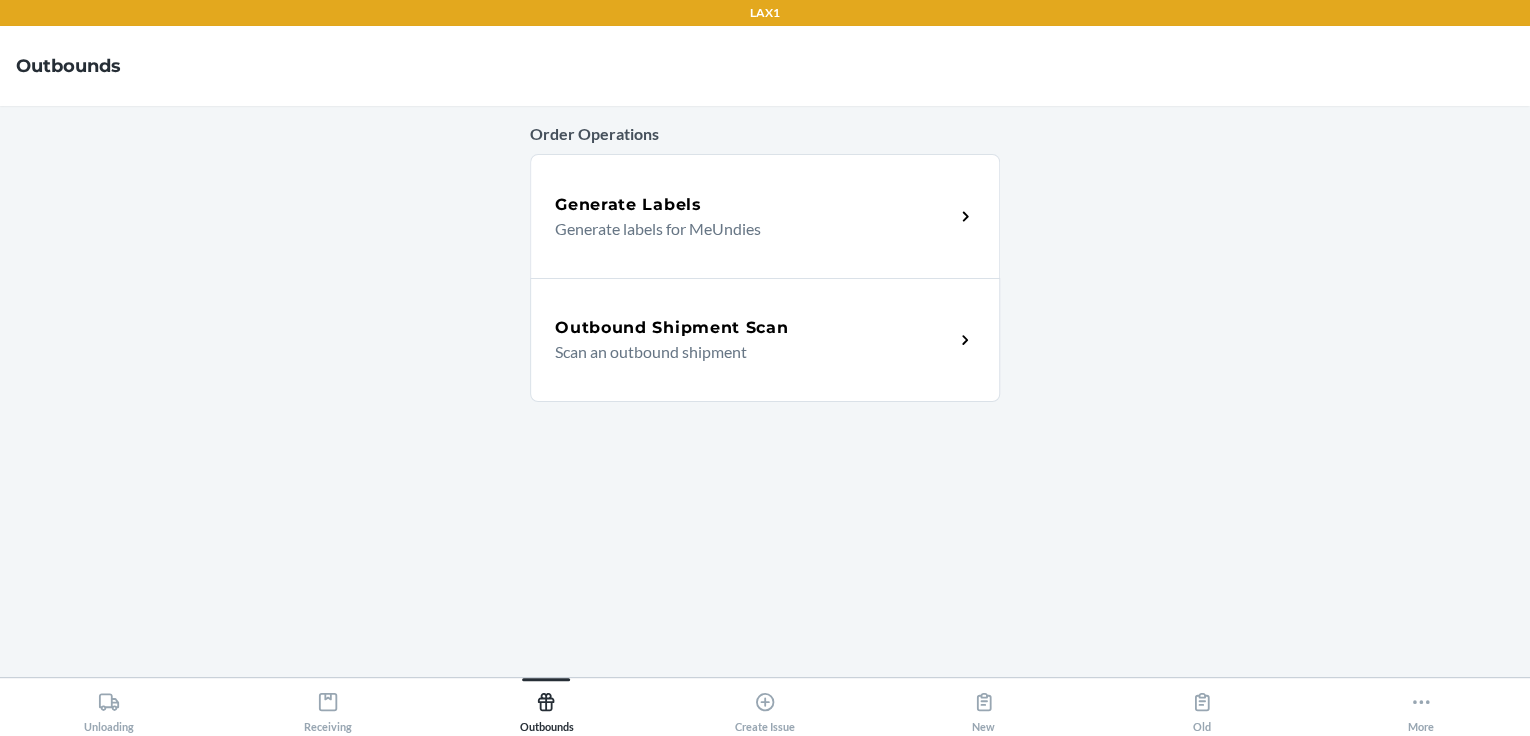 click on "Scan an outbound shipment" at bounding box center (746, 352) 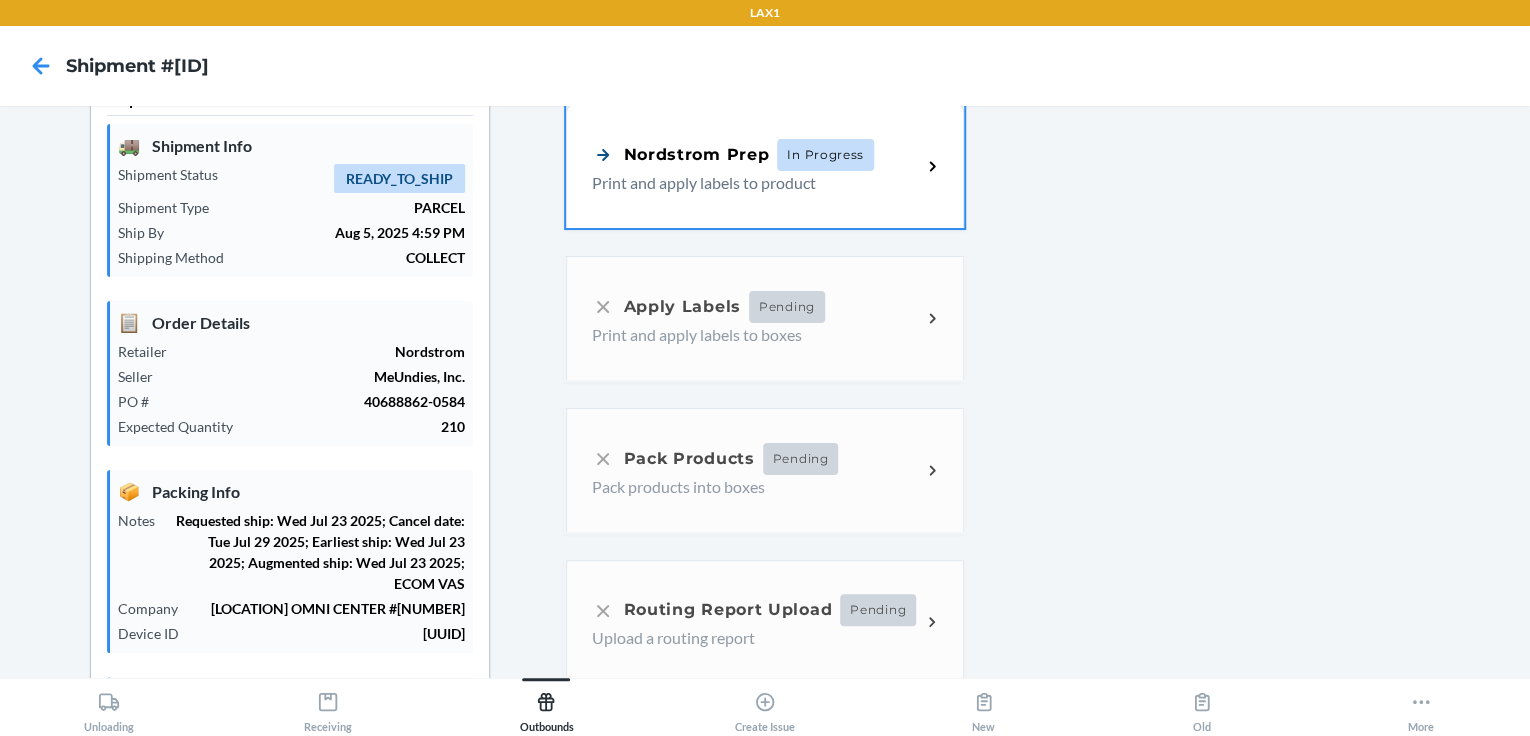 scroll, scrollTop: 0, scrollLeft: 0, axis: both 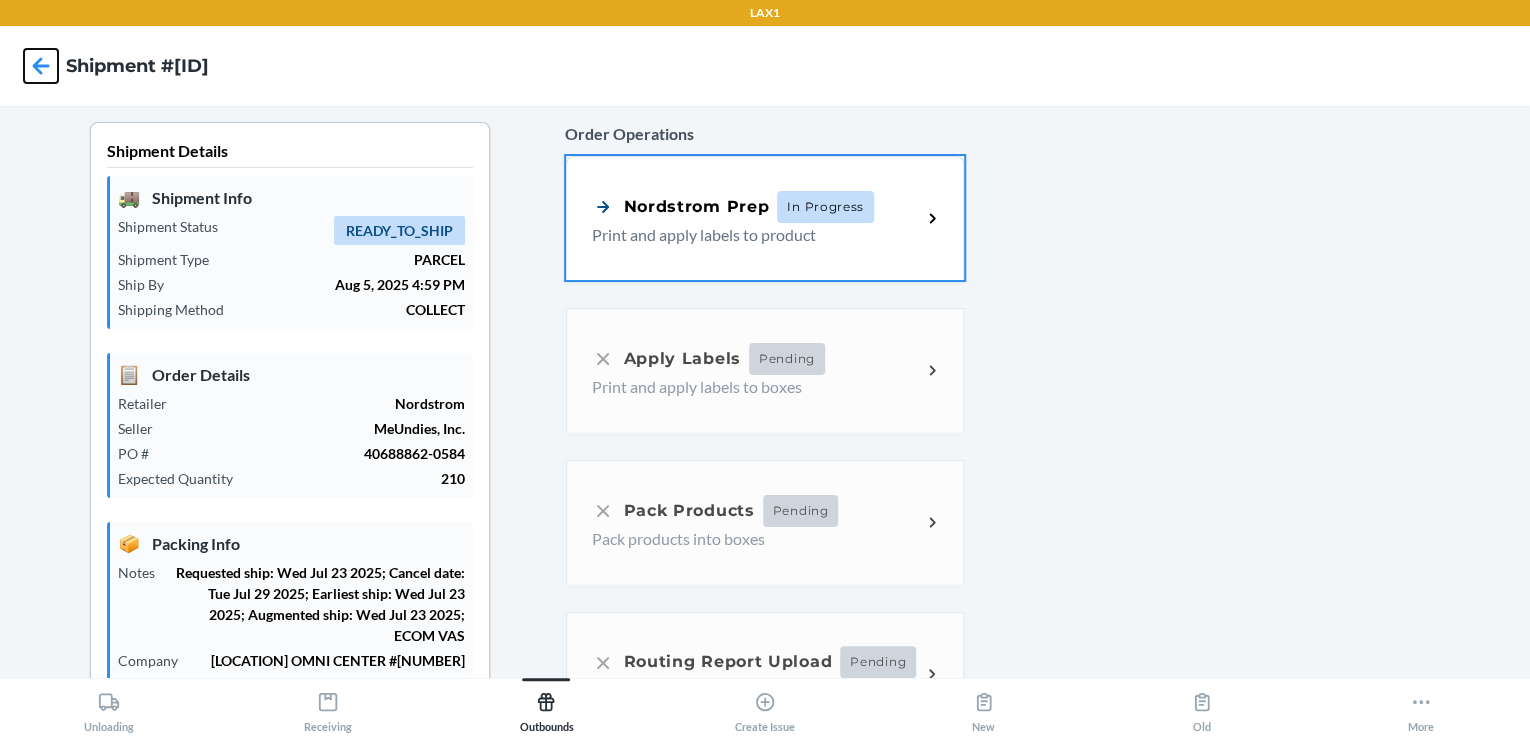 click 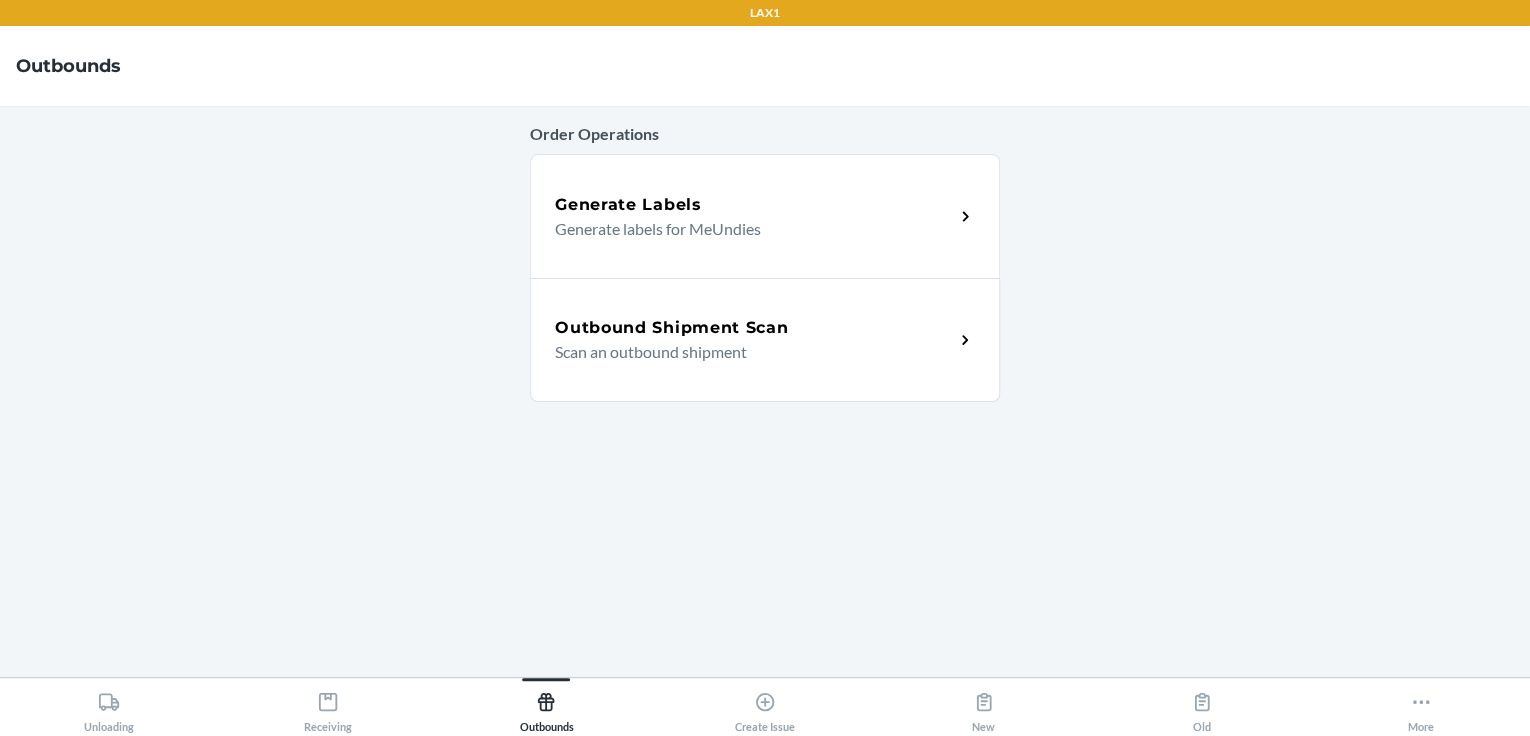 click on "Outbound Shipment Scan" at bounding box center (671, 328) 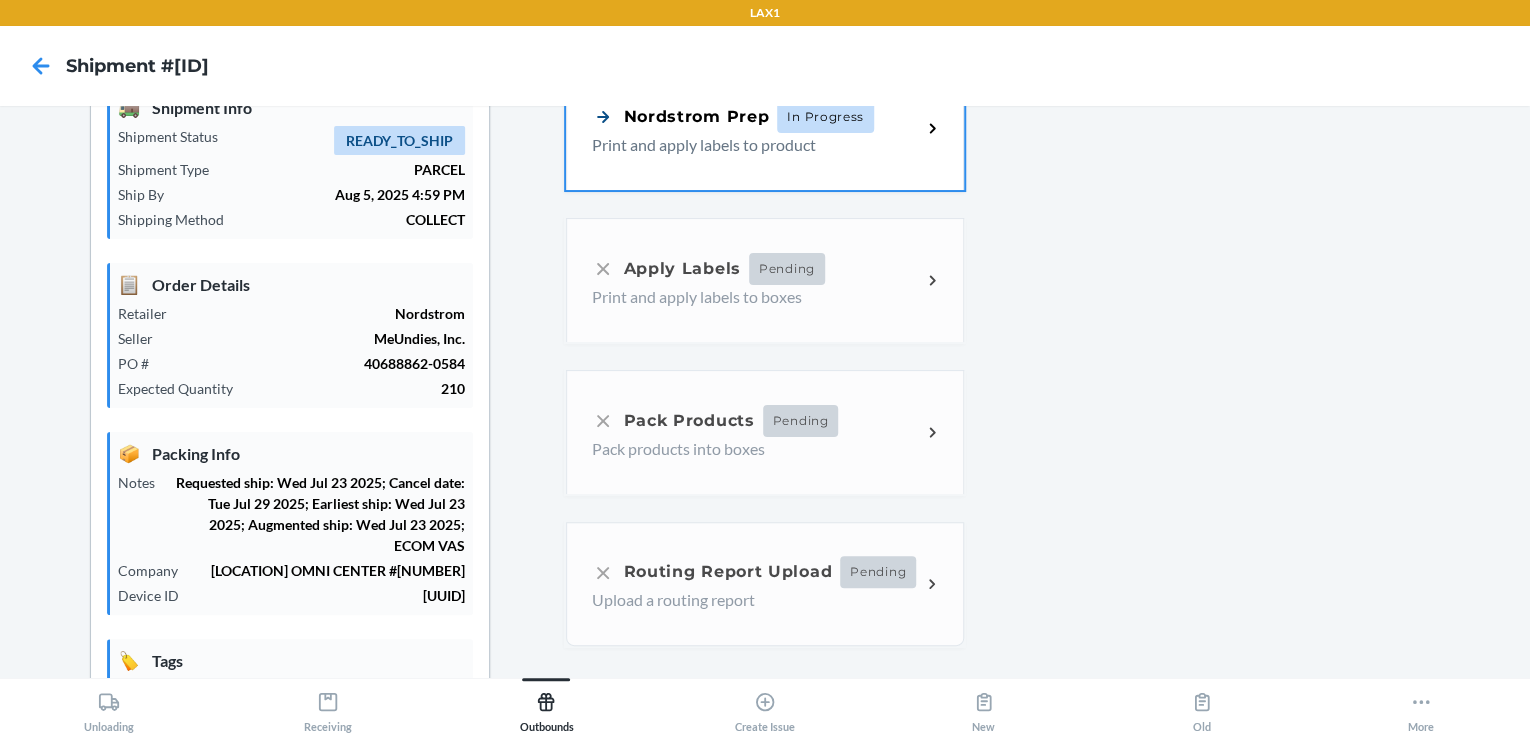 scroll, scrollTop: 0, scrollLeft: 0, axis: both 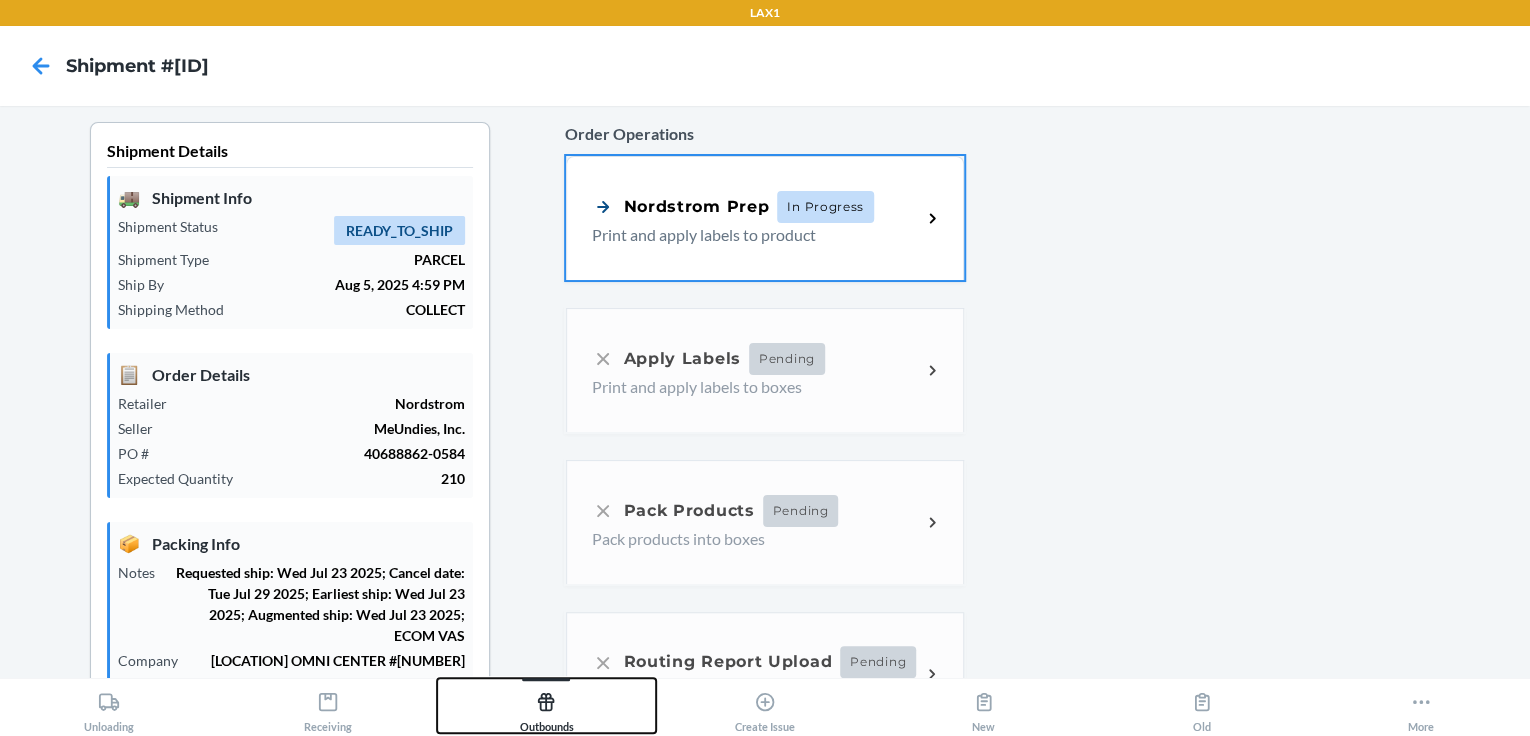 click on "Outbounds" at bounding box center (546, 708) 